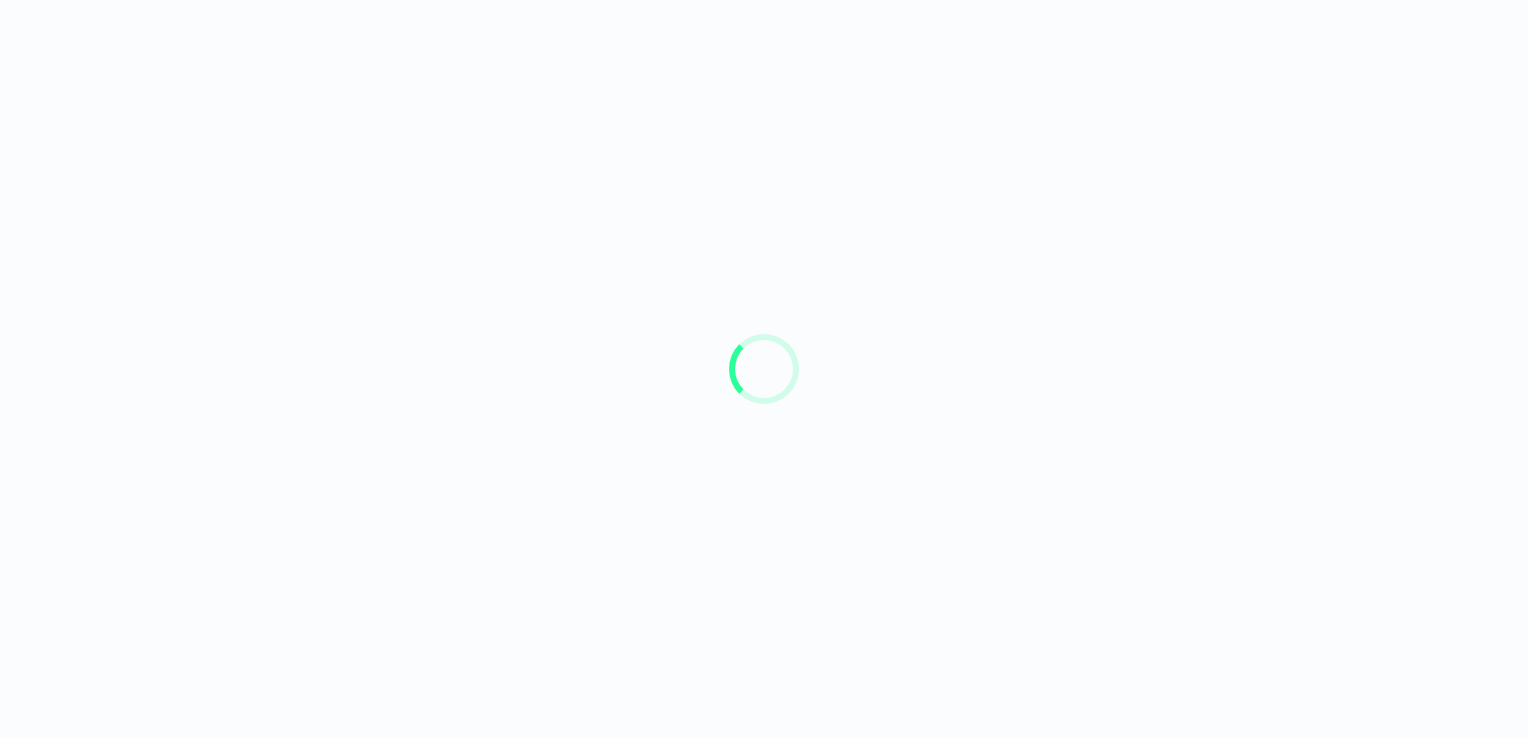 scroll, scrollTop: 0, scrollLeft: 0, axis: both 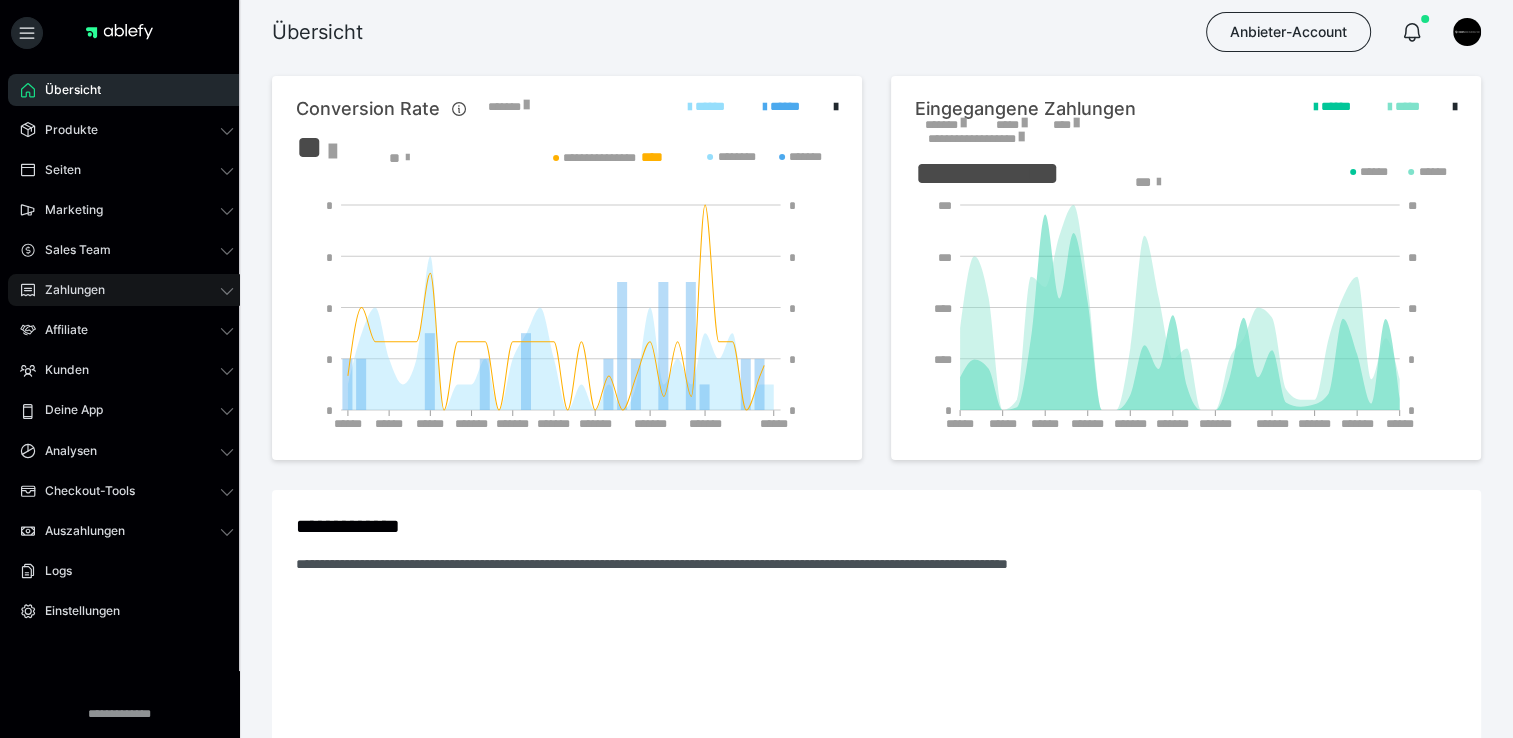 click on "Zahlungen" at bounding box center (68, 290) 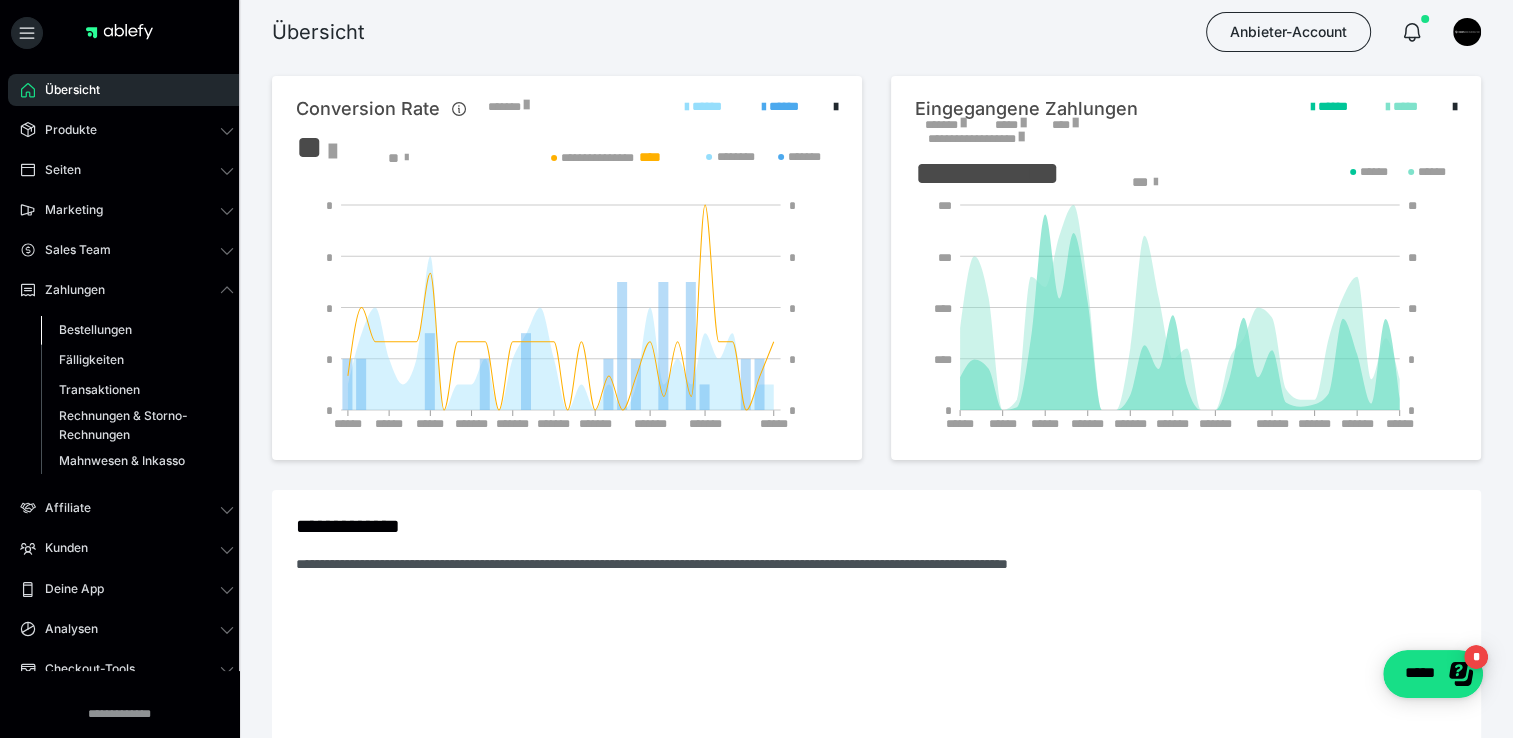 scroll, scrollTop: 0, scrollLeft: 0, axis: both 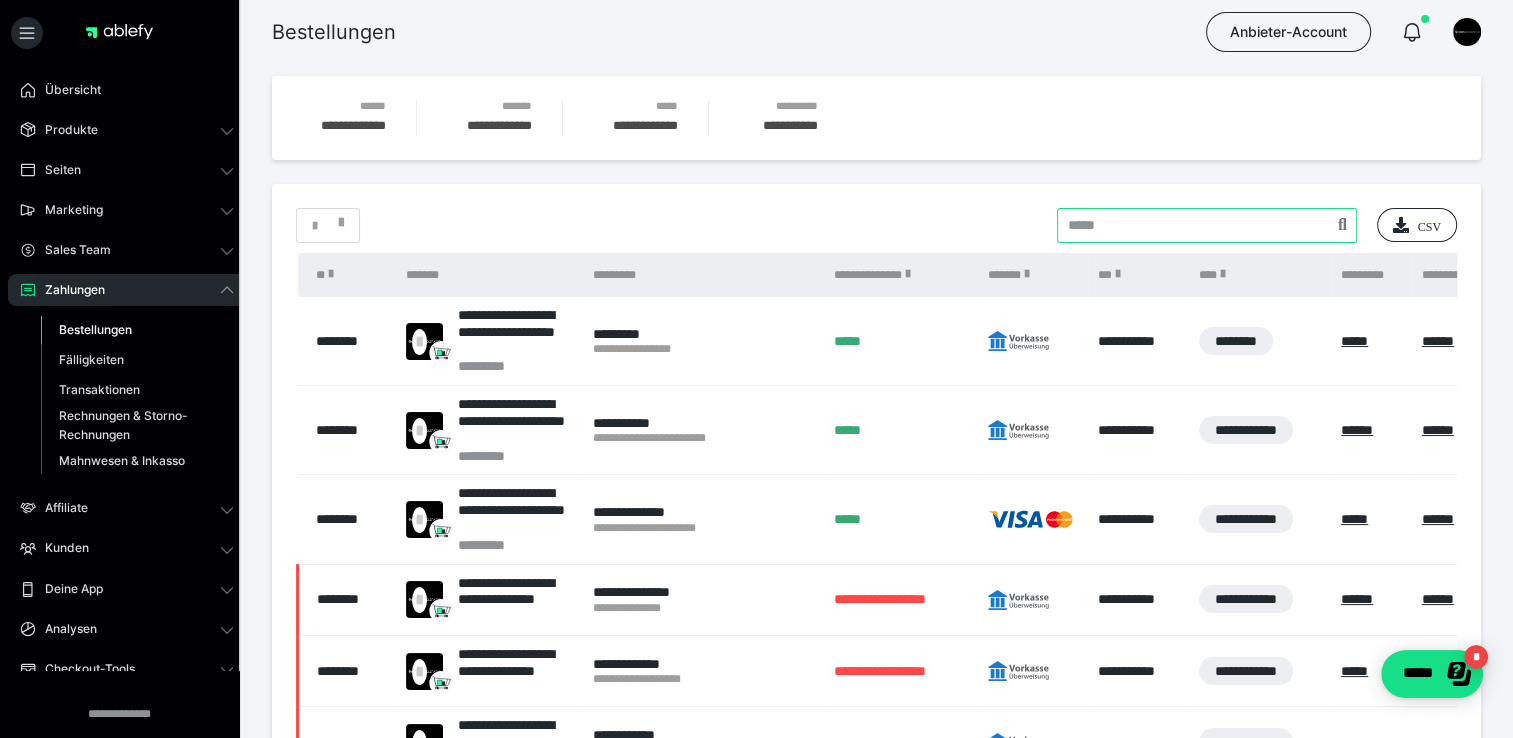 click at bounding box center [1207, 225] 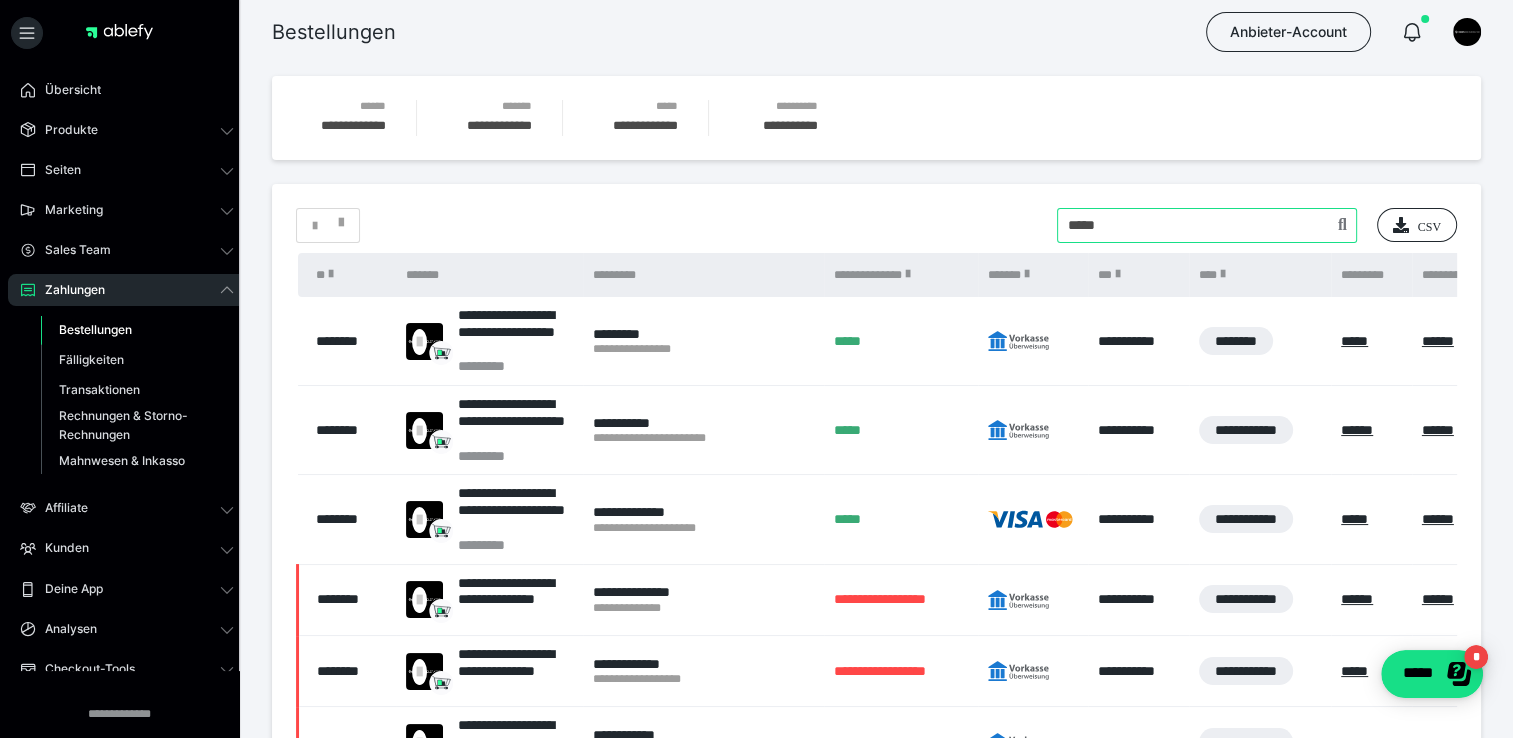 type on "*****" 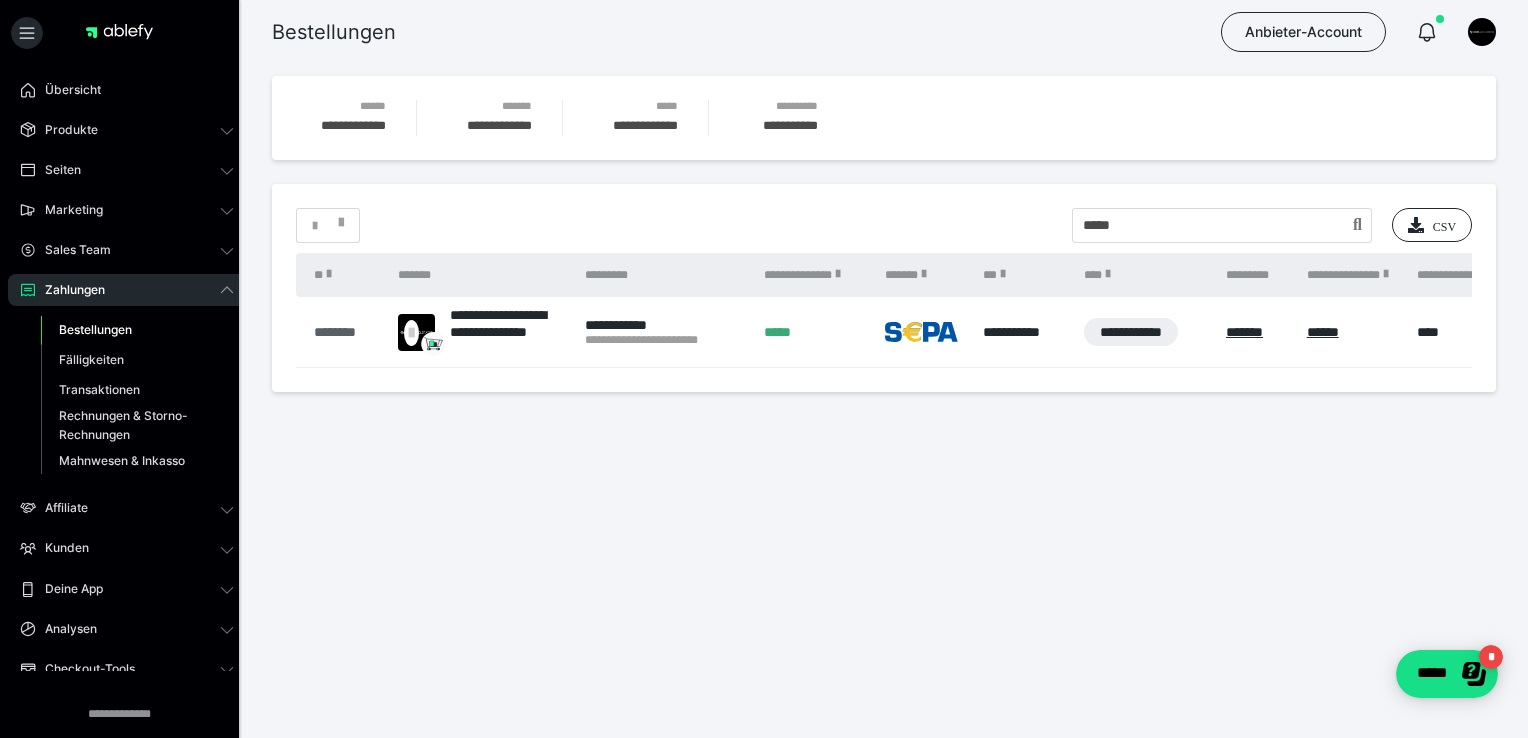click on "********" at bounding box center [346, 332] 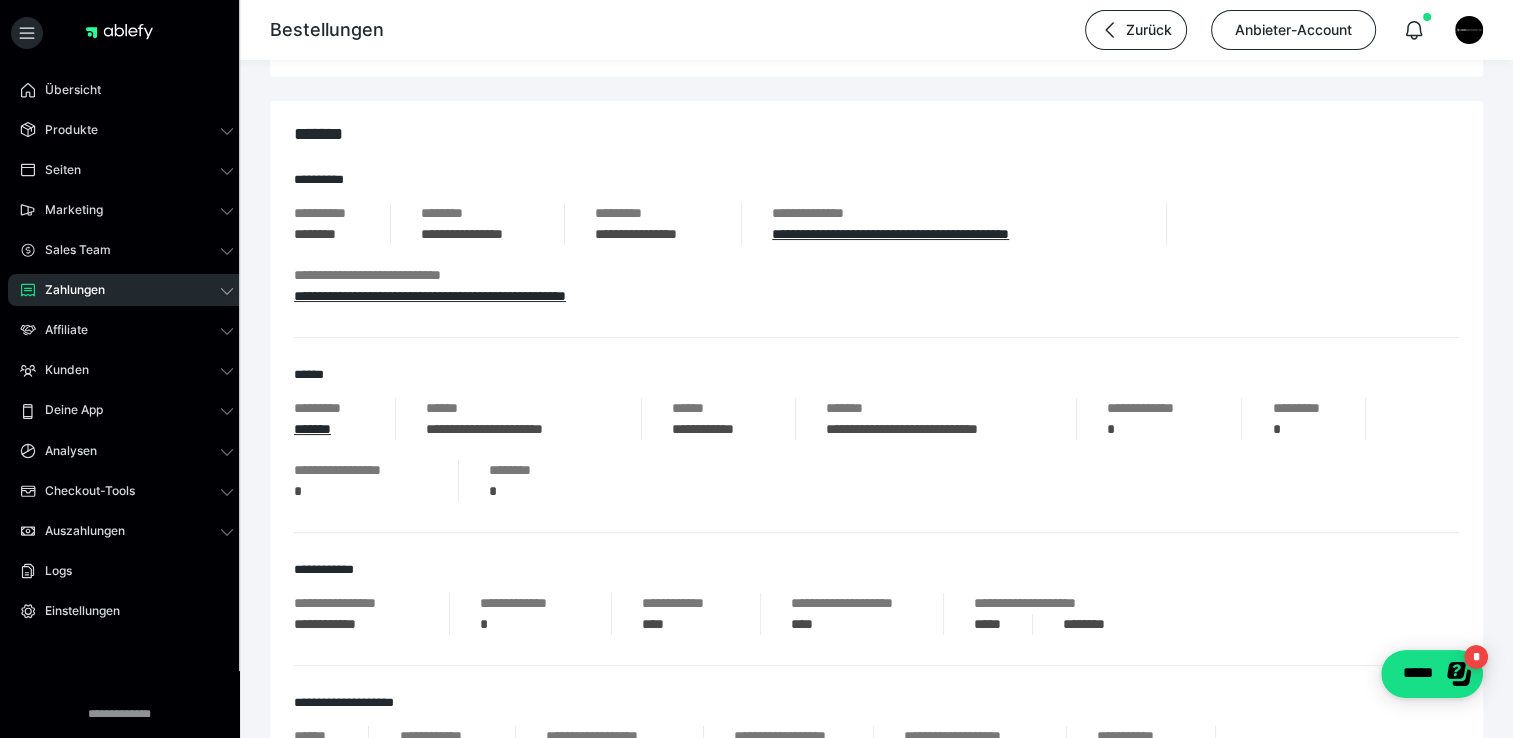 scroll, scrollTop: 64, scrollLeft: 0, axis: vertical 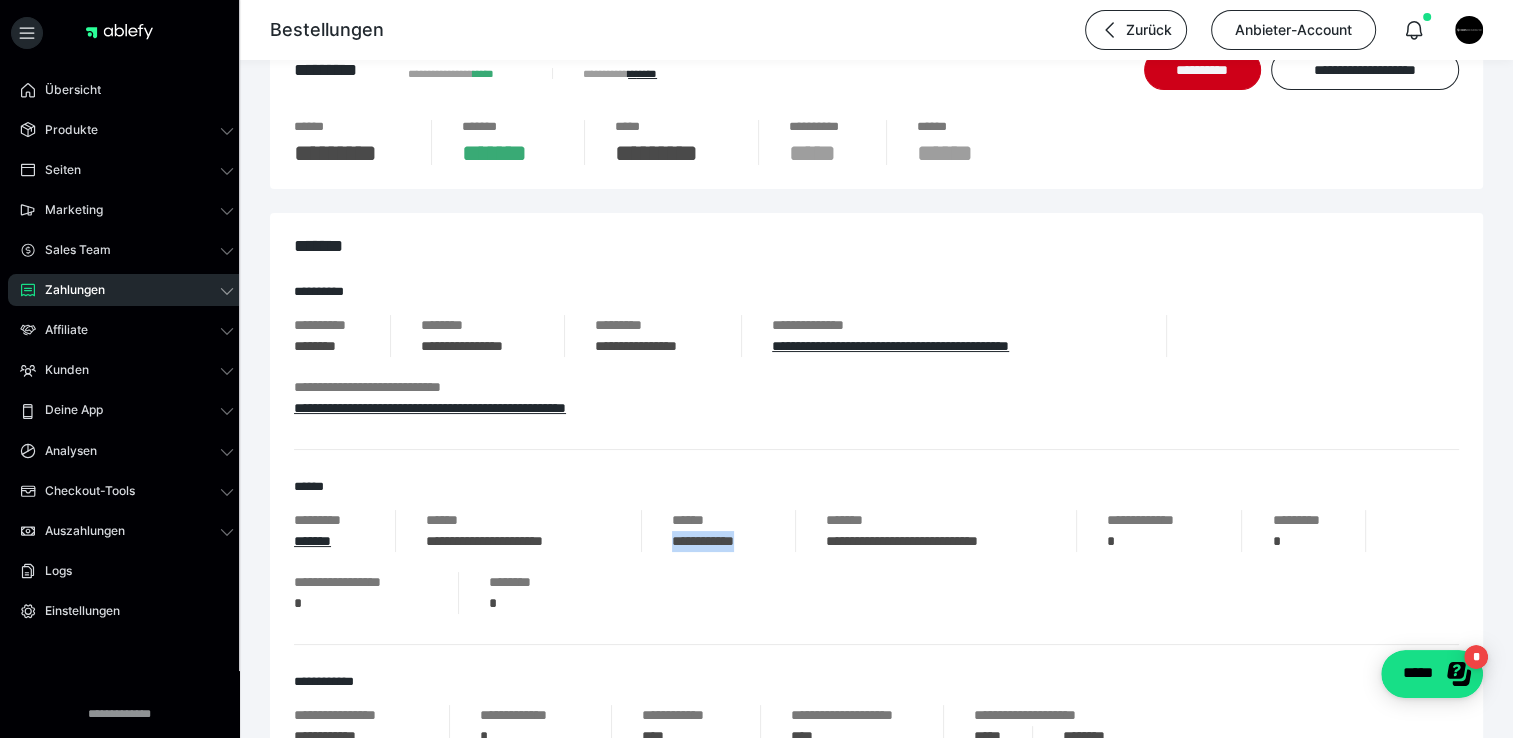 drag, startPoint x: 664, startPoint y: 543, endPoint x: 784, endPoint y: 546, distance: 120.03749 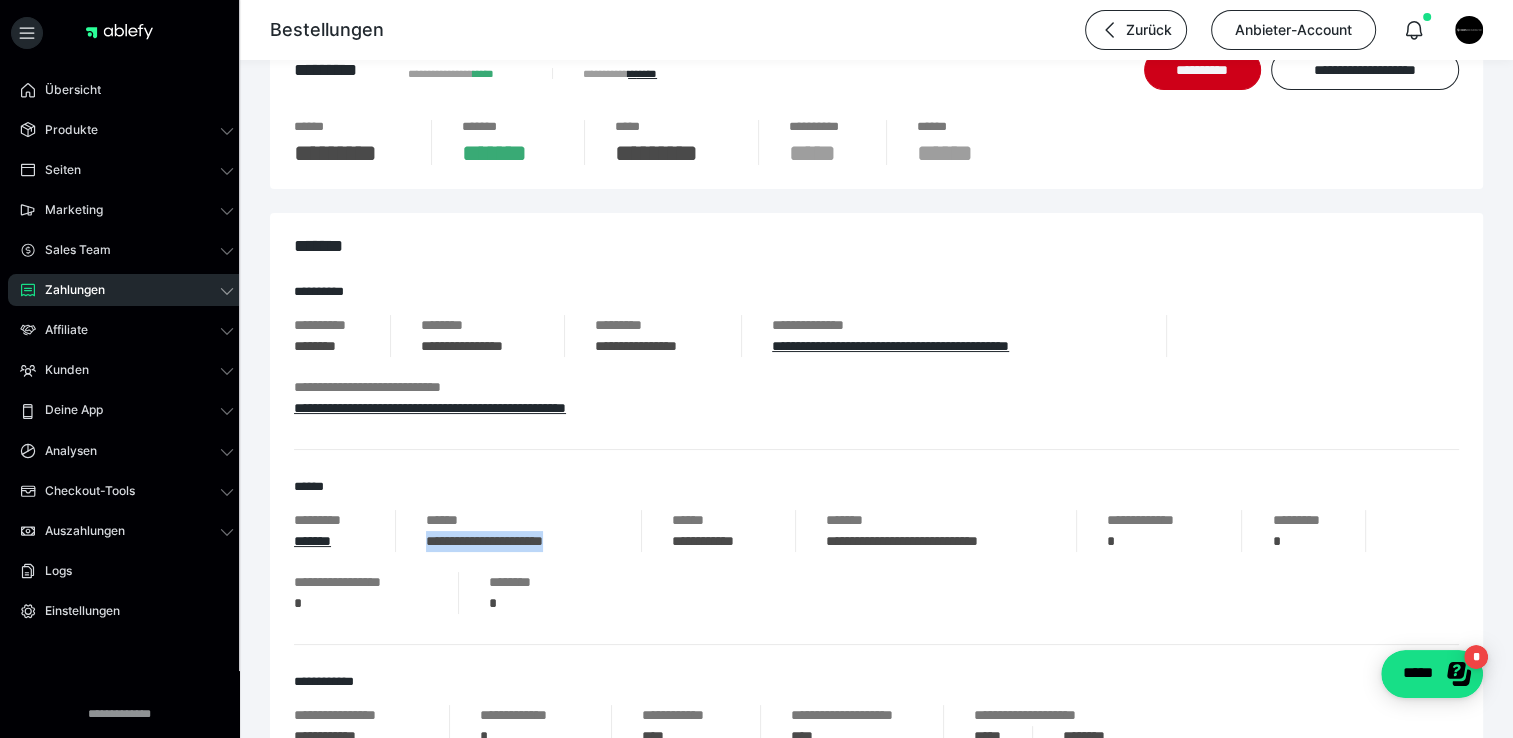 drag, startPoint x: 619, startPoint y: 538, endPoint x: 414, endPoint y: 545, distance: 205.11948 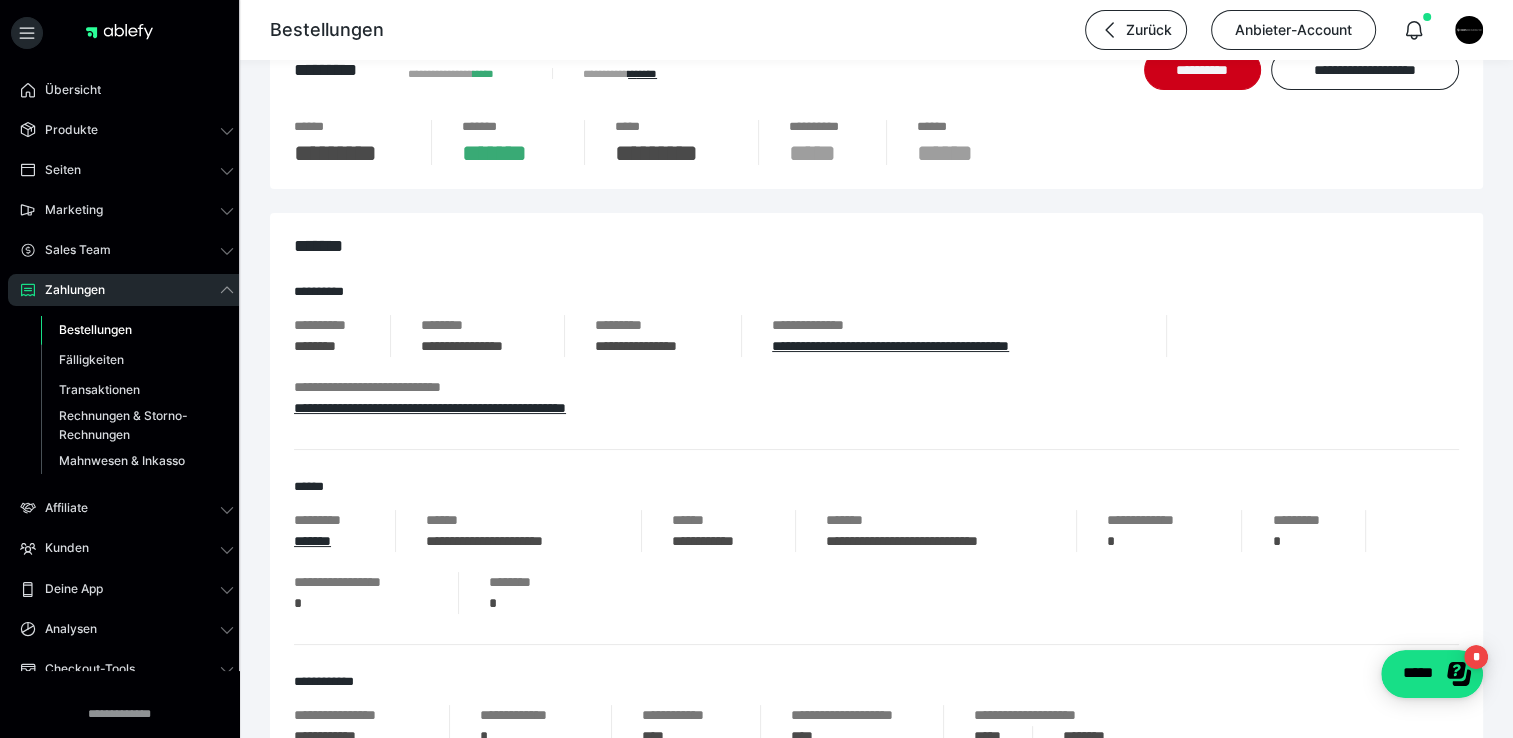click on "Bestellungen" at bounding box center [137, 330] 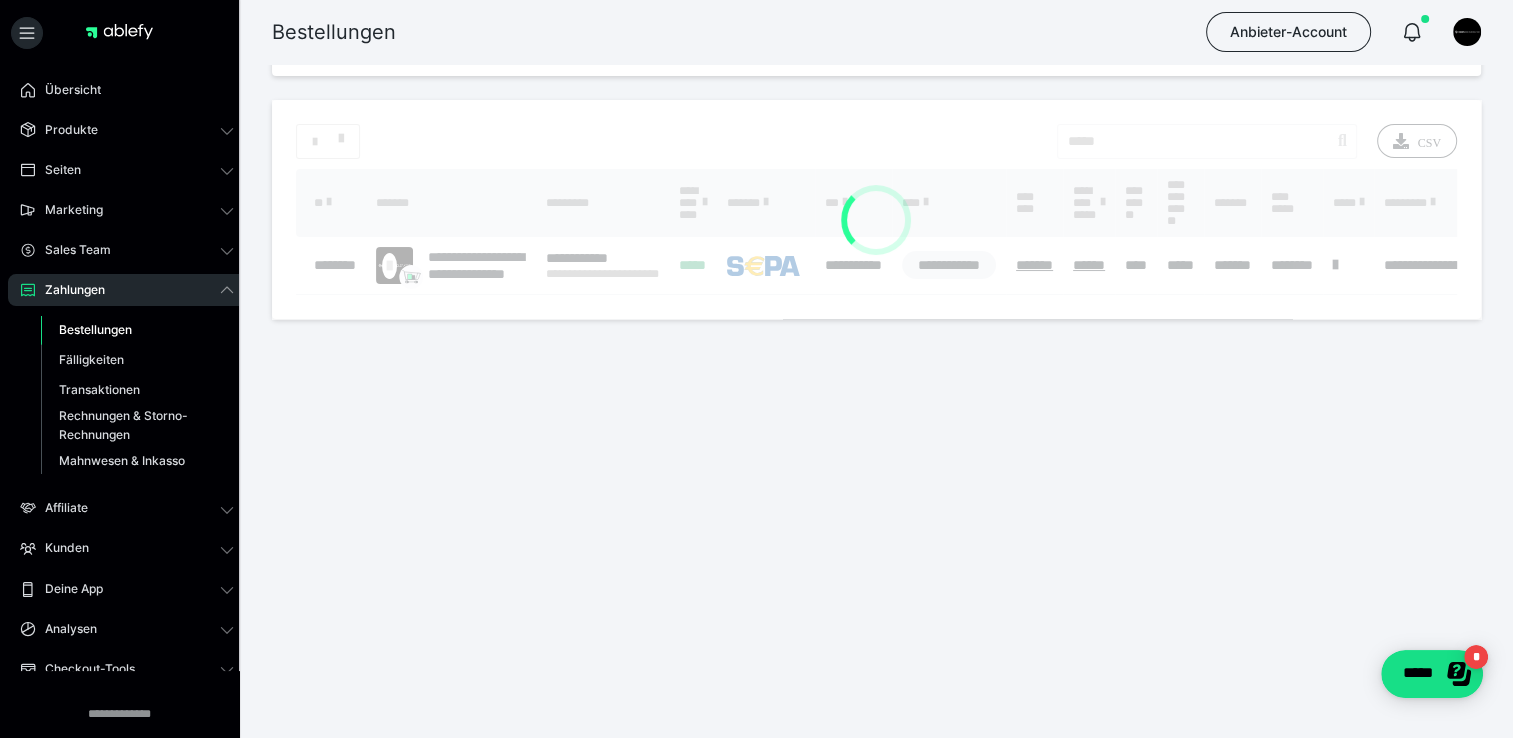 scroll, scrollTop: 0, scrollLeft: 0, axis: both 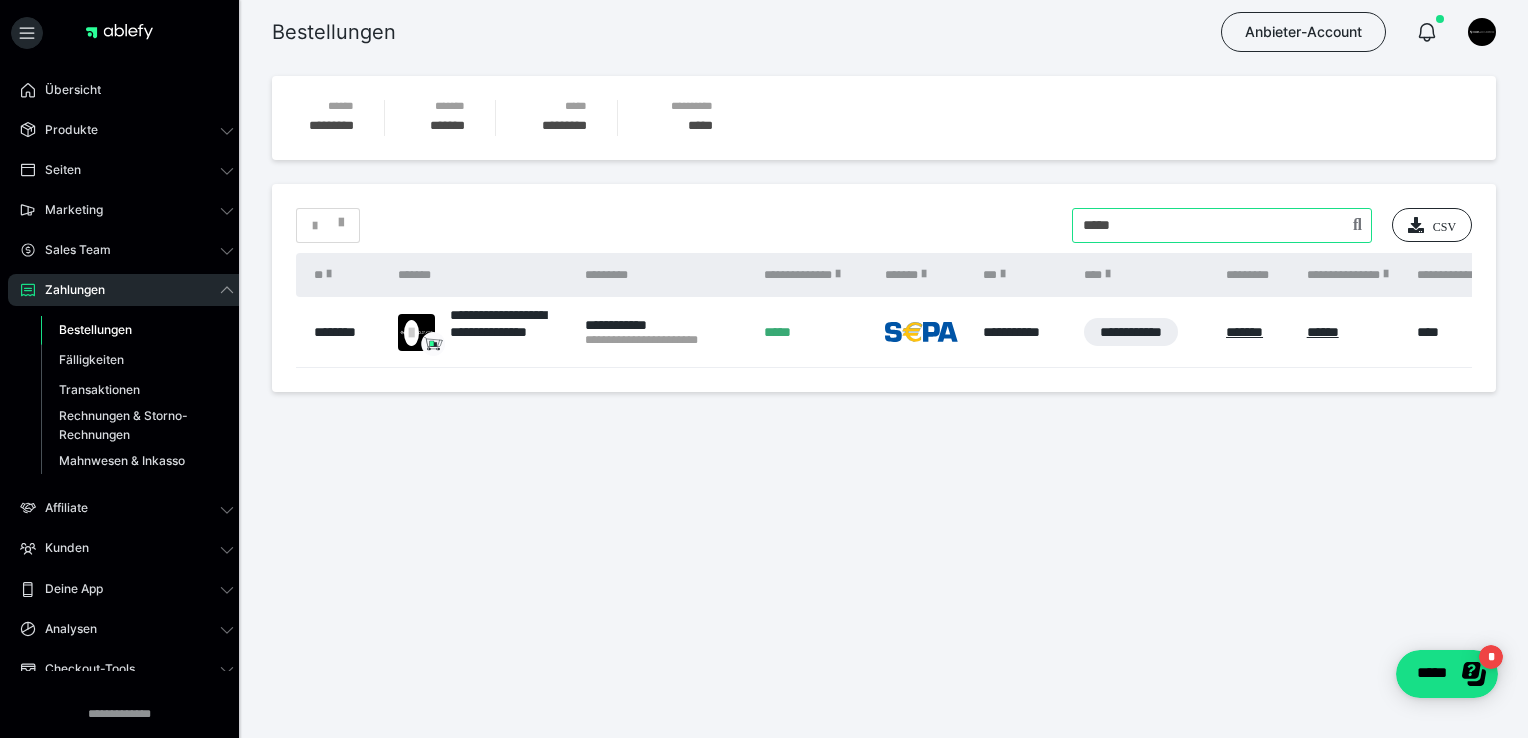 click at bounding box center [1222, 225] 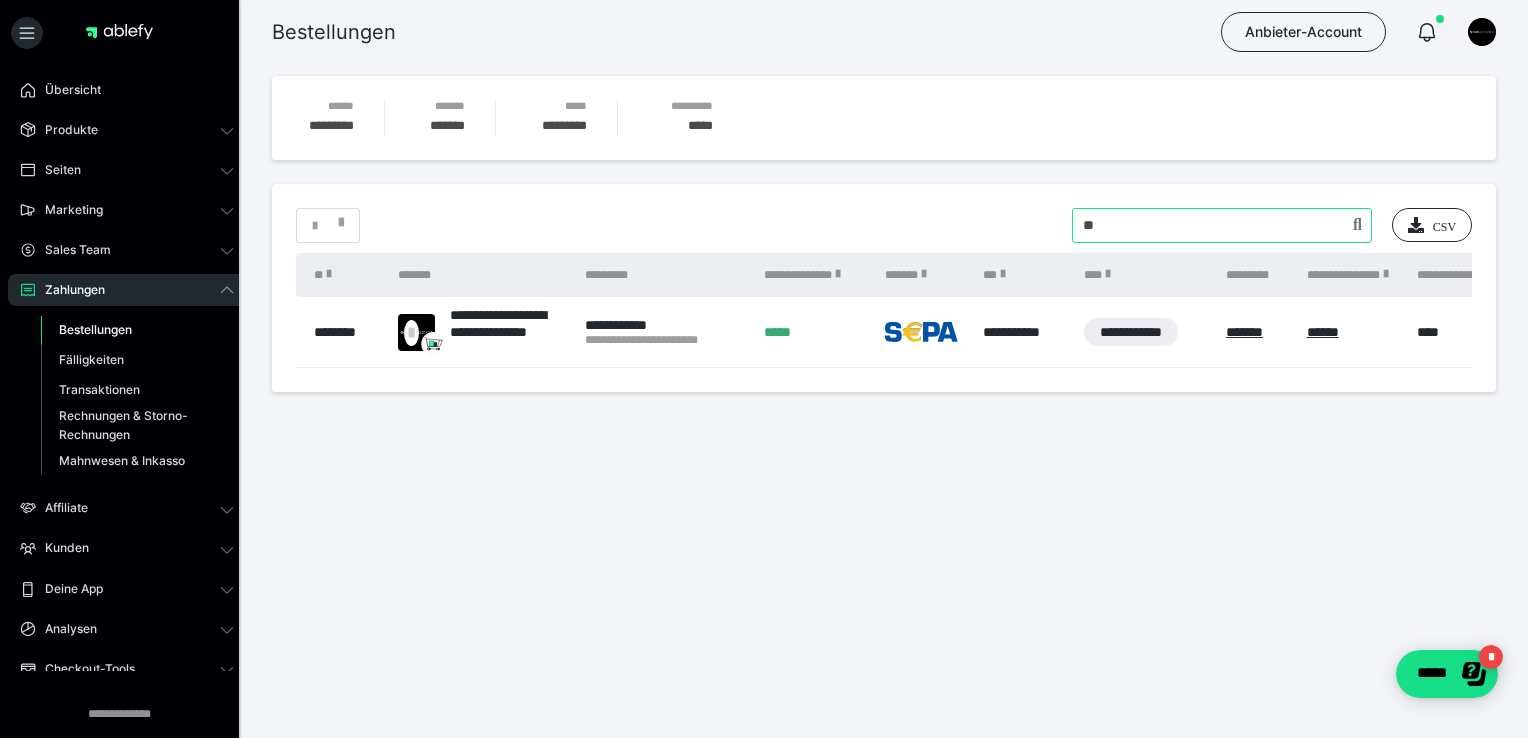 type on "*" 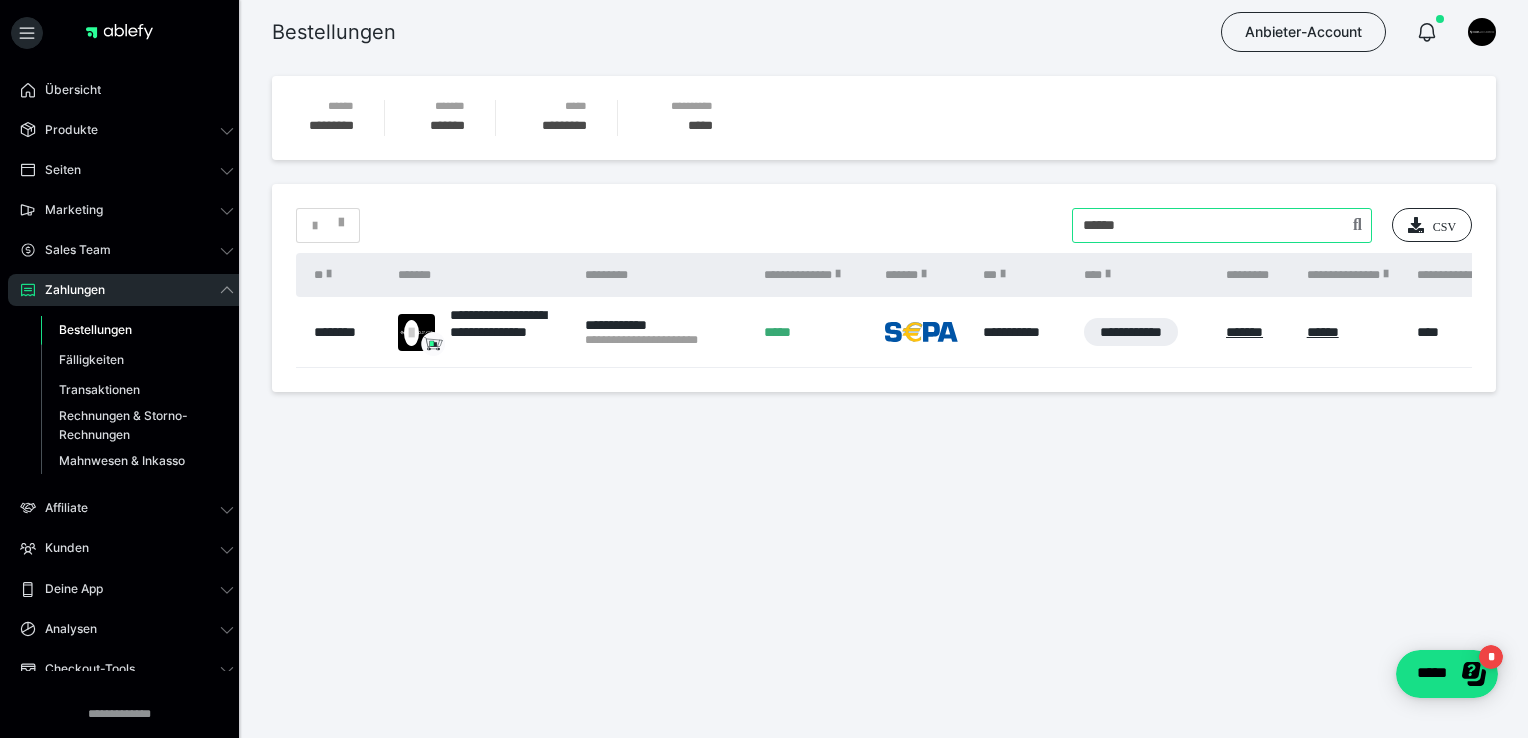 type on "******" 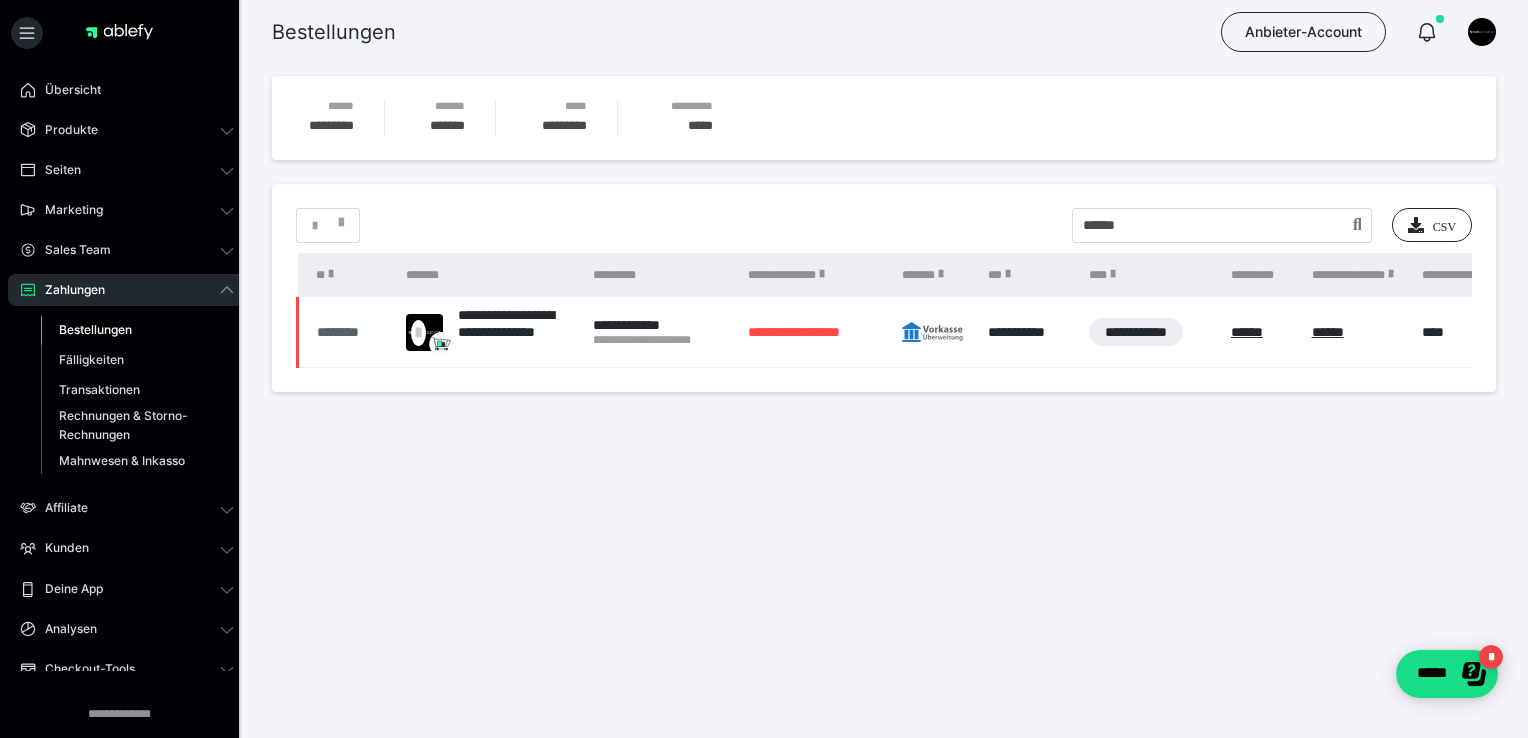 click on "********" at bounding box center (351, 332) 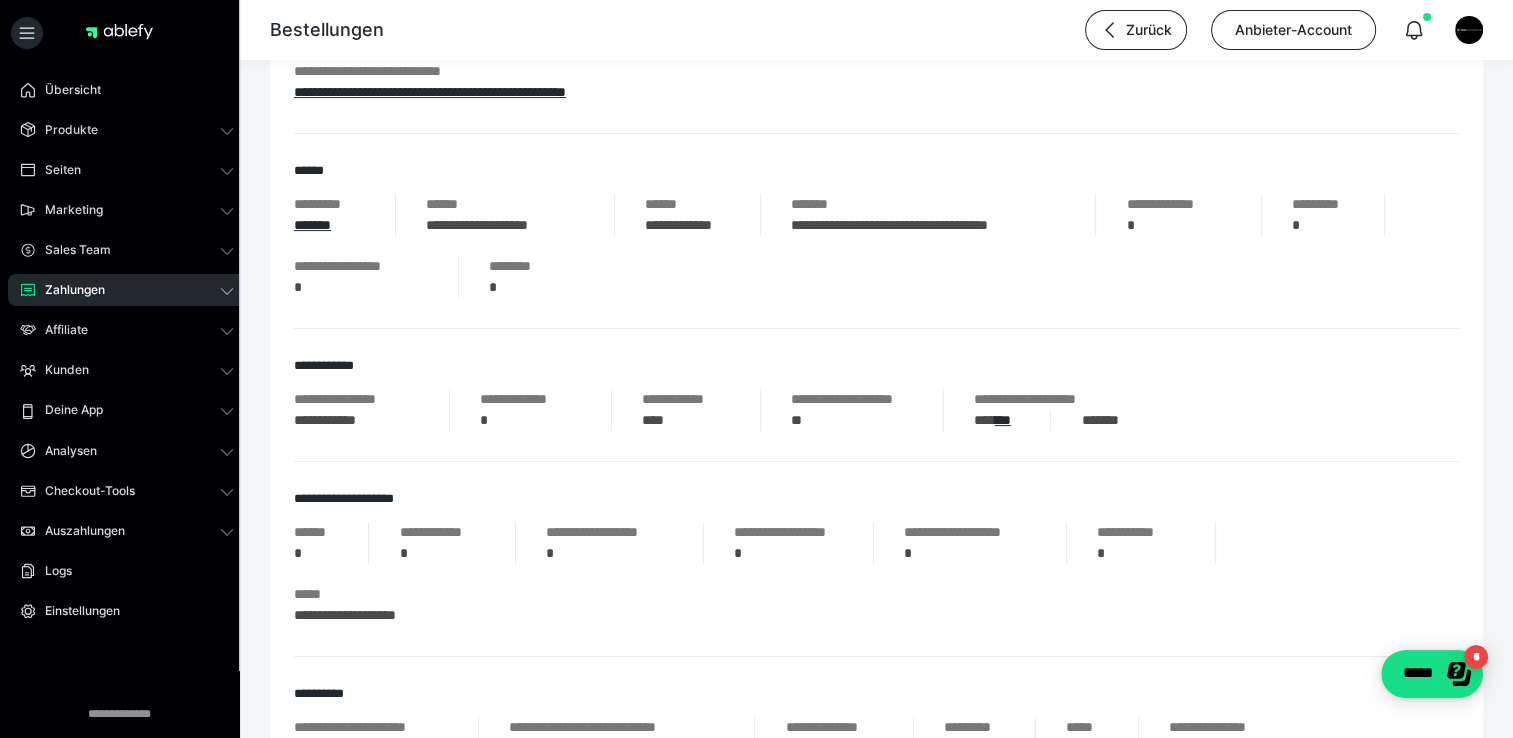 scroll, scrollTop: 1052, scrollLeft: 0, axis: vertical 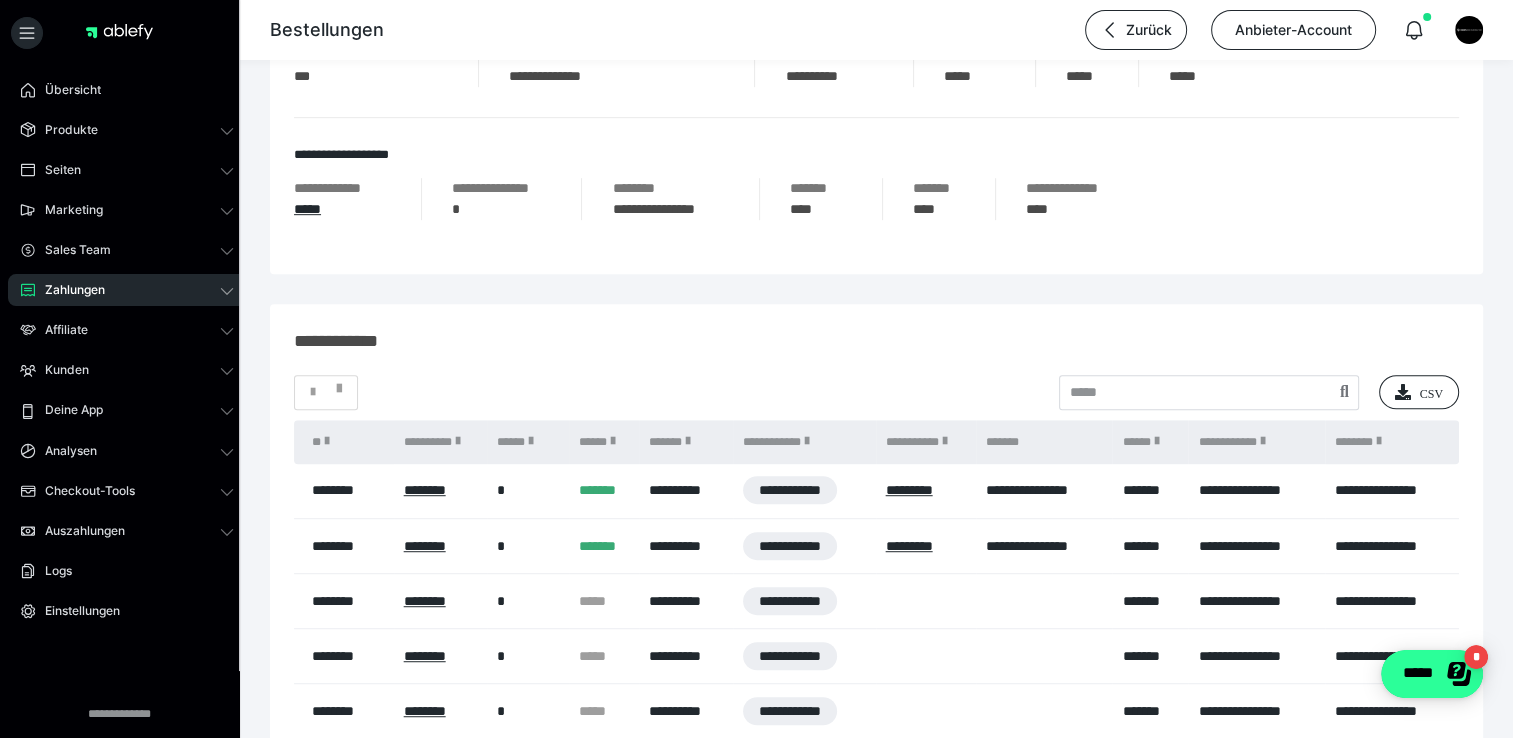 click on "*****" at bounding box center [1432, 674] 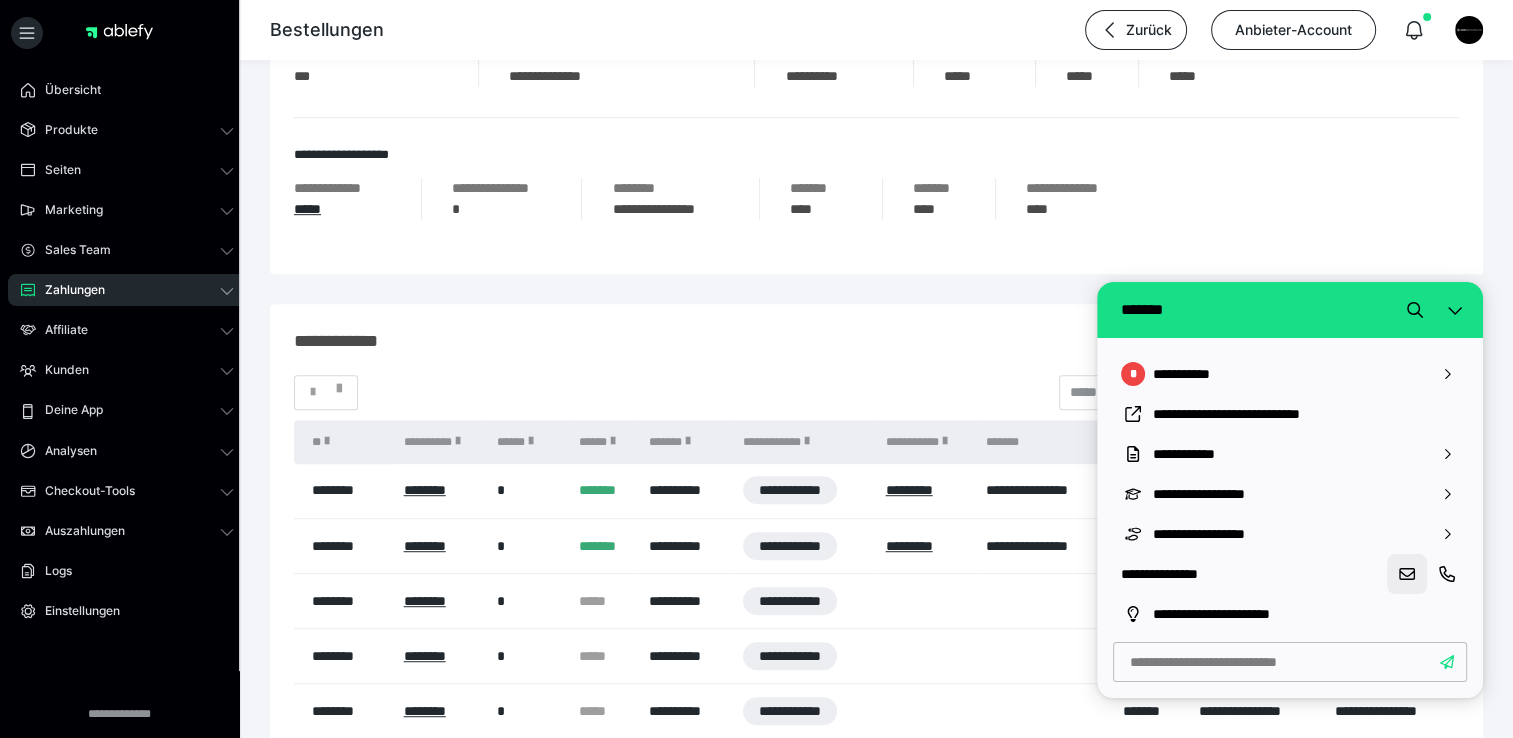 click at bounding box center [1407, 574] 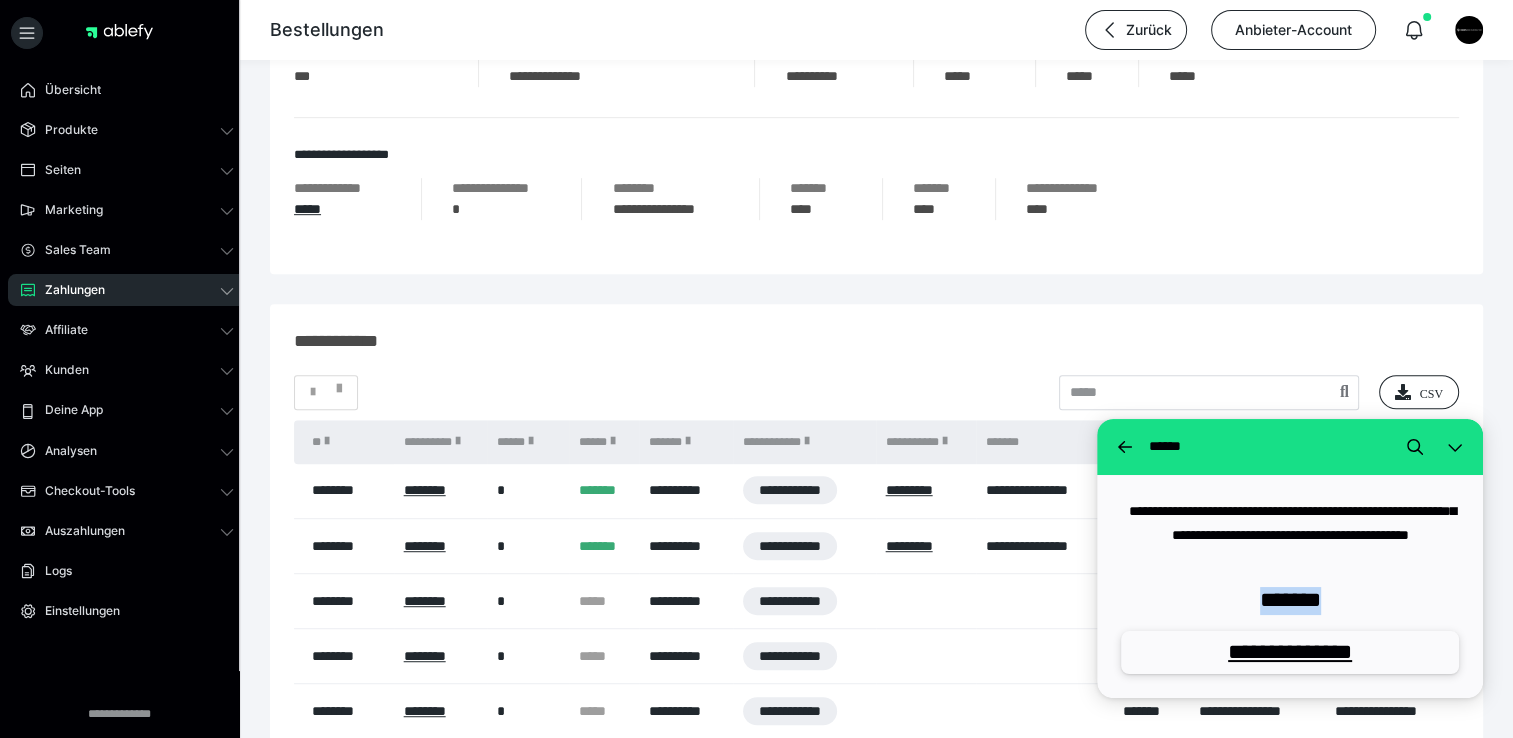 drag, startPoint x: 1376, startPoint y: 593, endPoint x: 1227, endPoint y: 611, distance: 150.08331 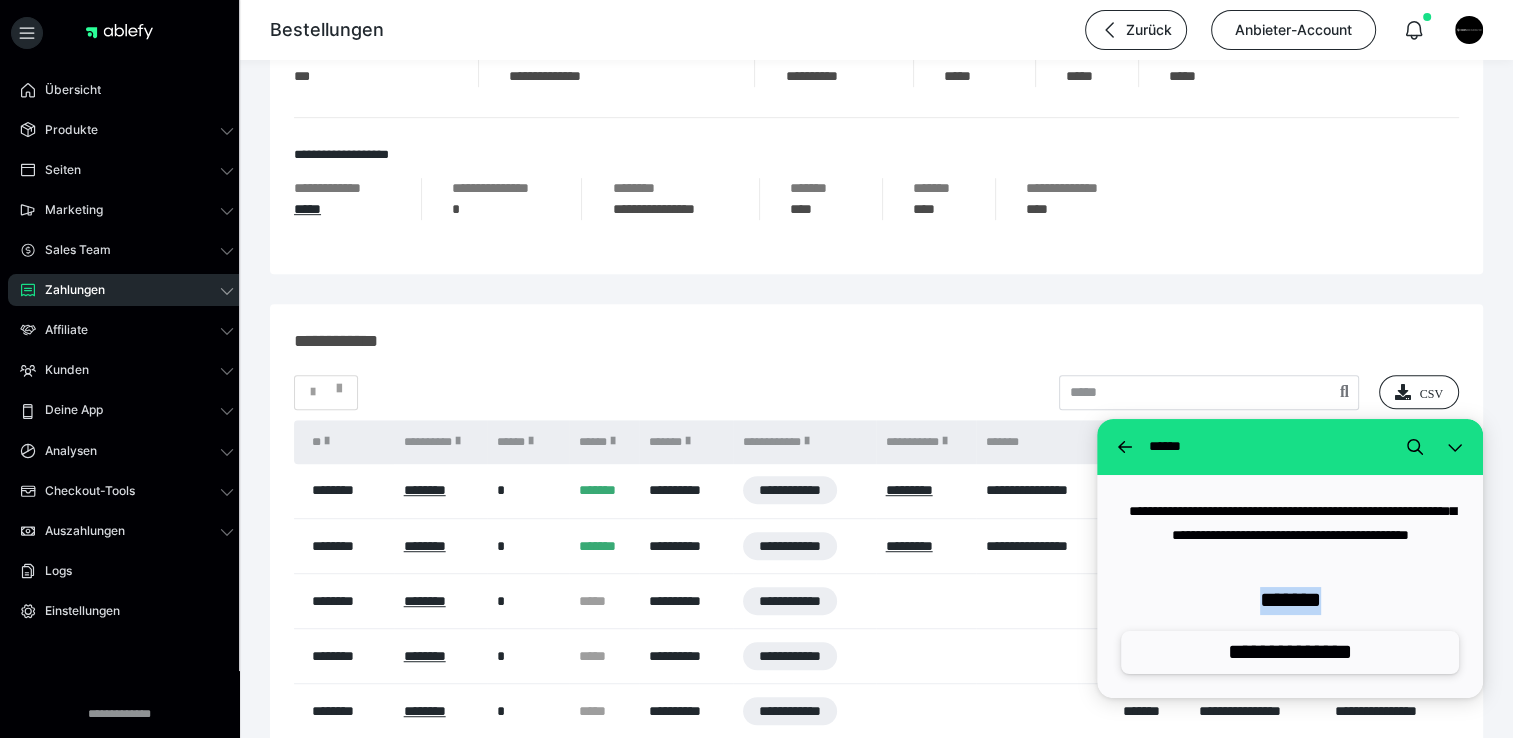 click on "**********" at bounding box center (1290, 652) 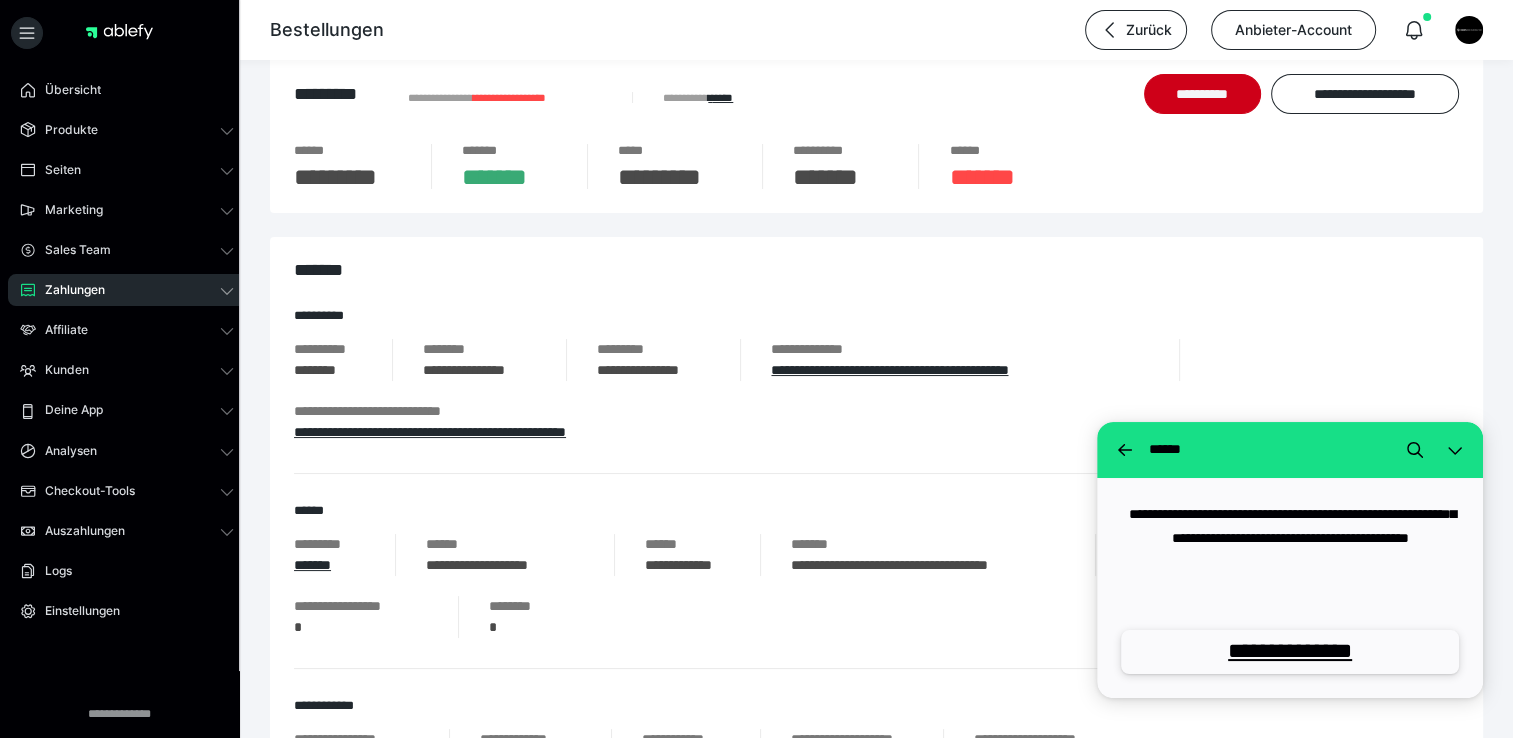 scroll, scrollTop: 27, scrollLeft: 0, axis: vertical 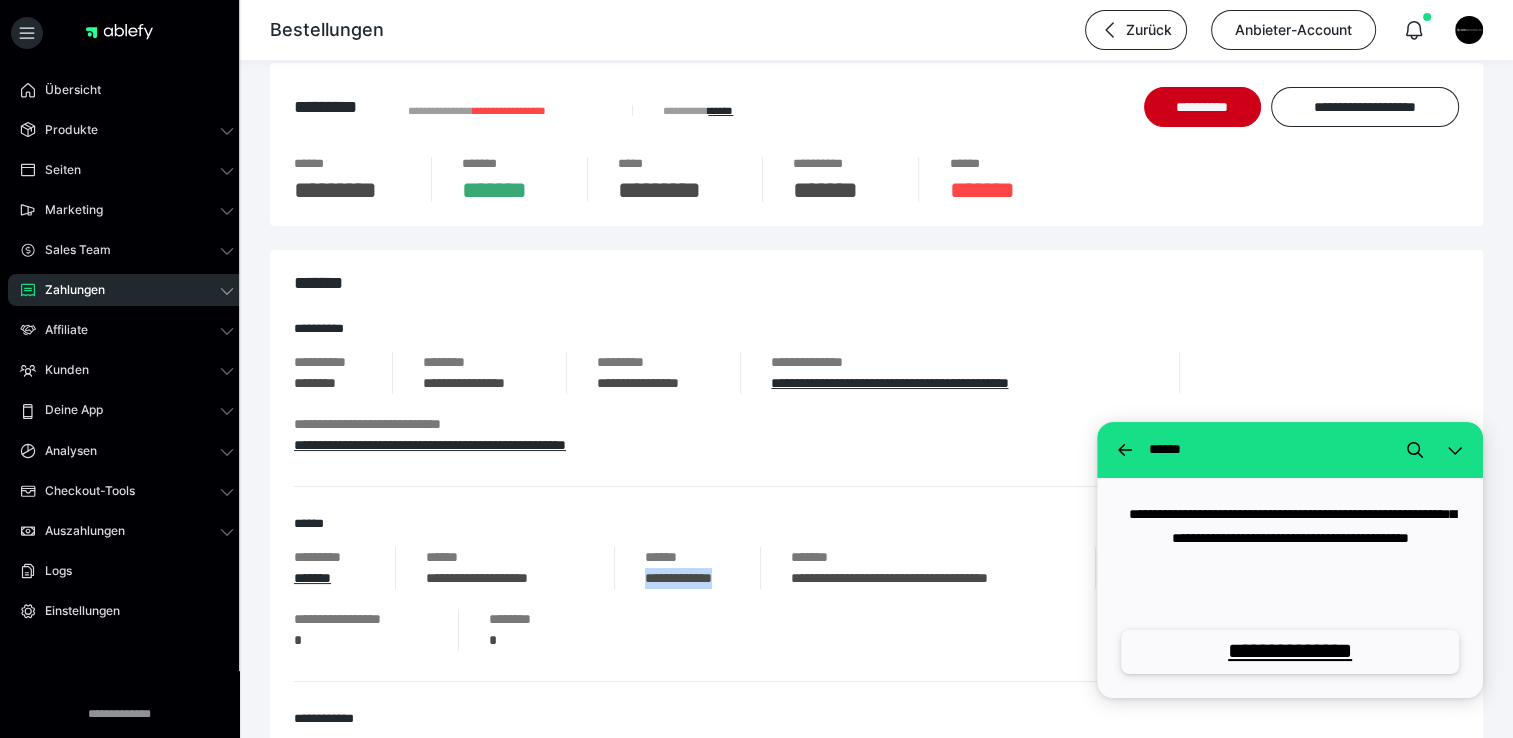 drag, startPoint x: 633, startPoint y: 587, endPoint x: 750, endPoint y: 582, distance: 117.10679 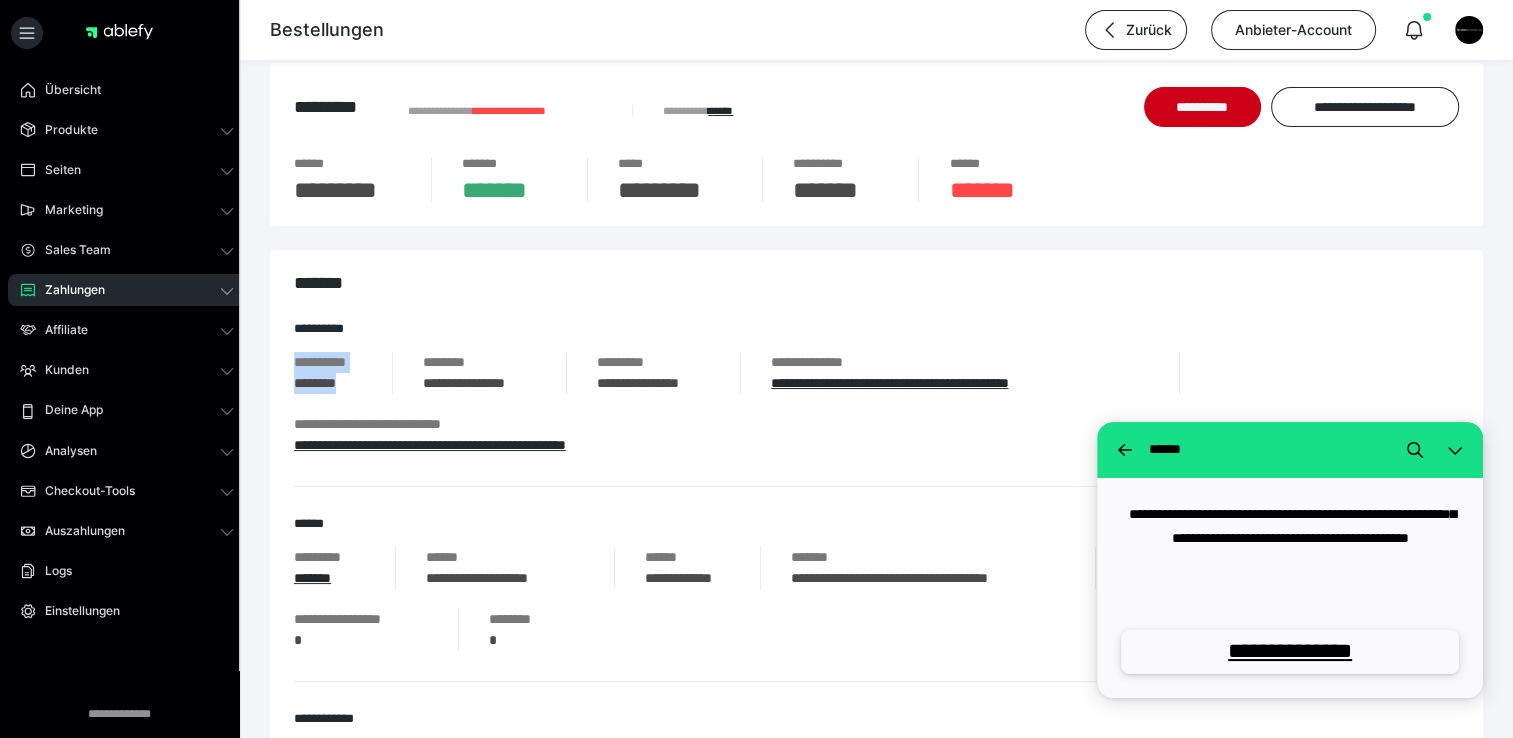 drag, startPoint x: 288, startPoint y: 360, endPoint x: 382, endPoint y: 379, distance: 95.90099 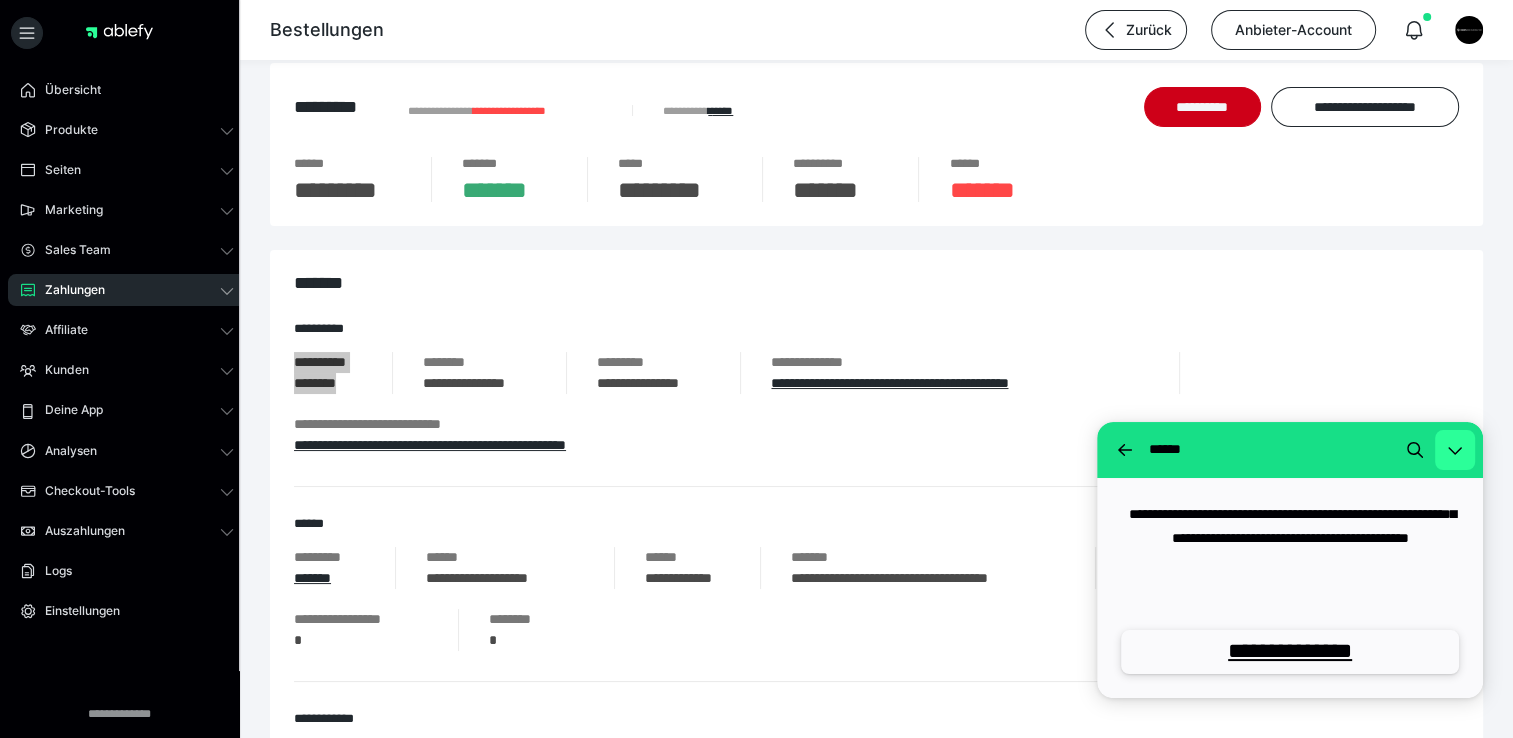click 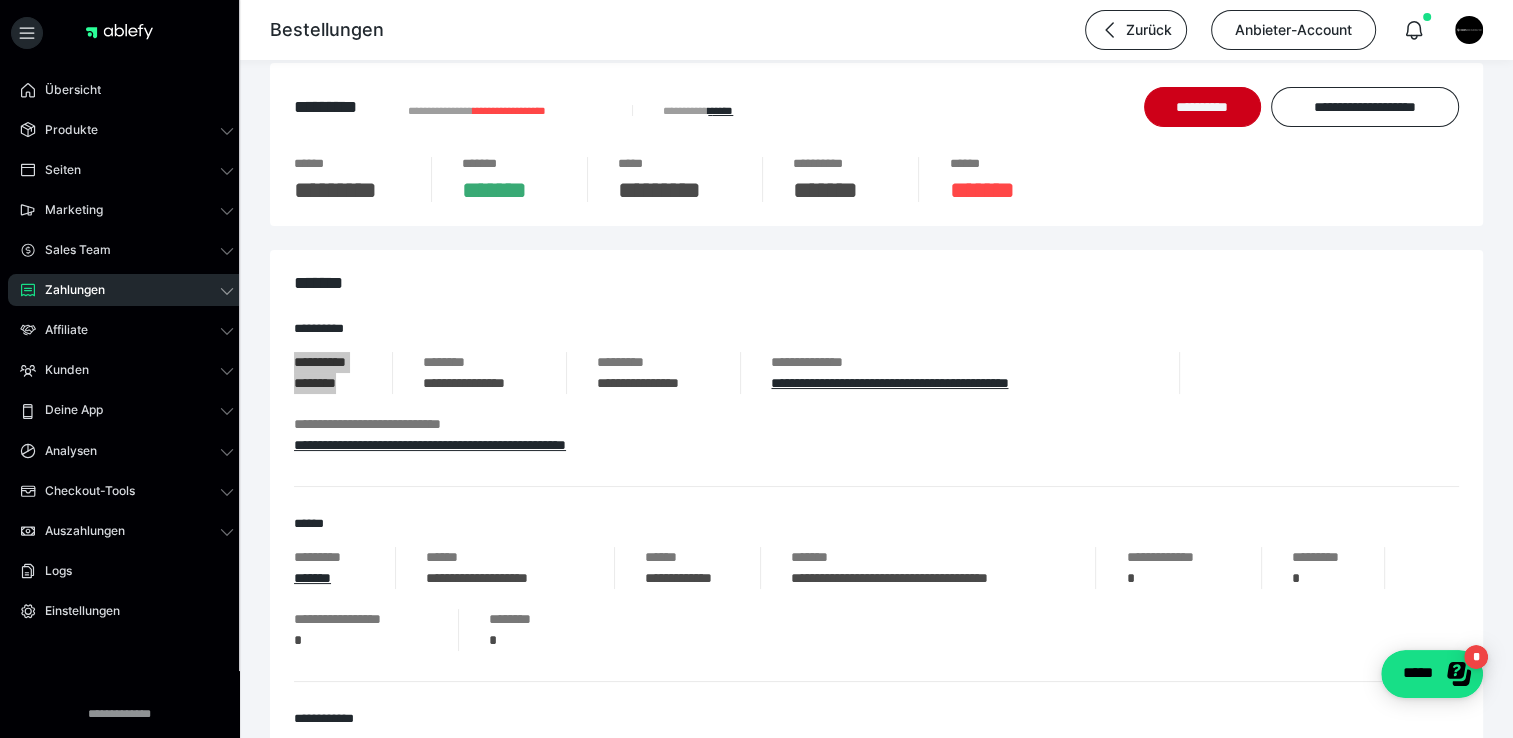 scroll, scrollTop: 0, scrollLeft: 0, axis: both 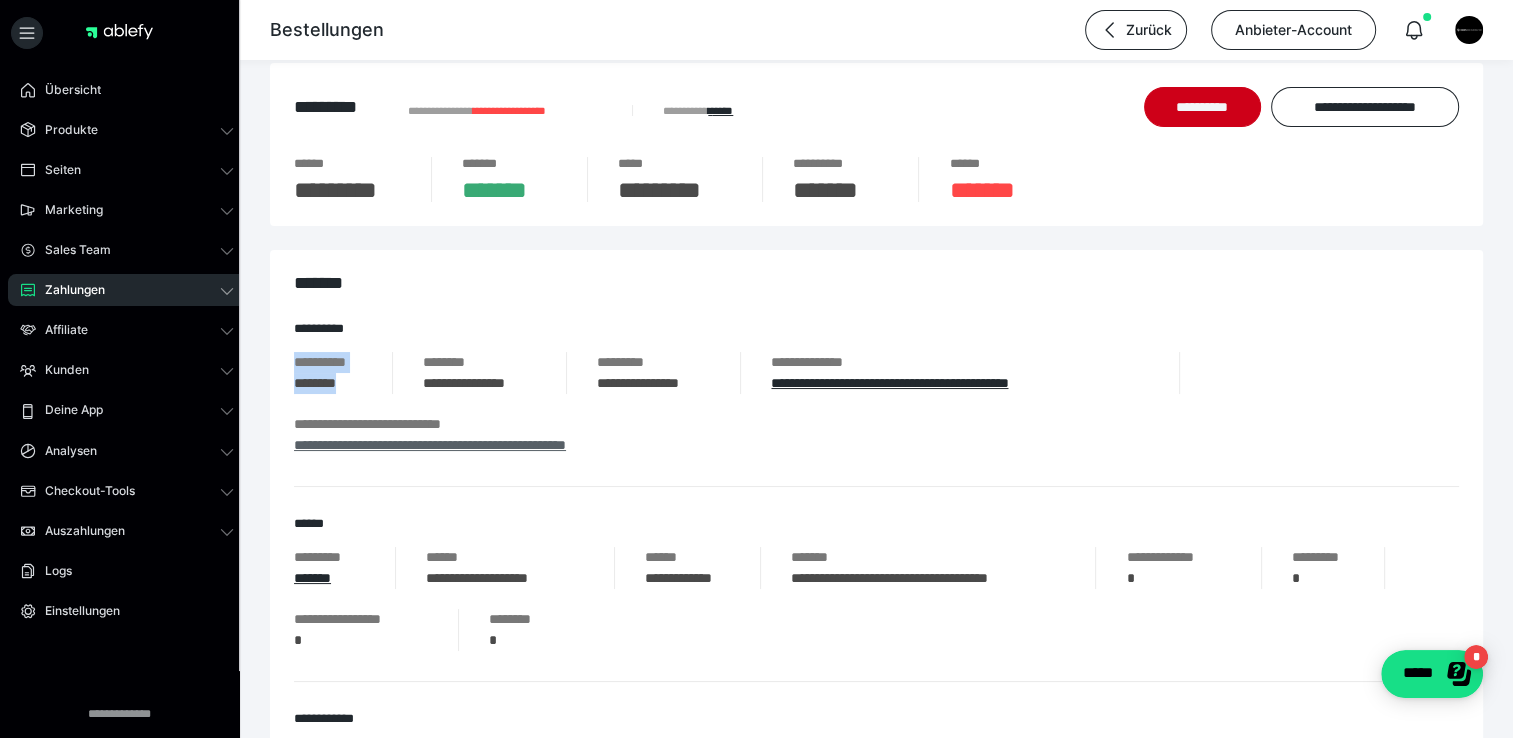 click on "**********" at bounding box center [430, 445] 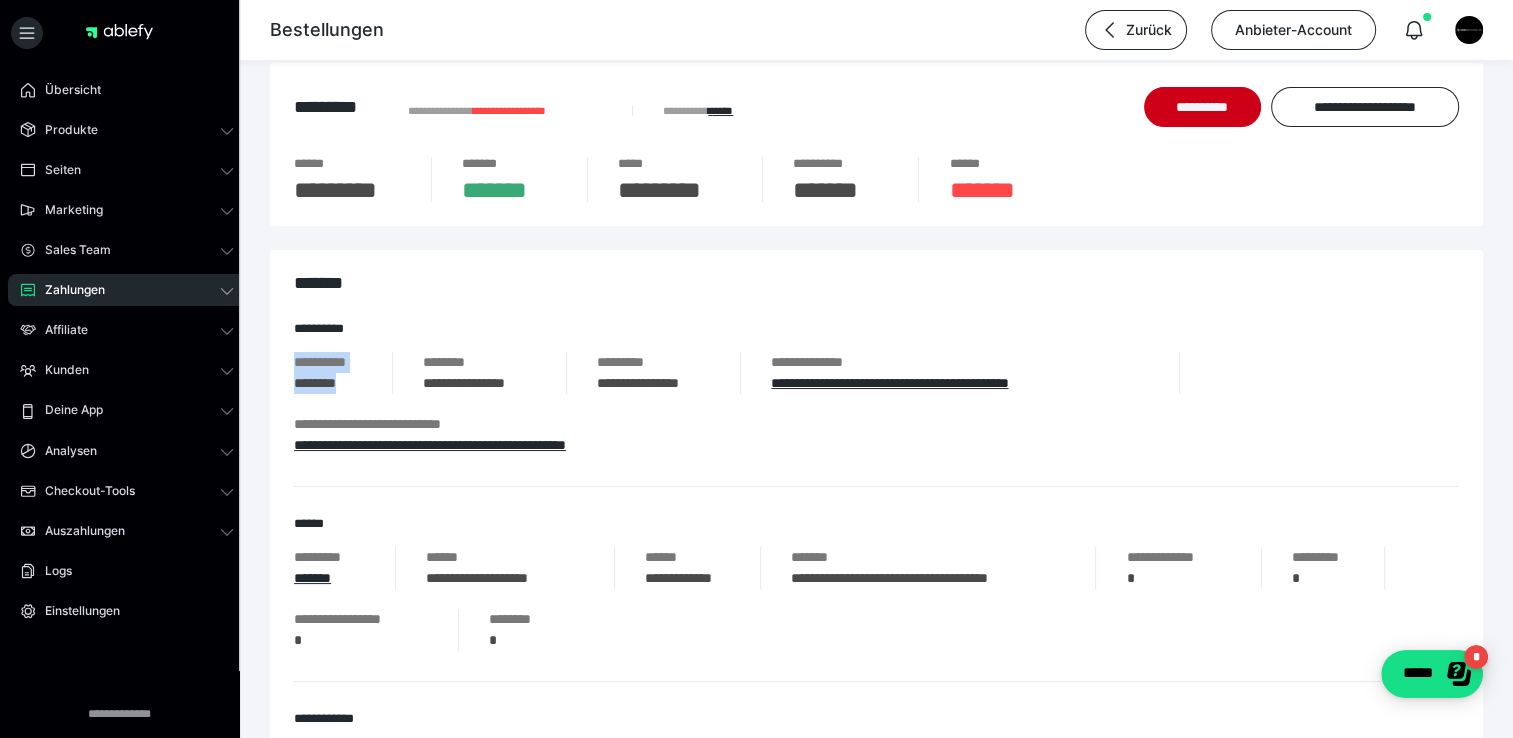 click on "Zahlungen" at bounding box center (127, 290) 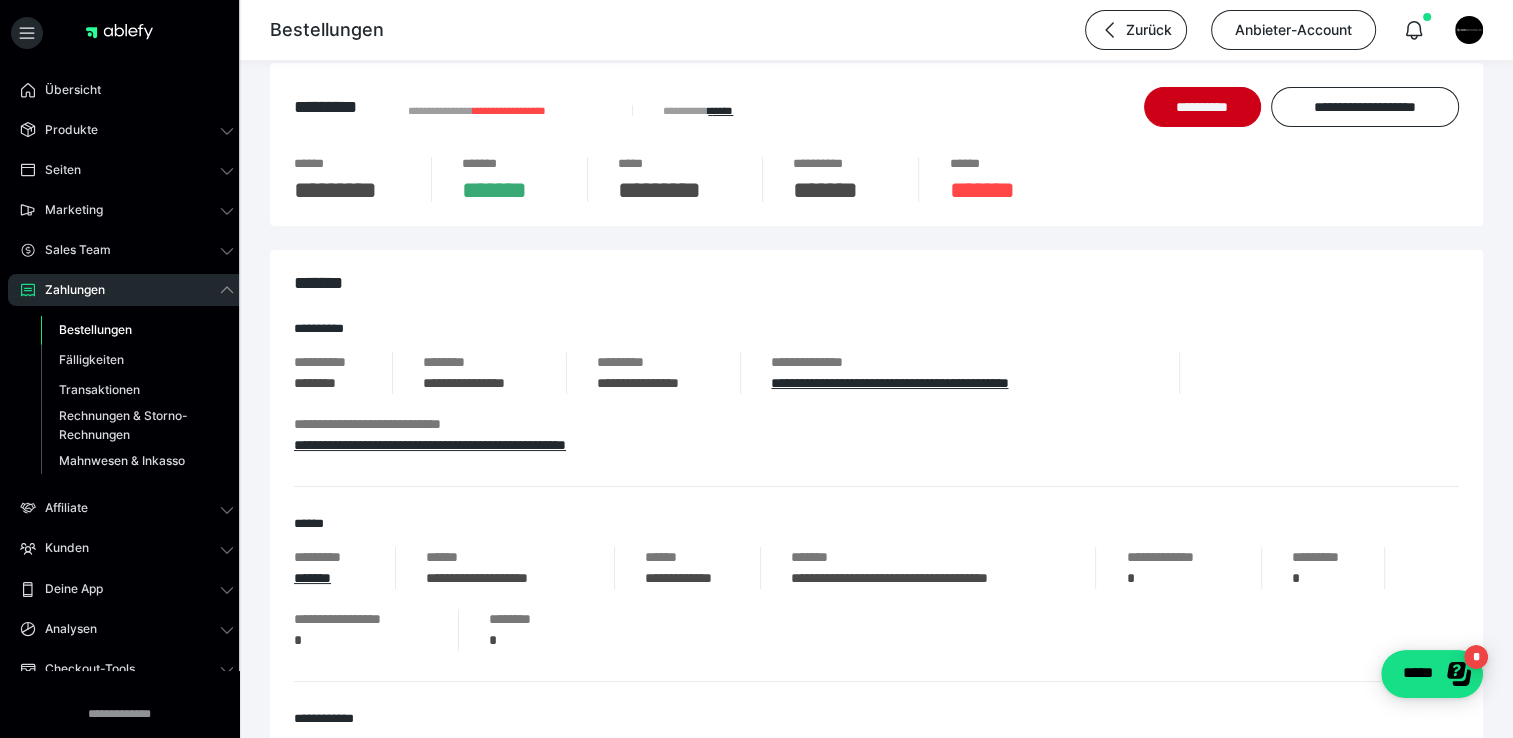 click on "Bestellungen" at bounding box center [95, 329] 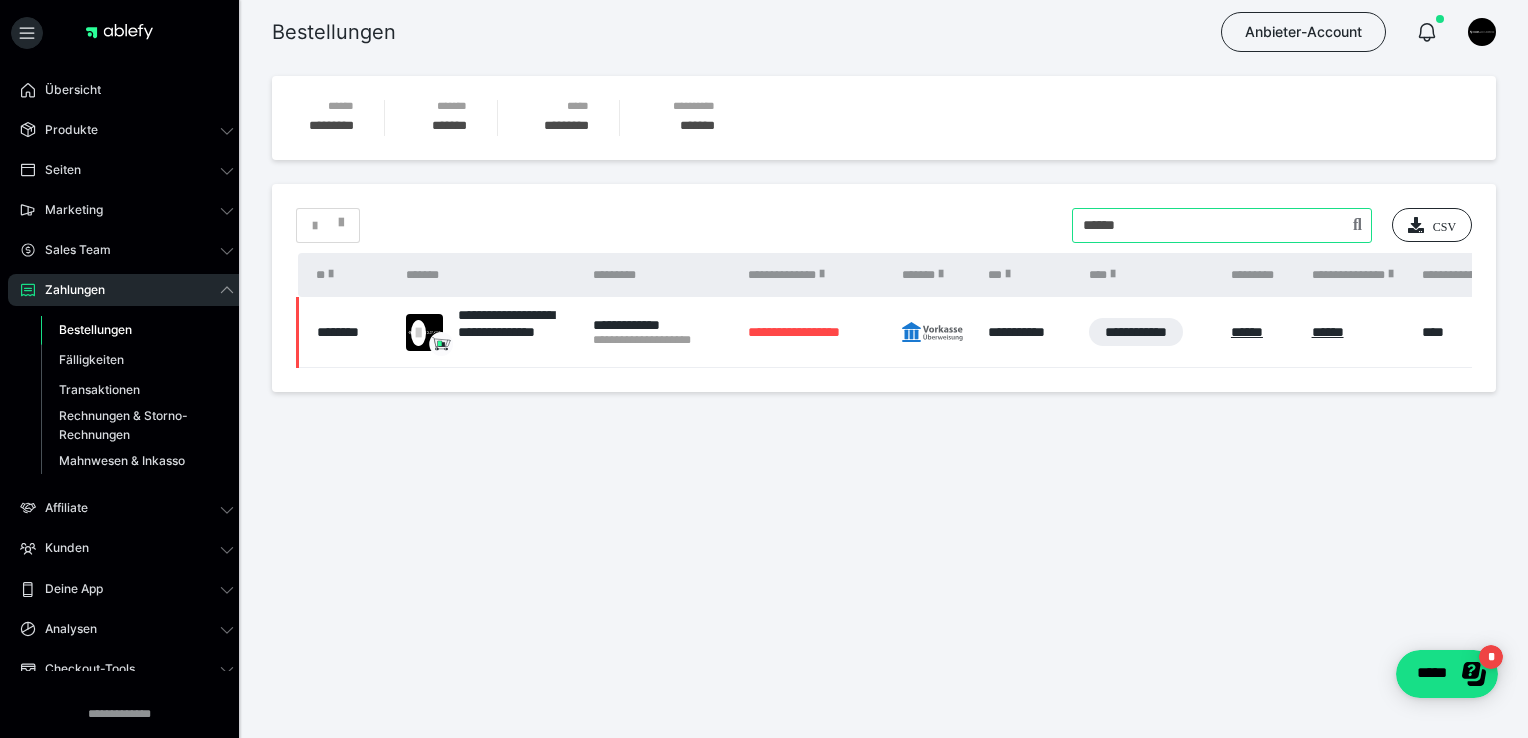 click at bounding box center (1222, 225) 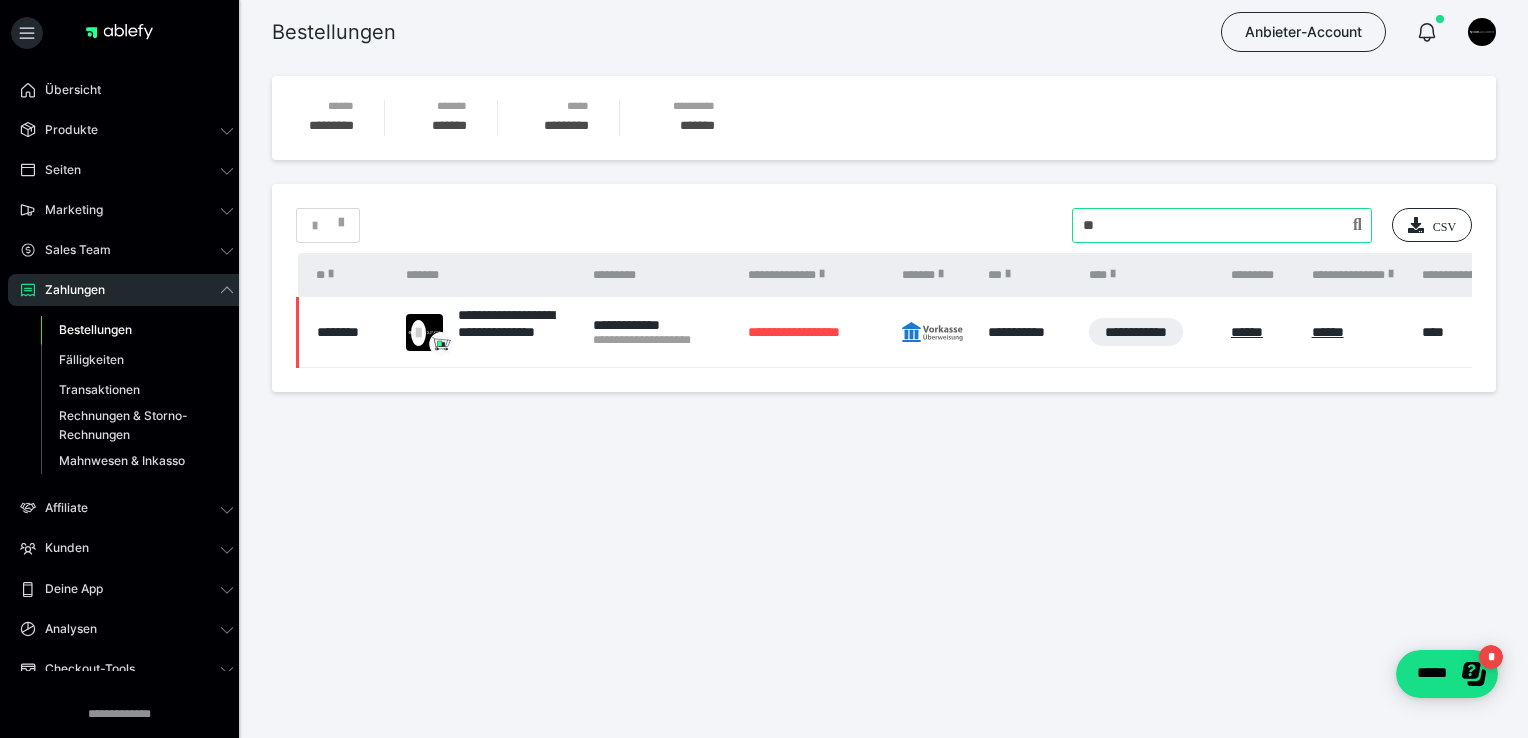 type on "*" 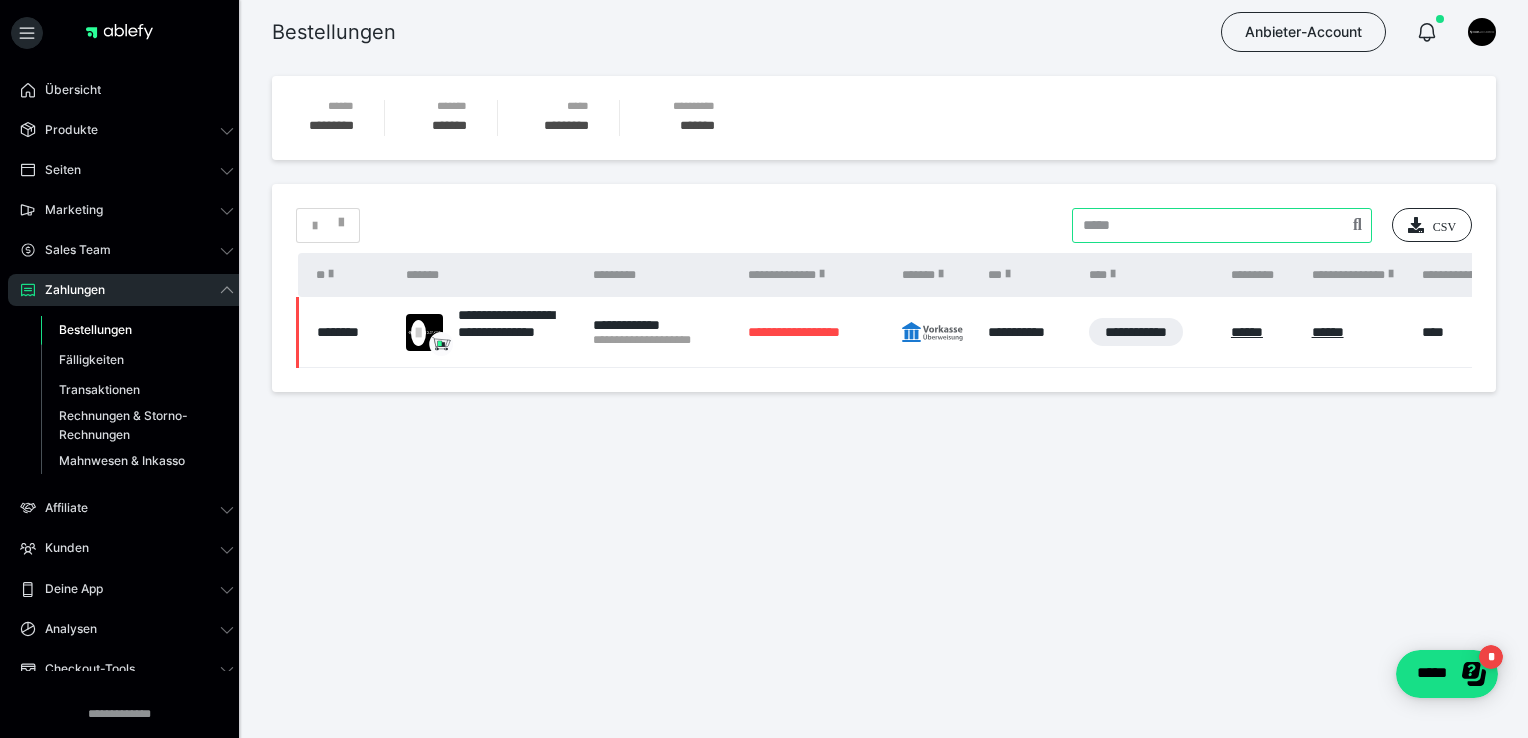 paste on "**********" 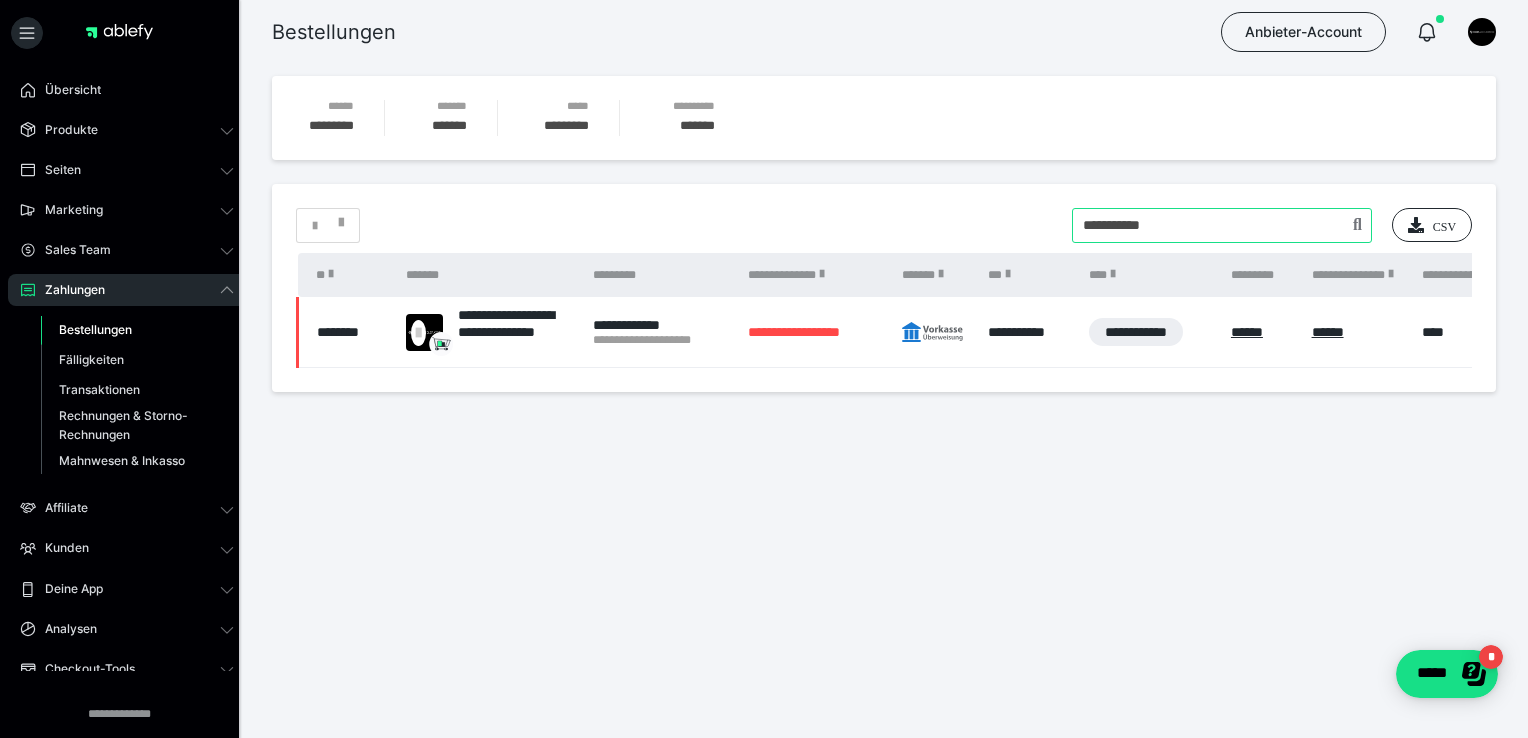 type on "**********" 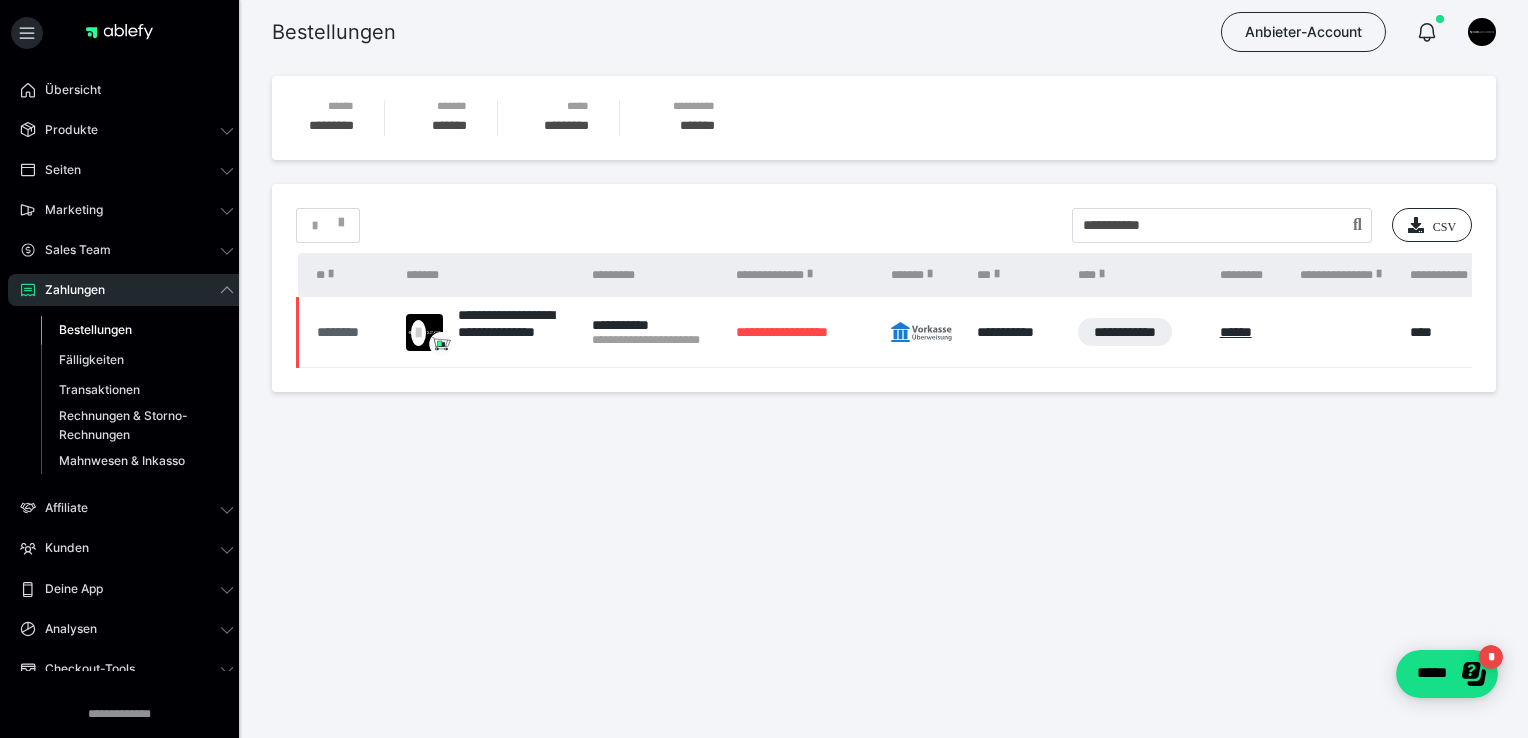 click on "********" at bounding box center [351, 332] 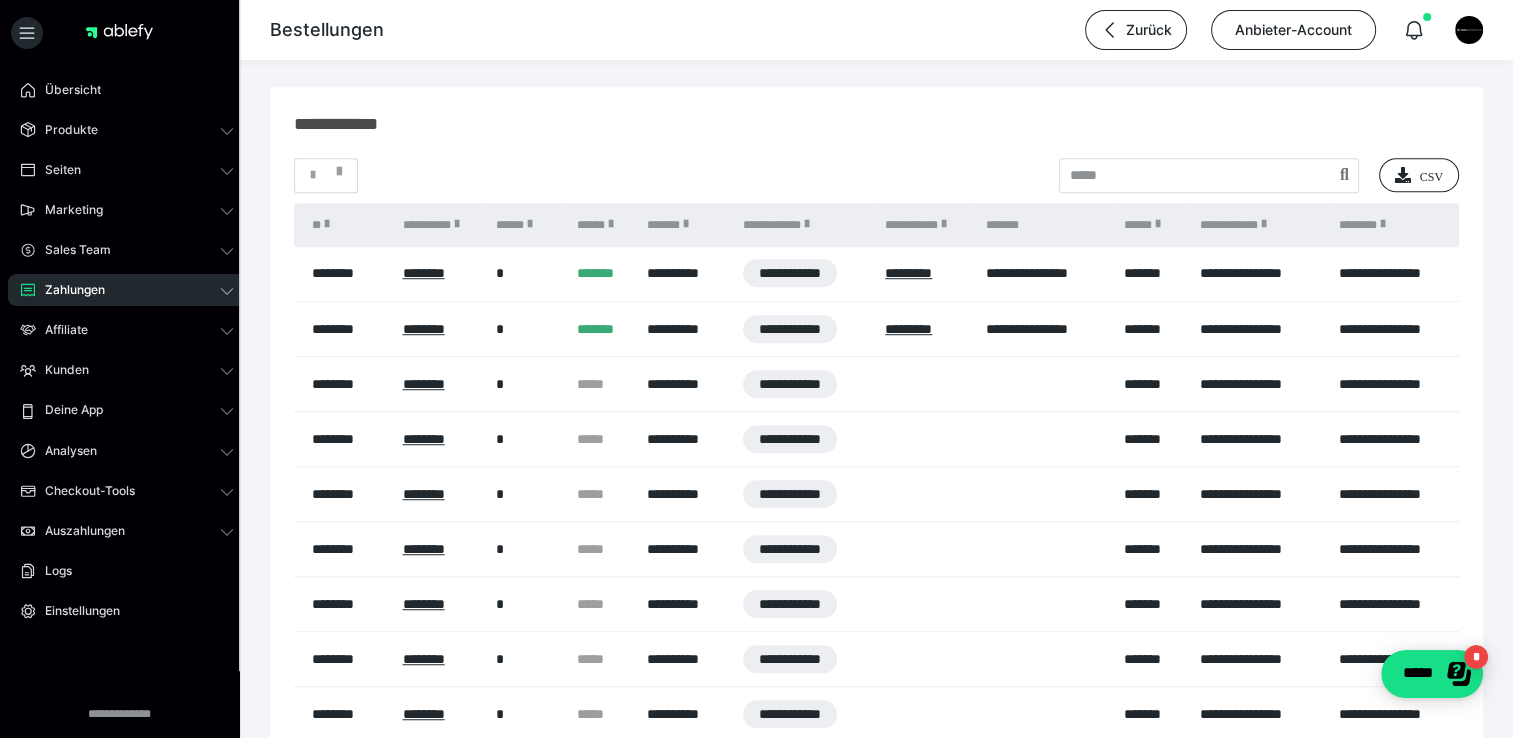 scroll, scrollTop: 1263, scrollLeft: 0, axis: vertical 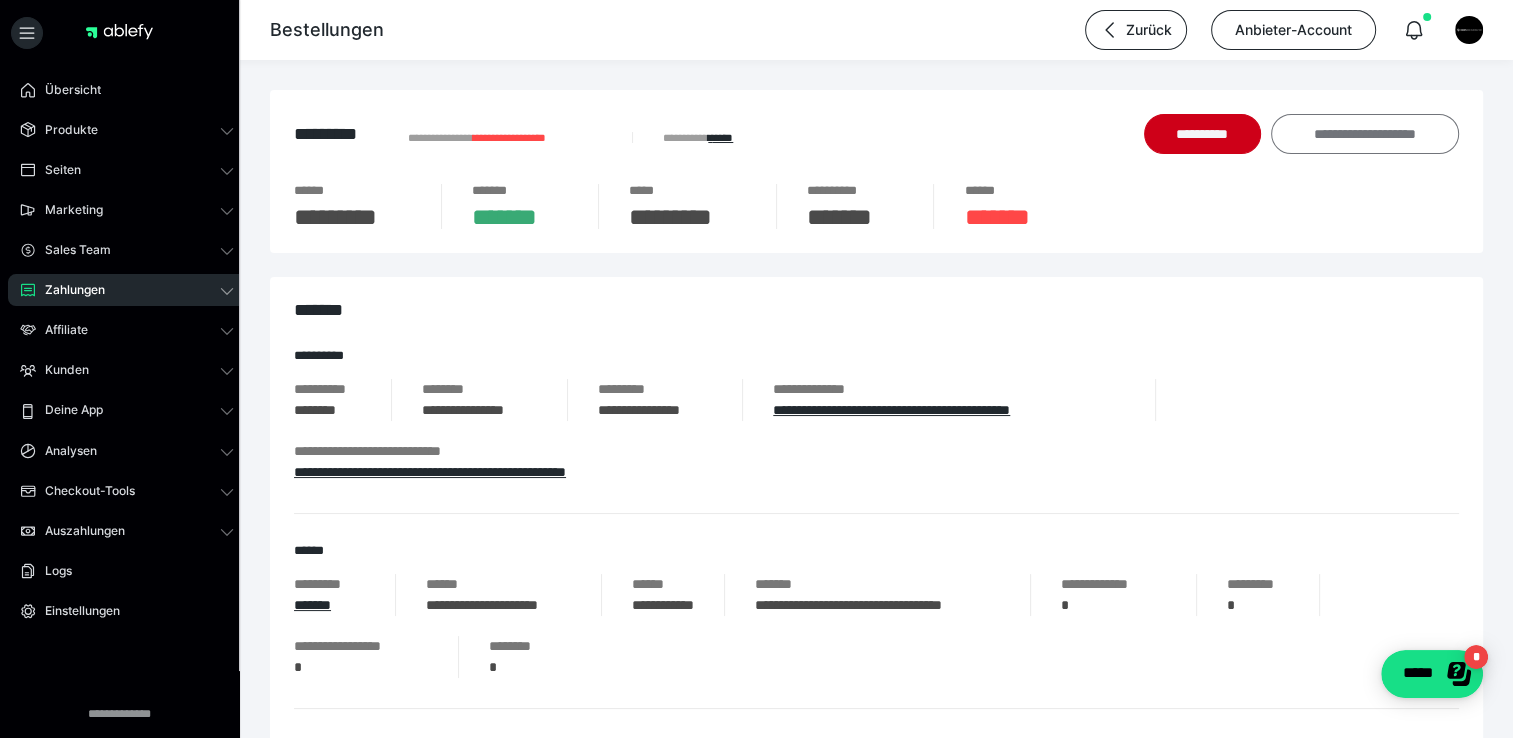 click on "**********" at bounding box center [1365, 134] 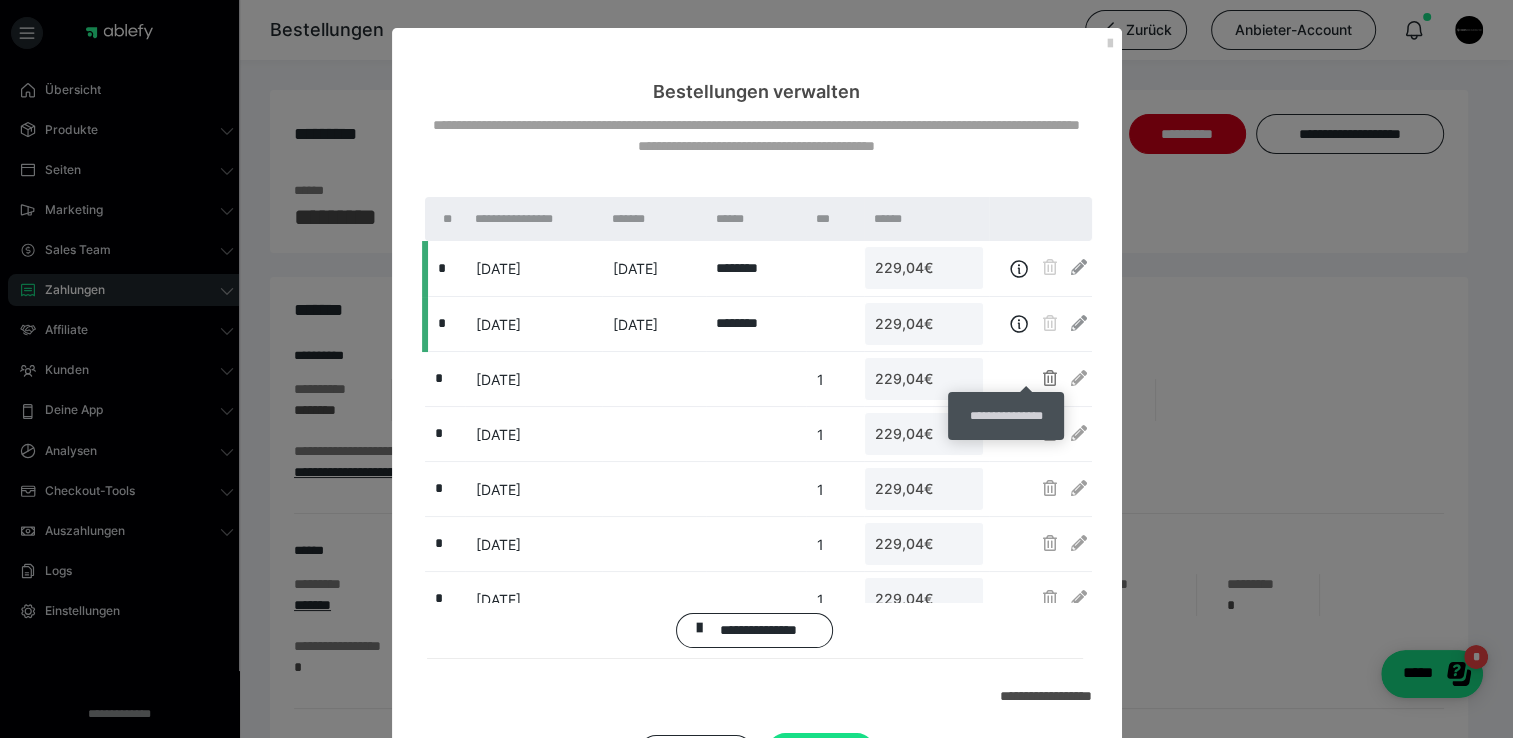 click at bounding box center [1050, 378] 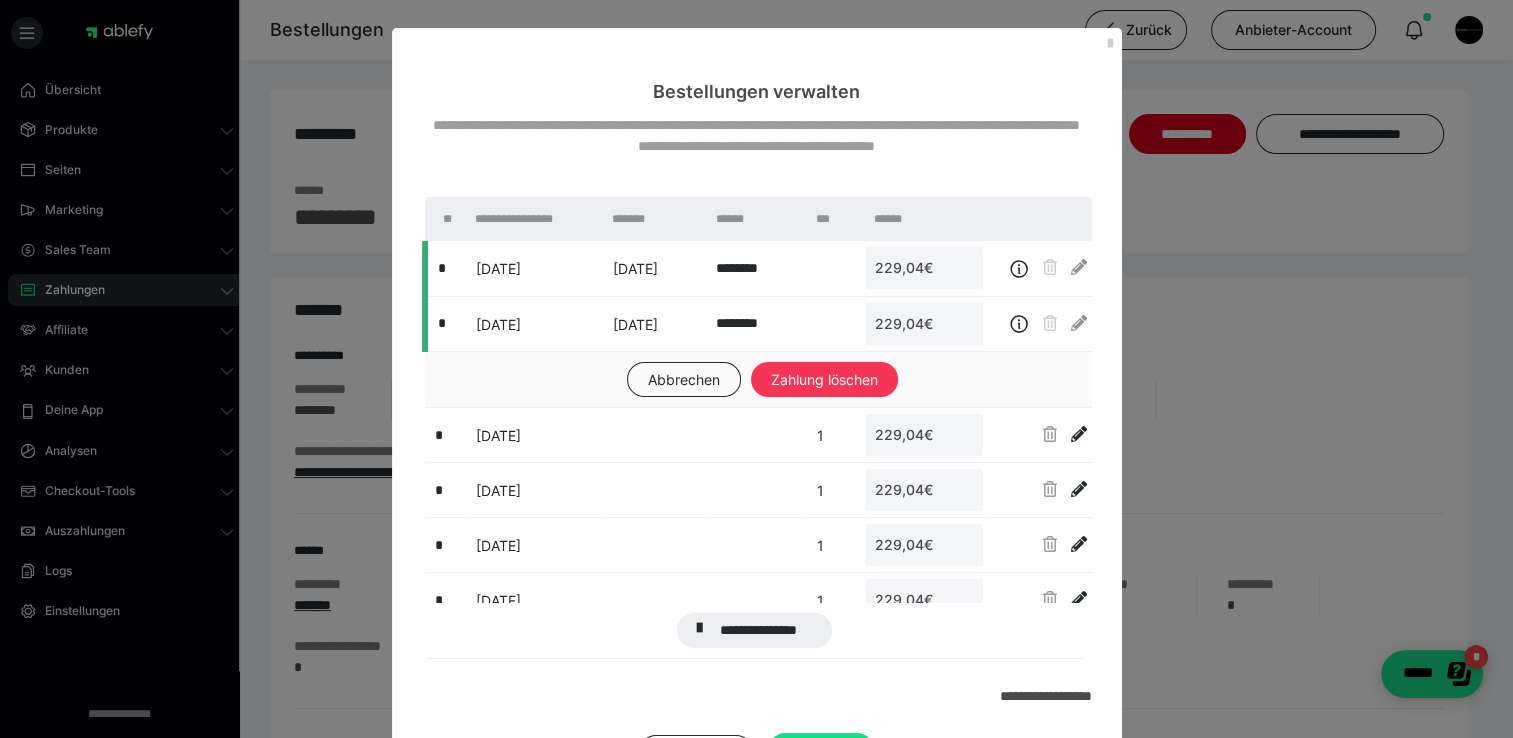 click on "Zahlung löschen" at bounding box center (824, 380) 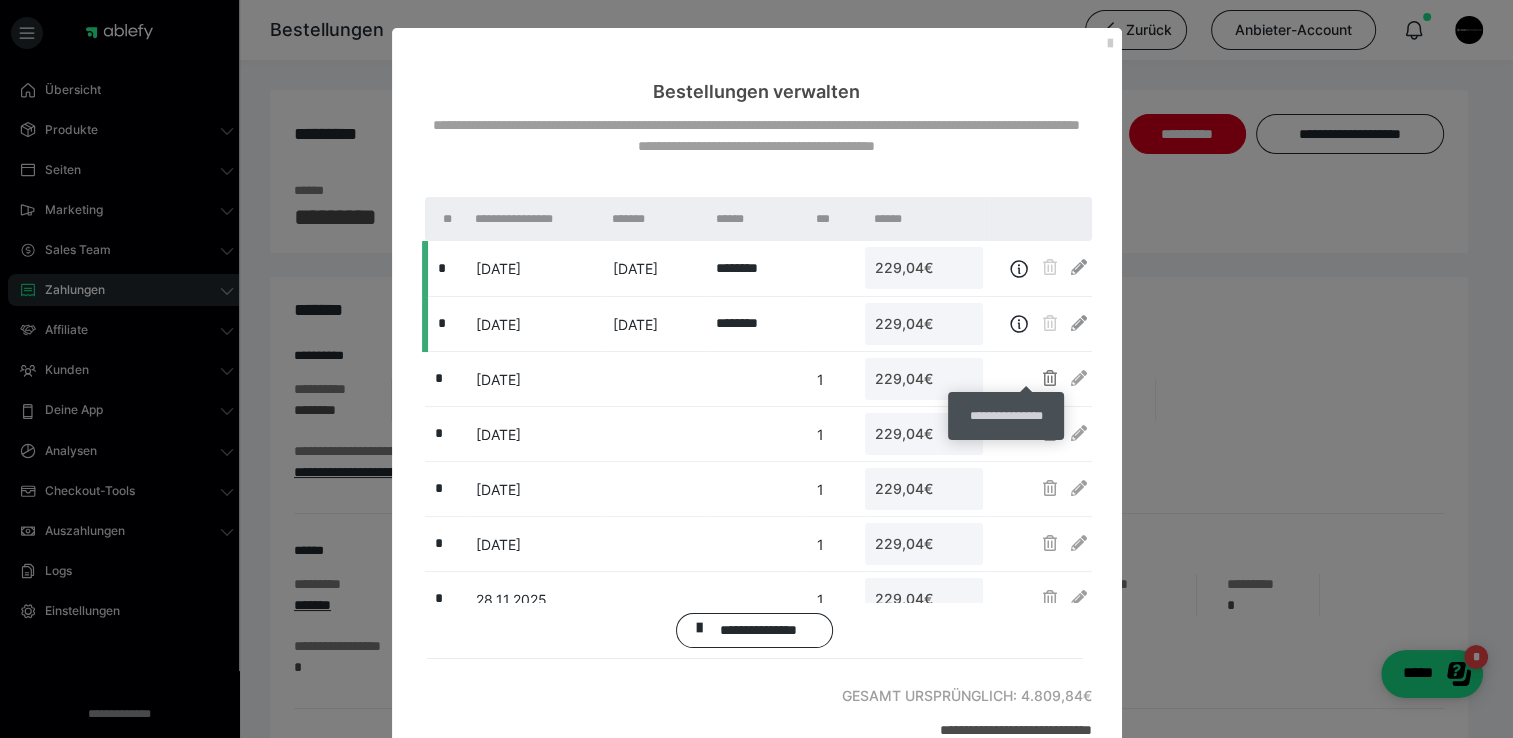 click at bounding box center (1050, 378) 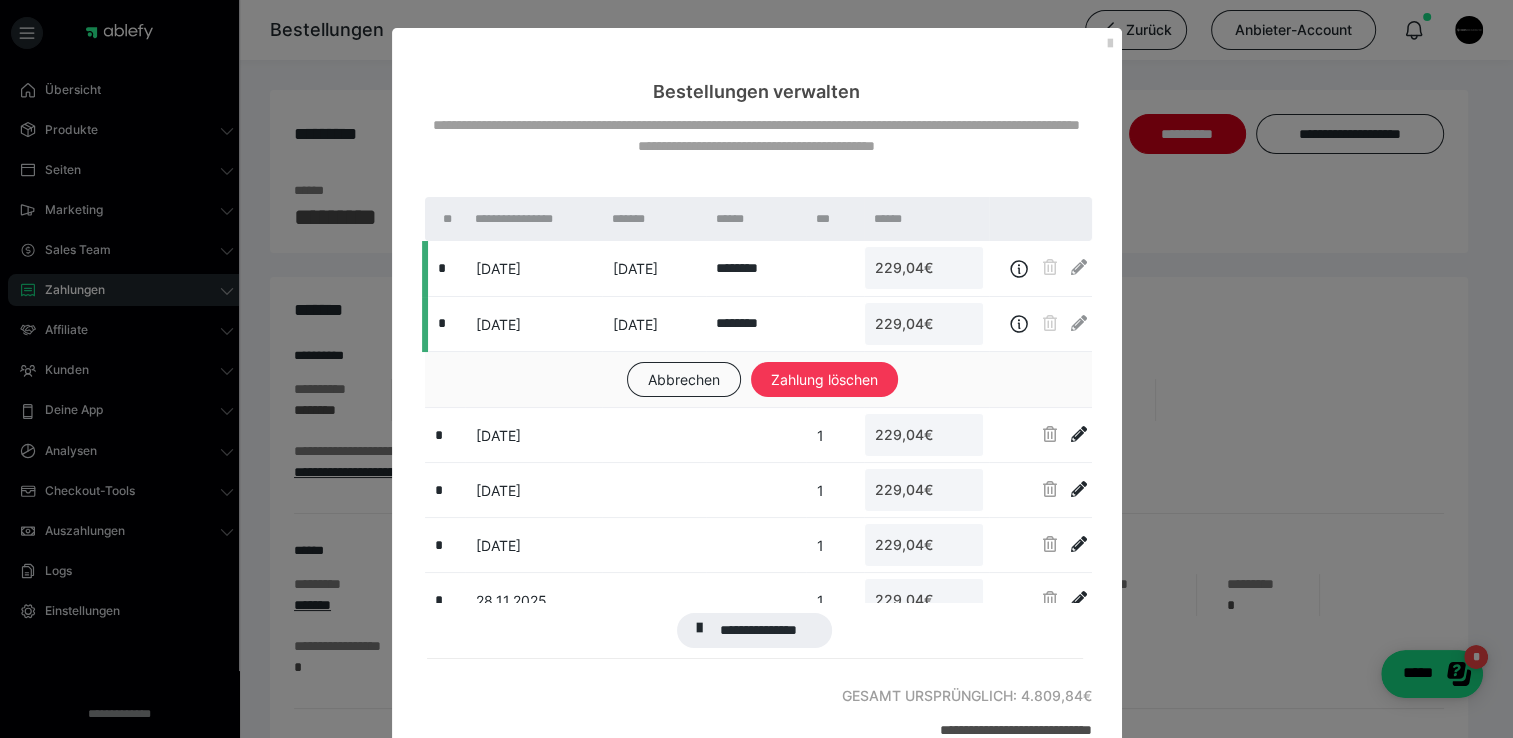 click on "Zahlung löschen" at bounding box center [824, 380] 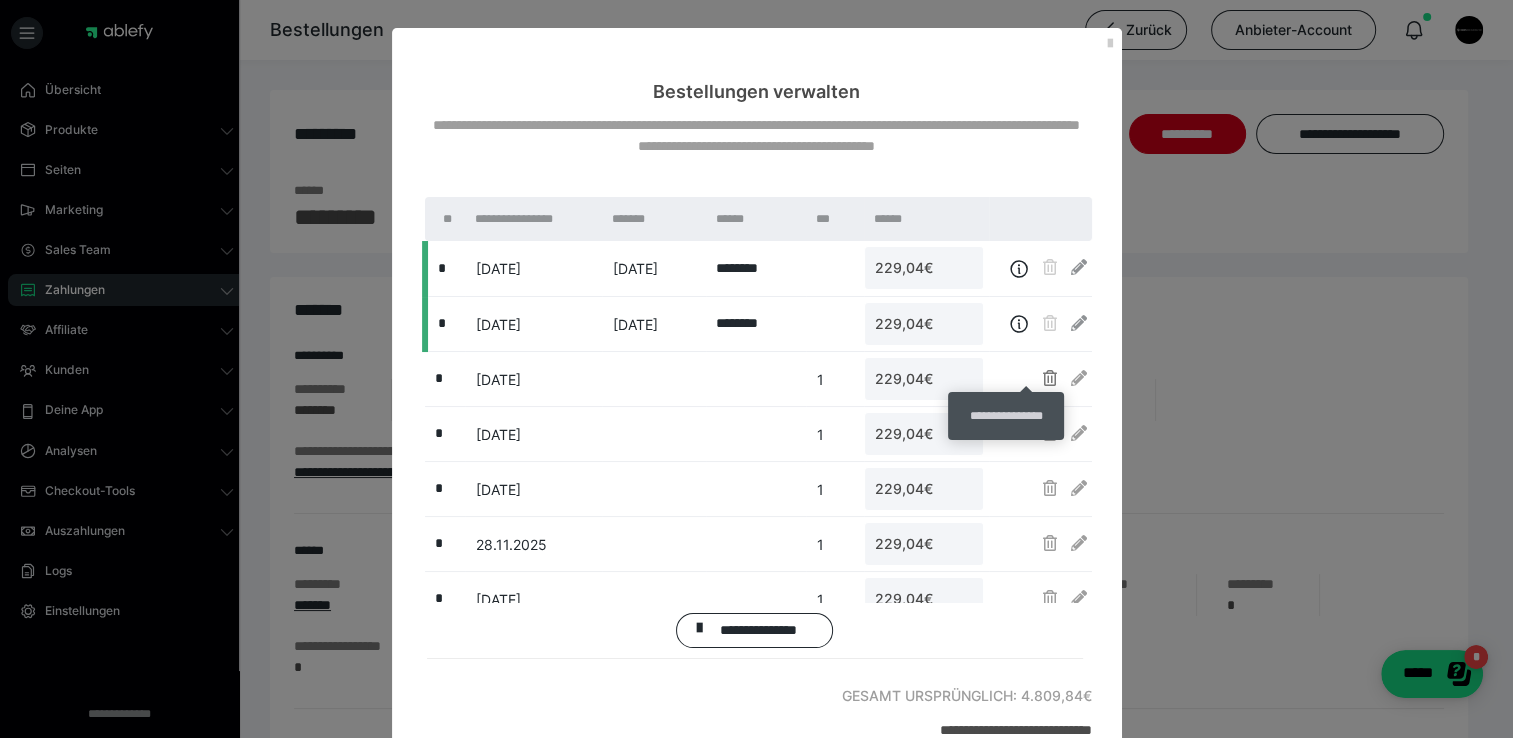 click at bounding box center (1050, 378) 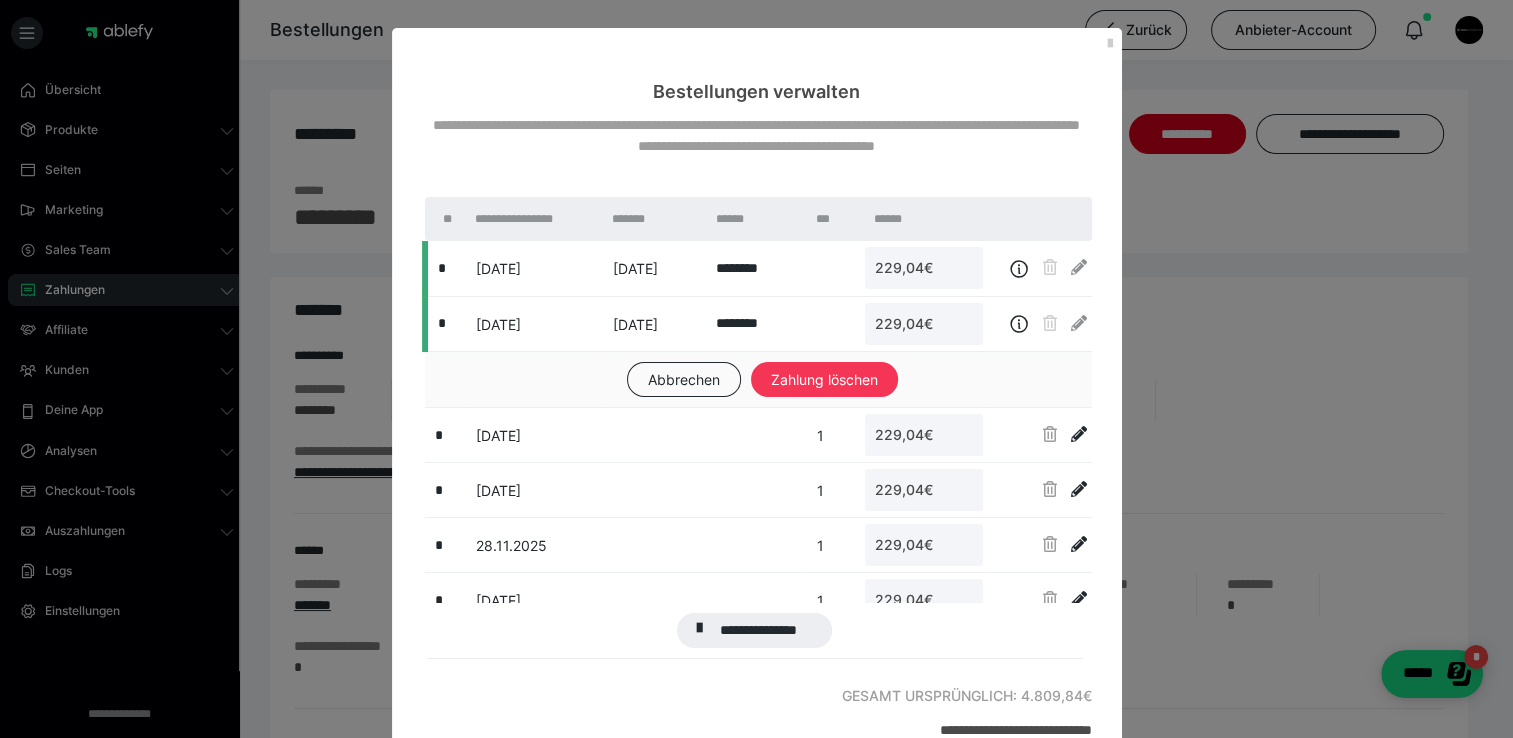 click on "Zahlung löschen" at bounding box center [824, 380] 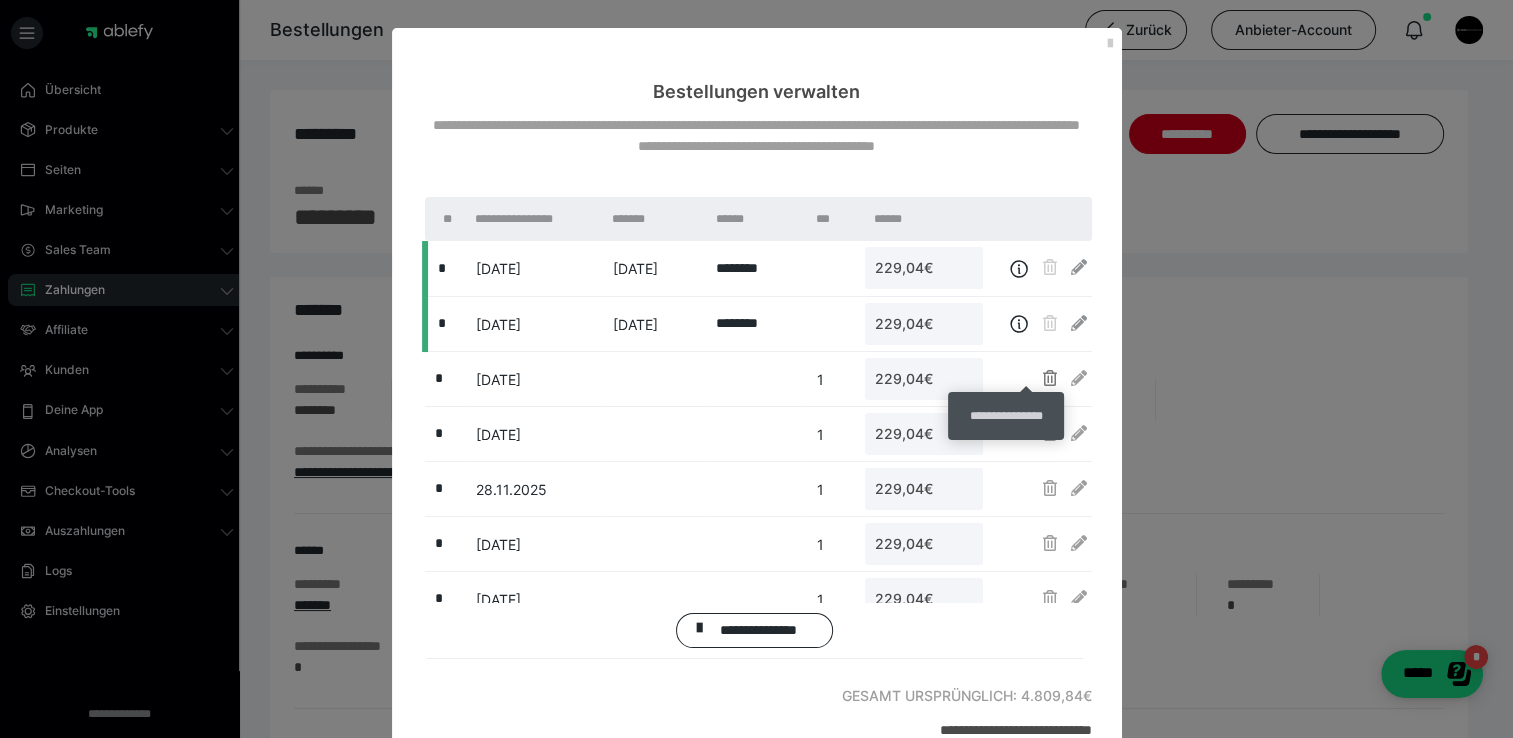 click at bounding box center [1050, 378] 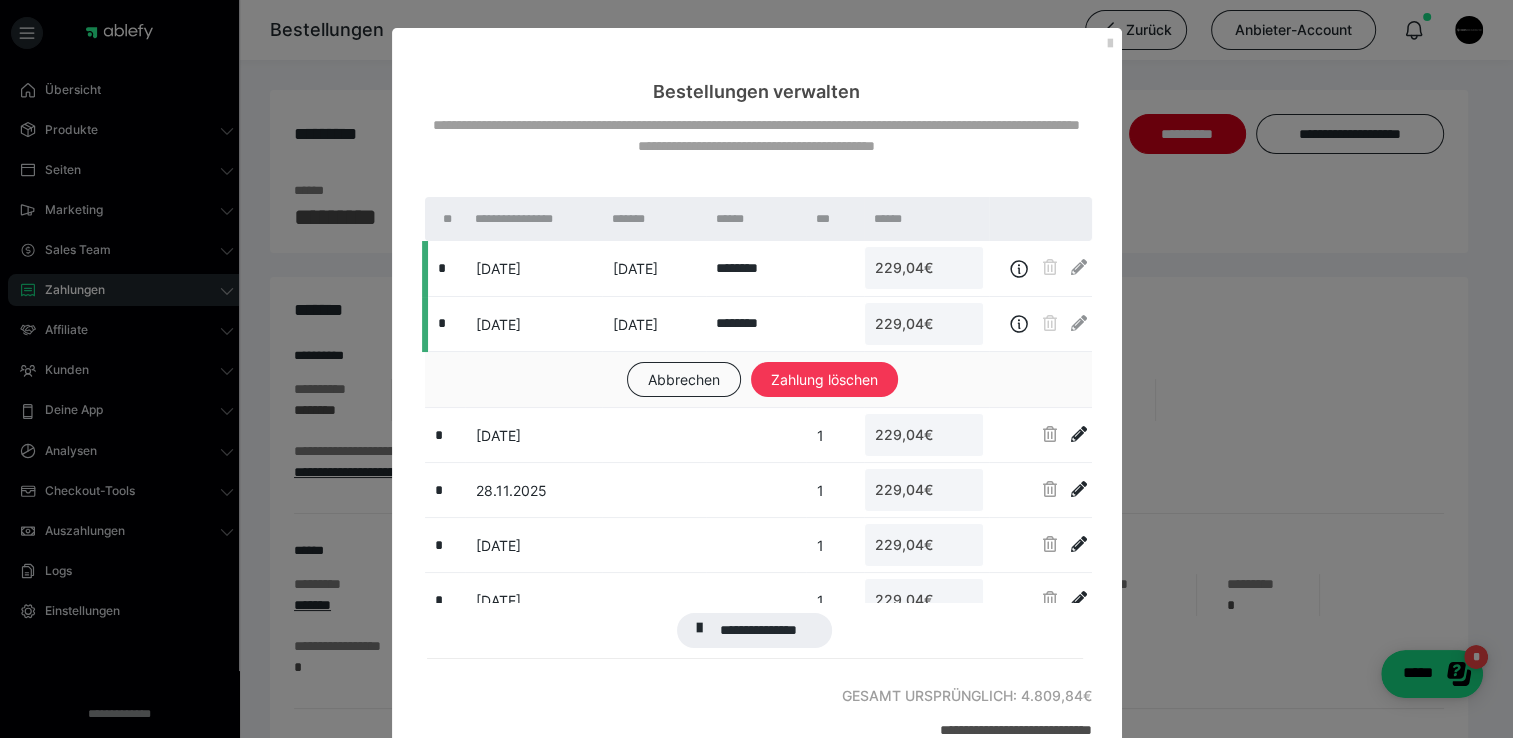 click on "Zahlung löschen" at bounding box center (824, 380) 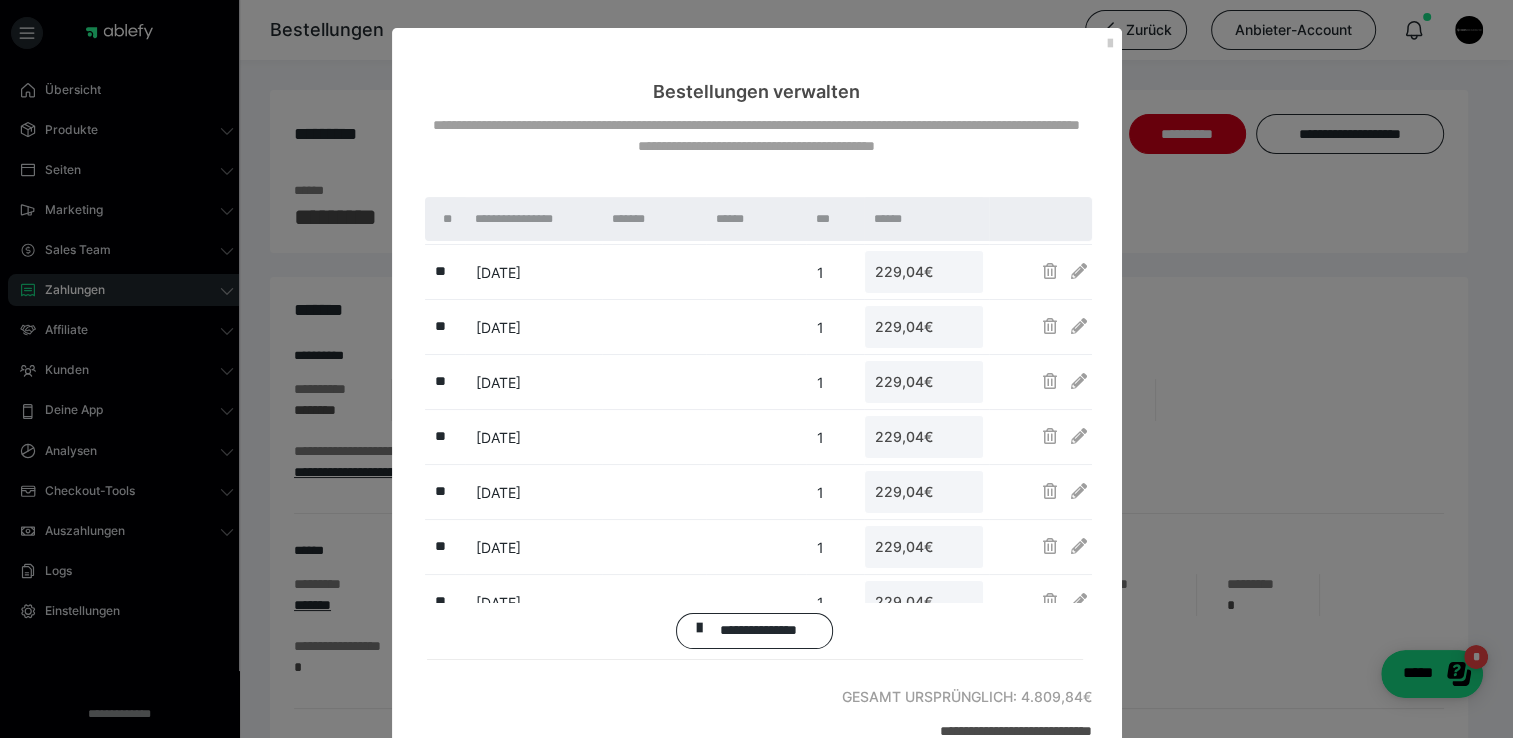 scroll, scrollTop: 572, scrollLeft: 0, axis: vertical 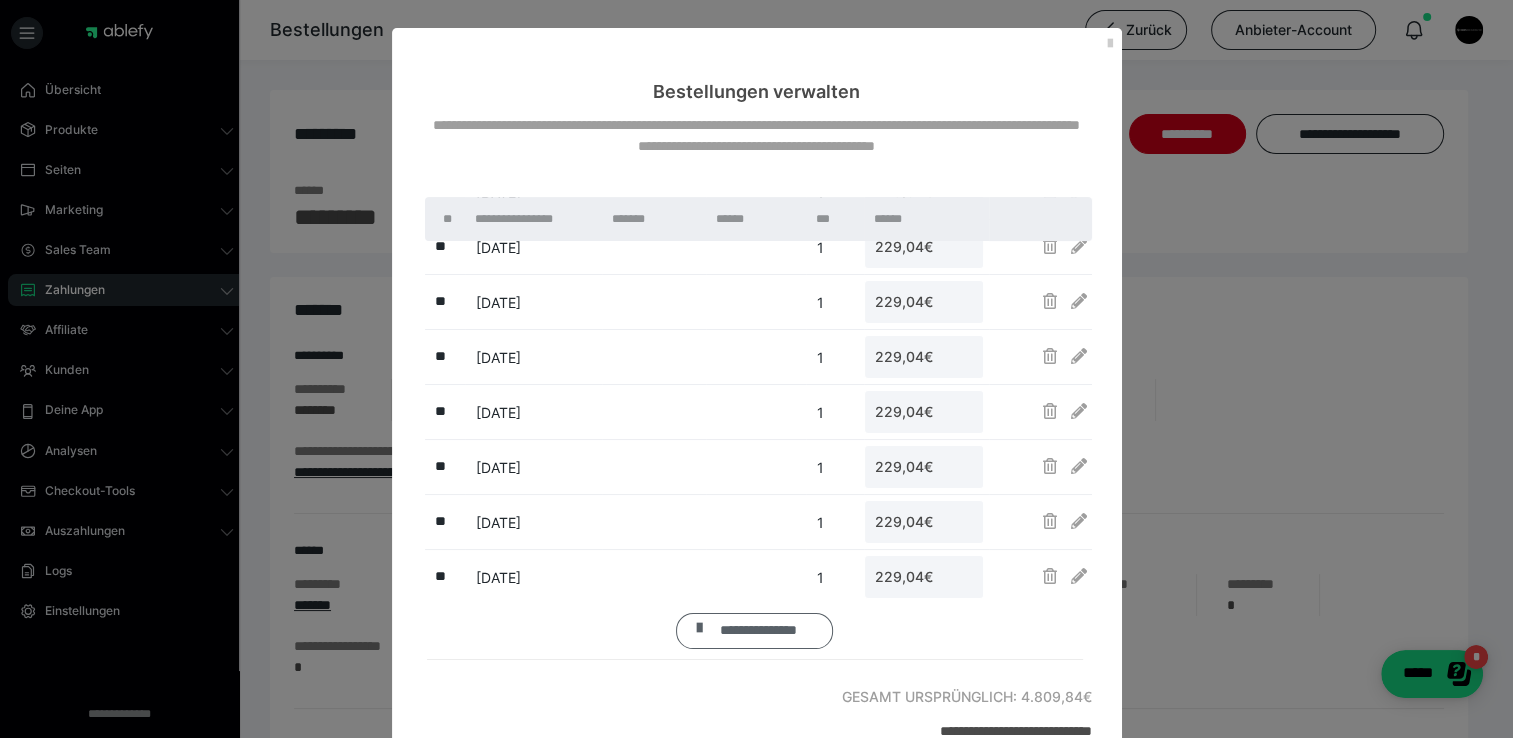 click on "**********" at bounding box center [759, 631] 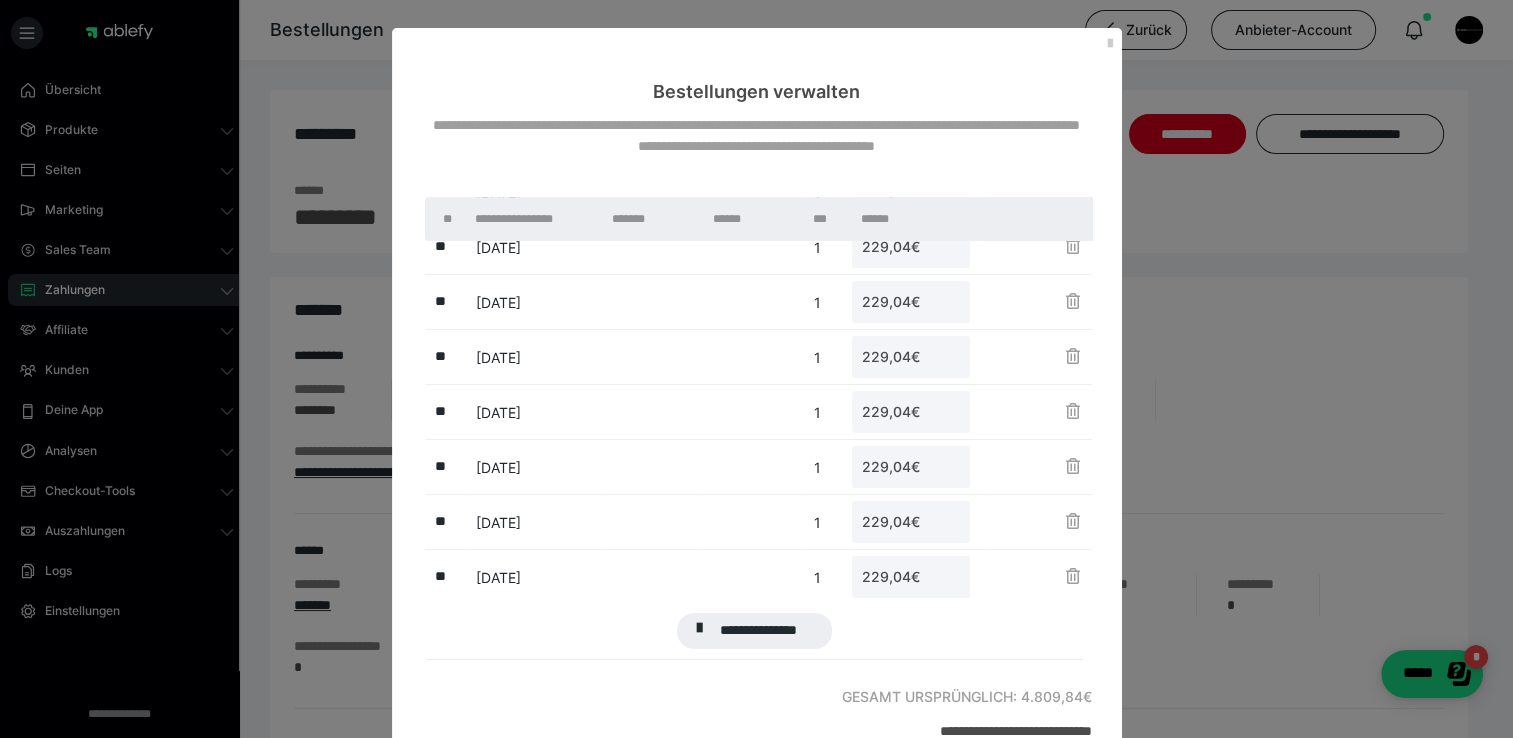 scroll, scrollTop: 652, scrollLeft: 0, axis: vertical 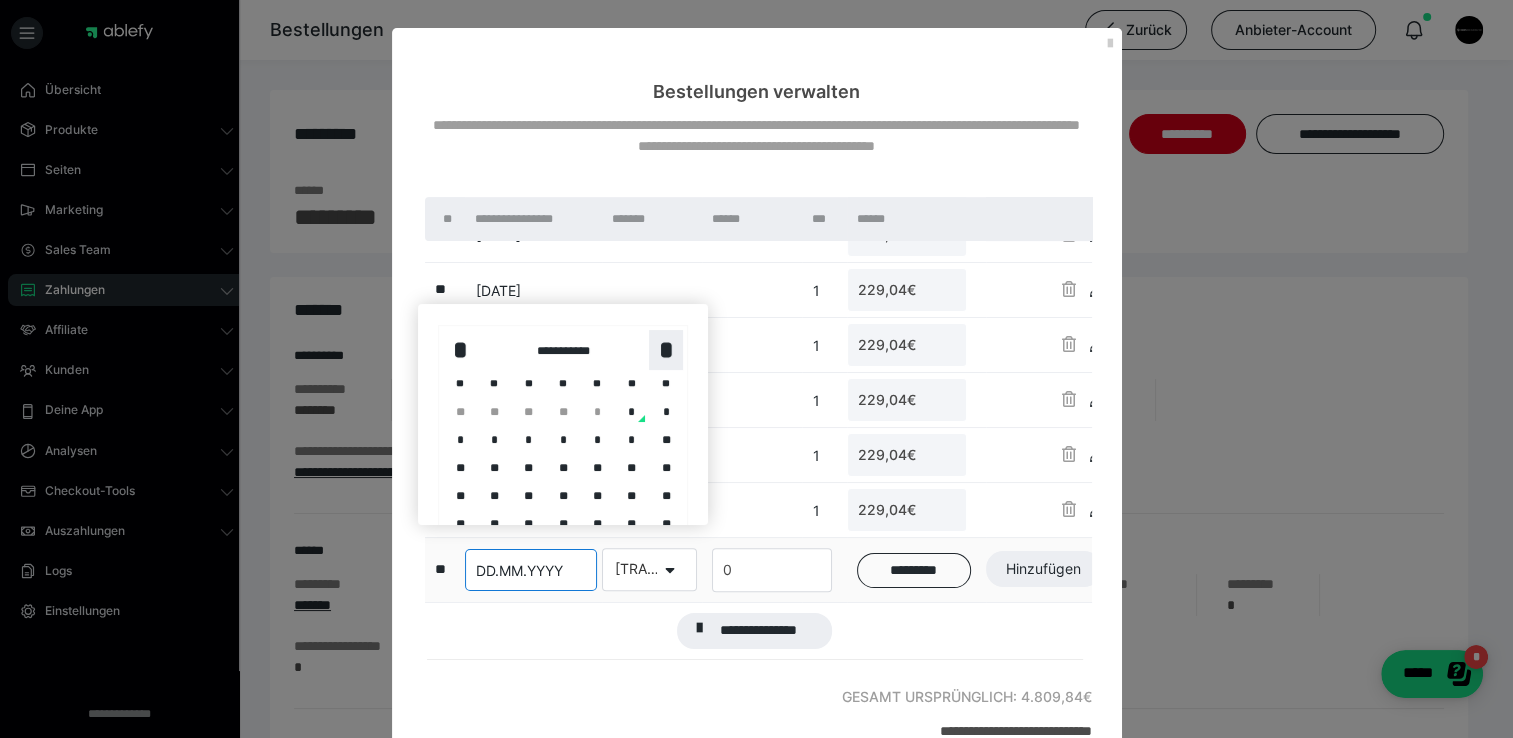 click on "*" at bounding box center [666, 350] 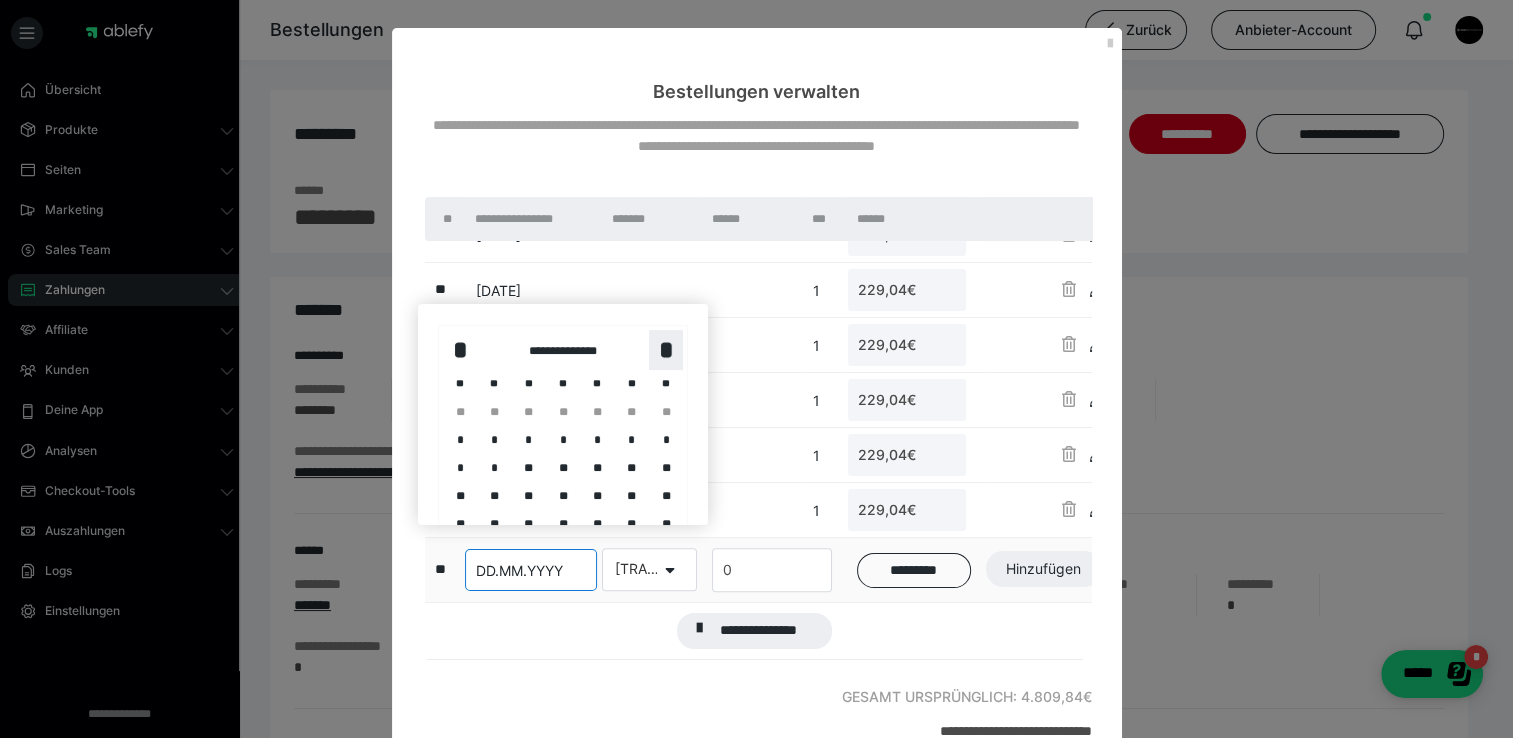 click on "*" at bounding box center [666, 350] 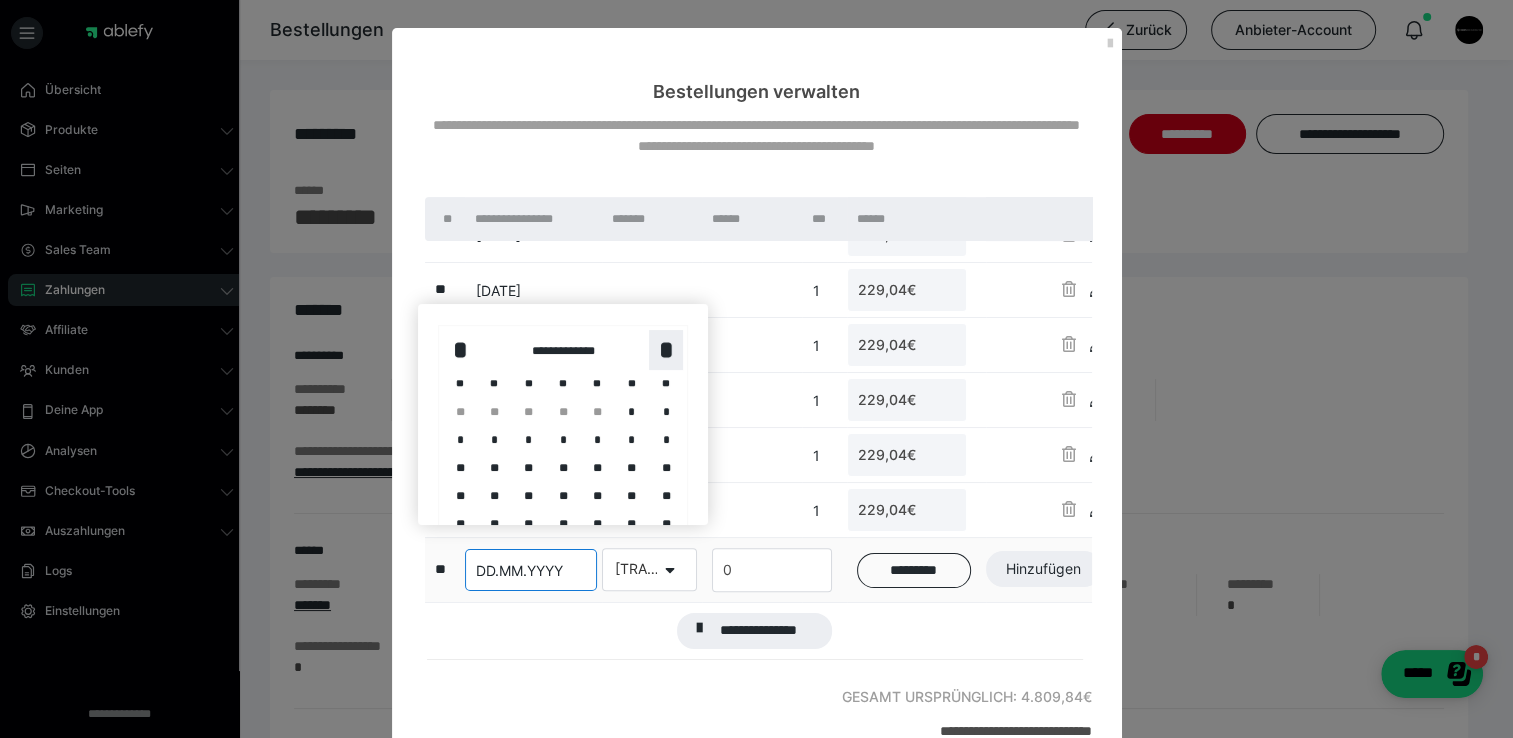 click on "*" at bounding box center [666, 350] 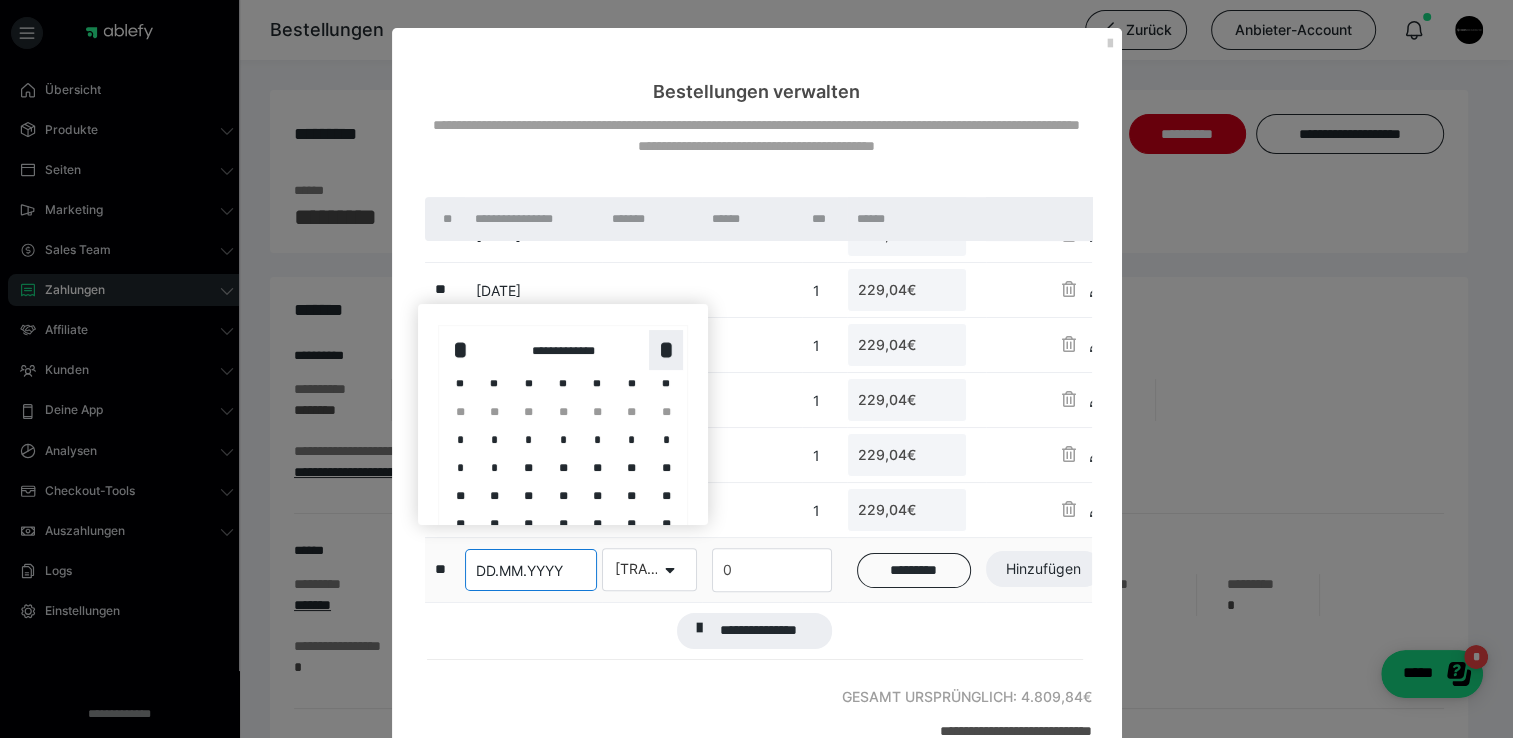 click on "*" at bounding box center (666, 350) 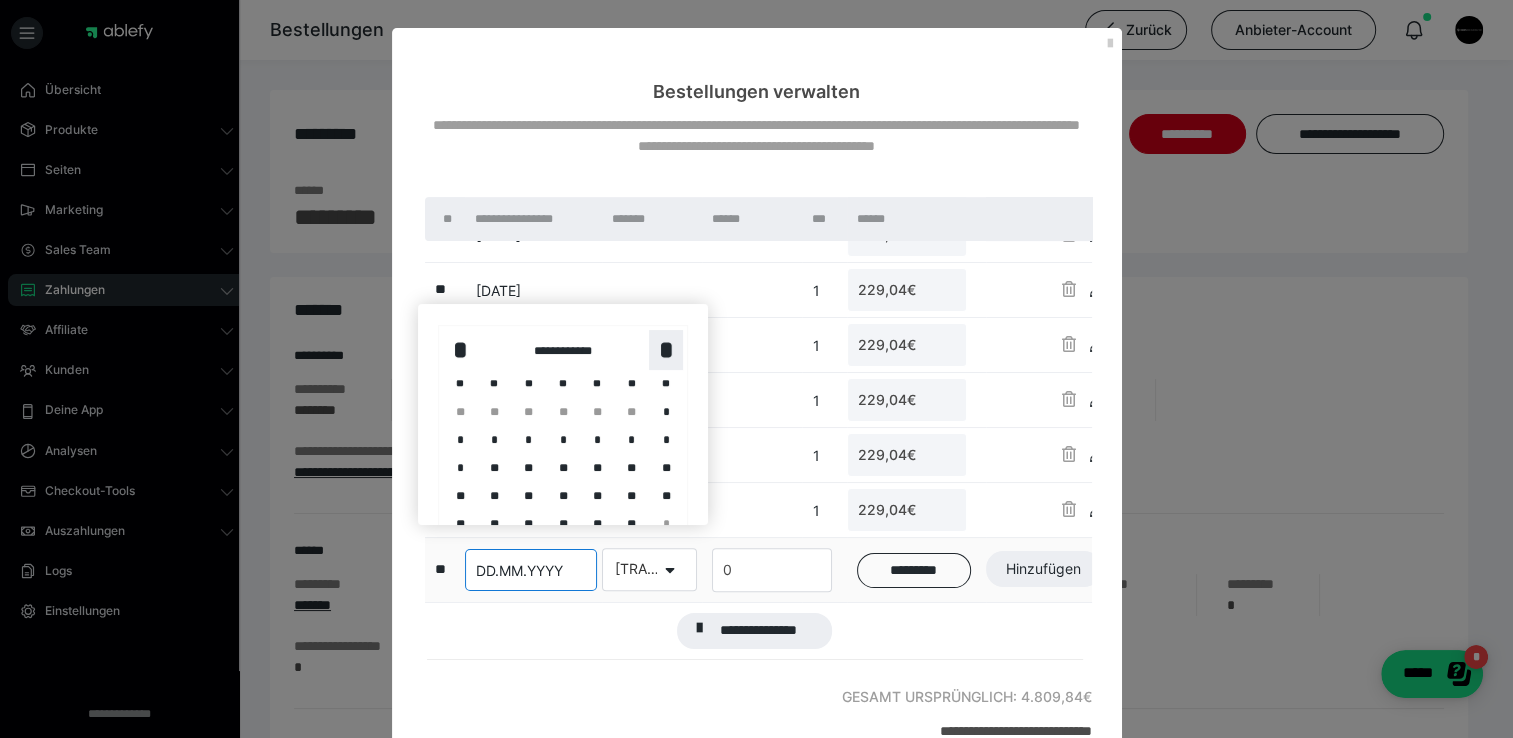 click on "*" at bounding box center (666, 350) 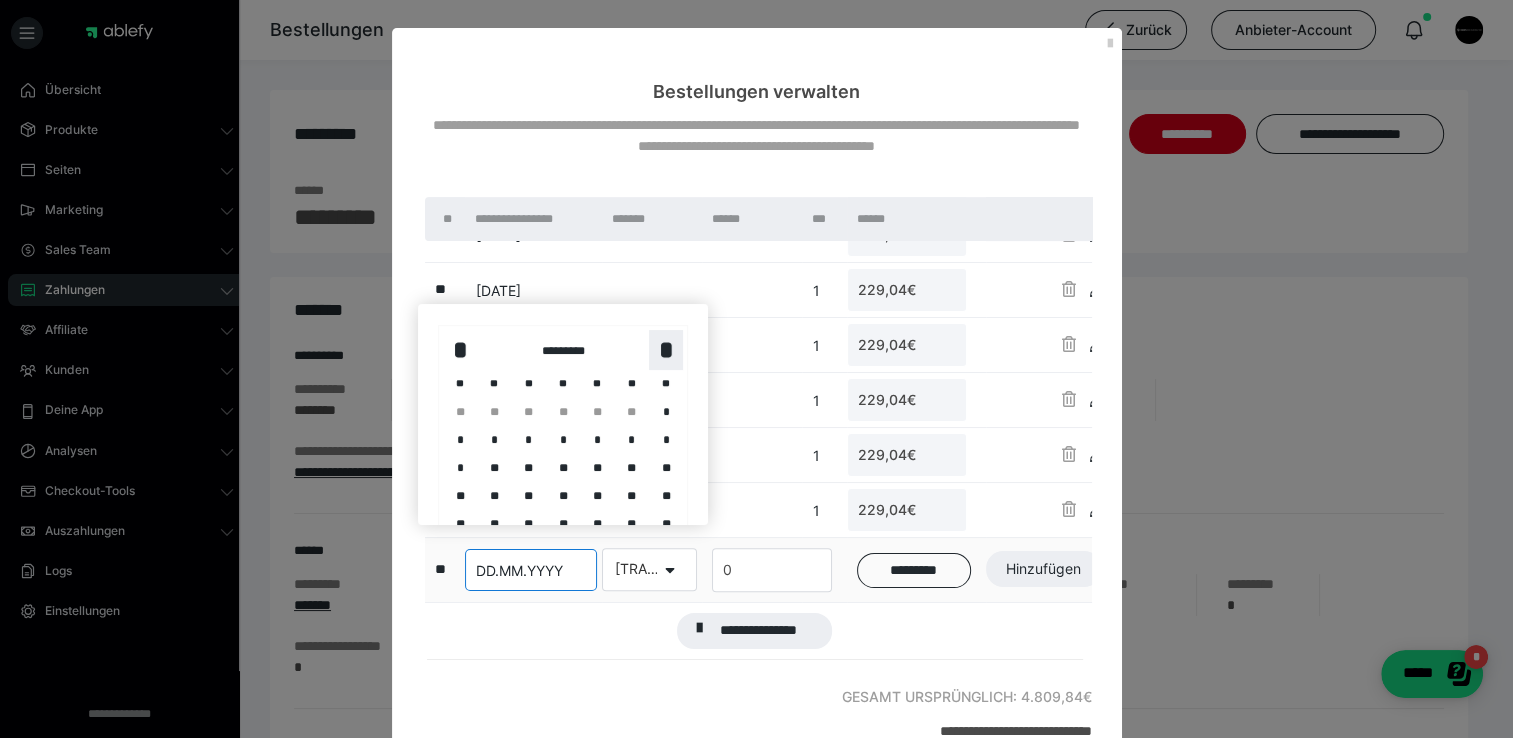 click on "*" at bounding box center (666, 350) 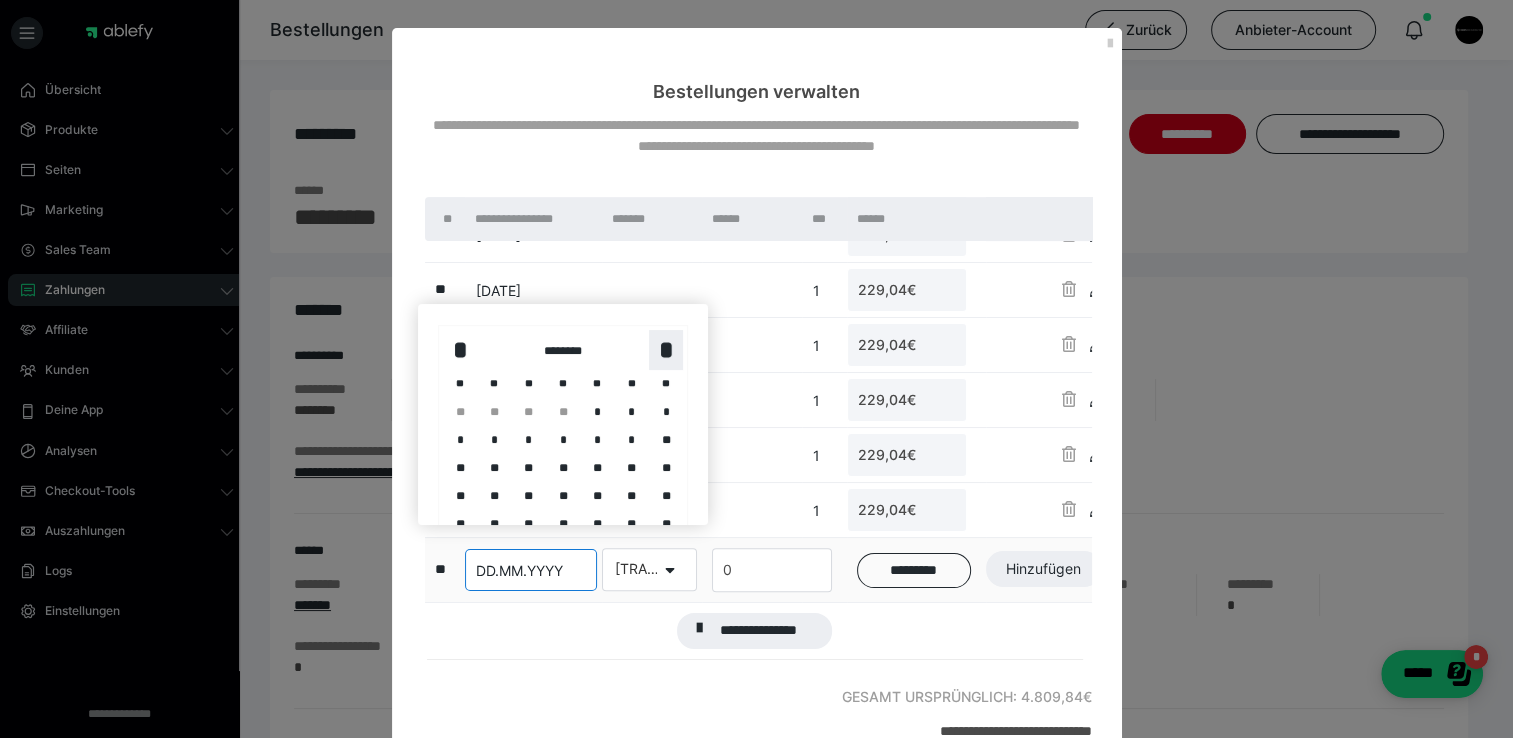 click on "*" at bounding box center (666, 350) 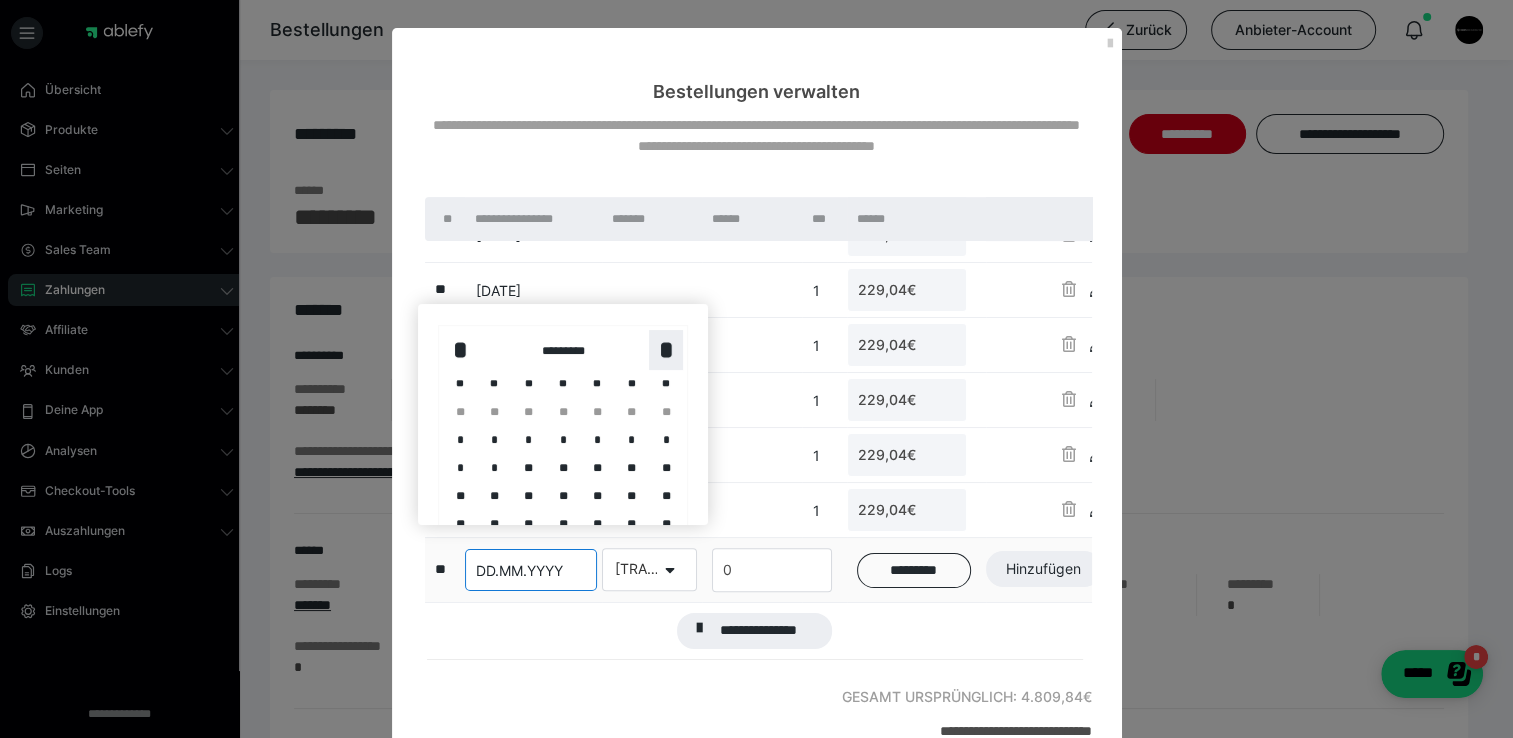 click on "*" at bounding box center (666, 350) 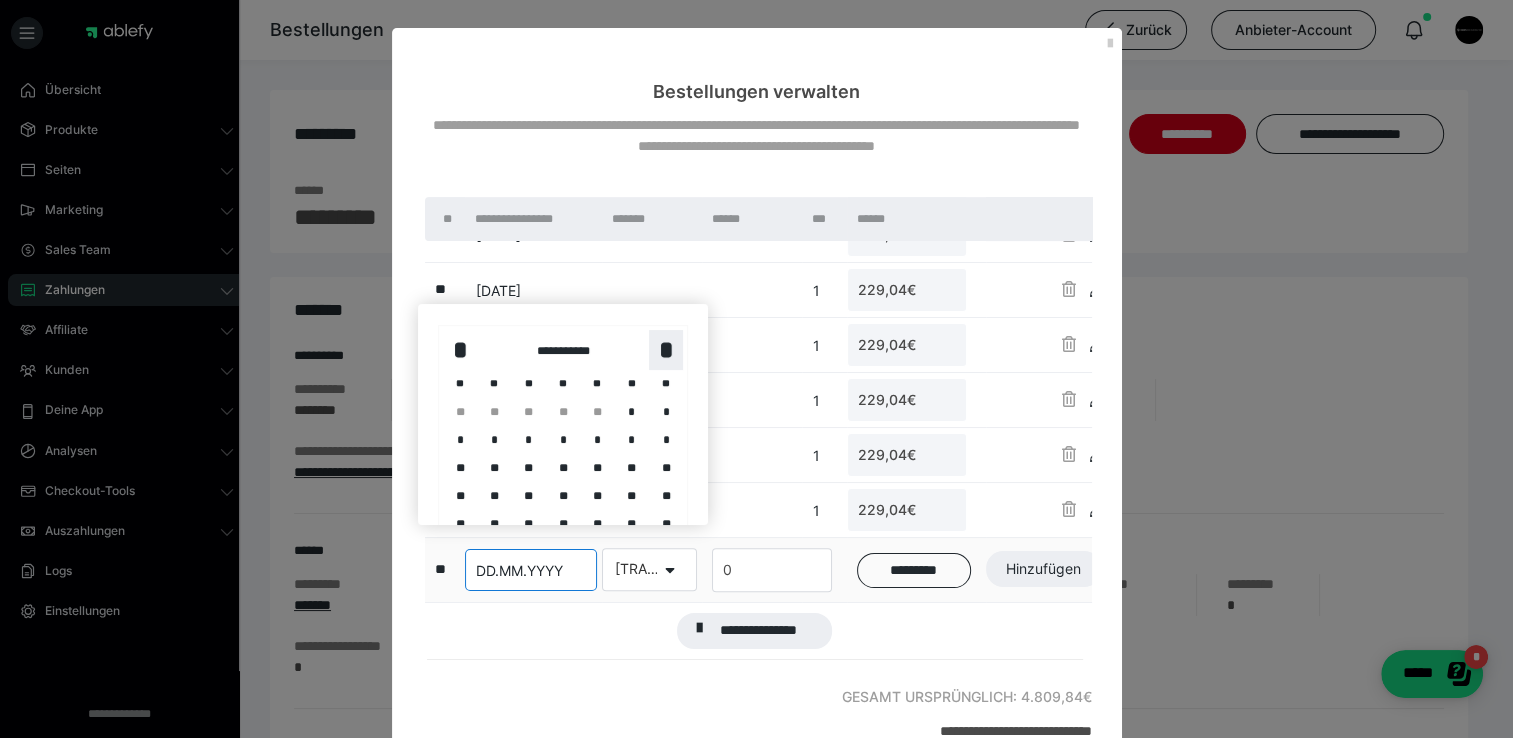 click on "*" at bounding box center [666, 350] 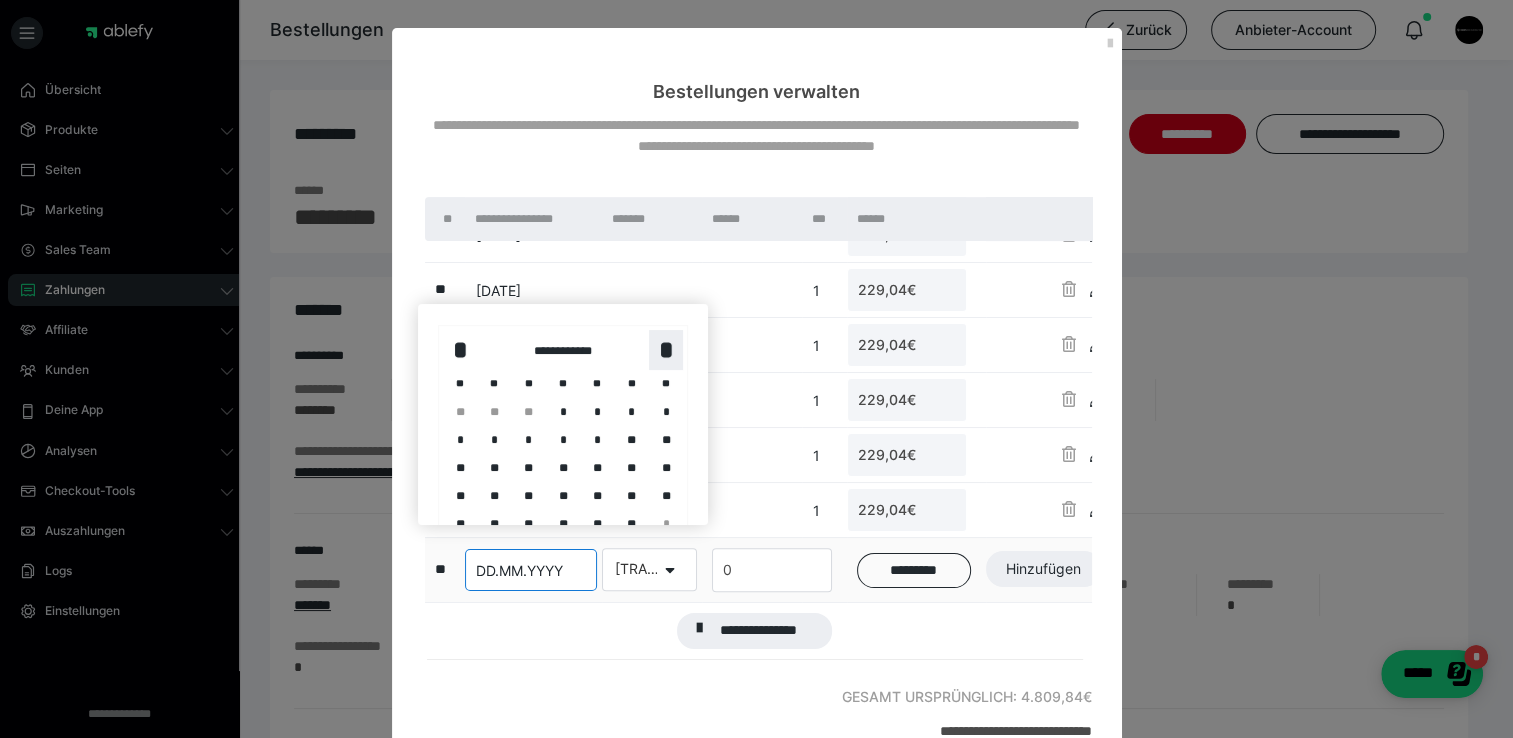 click on "*" at bounding box center [666, 350] 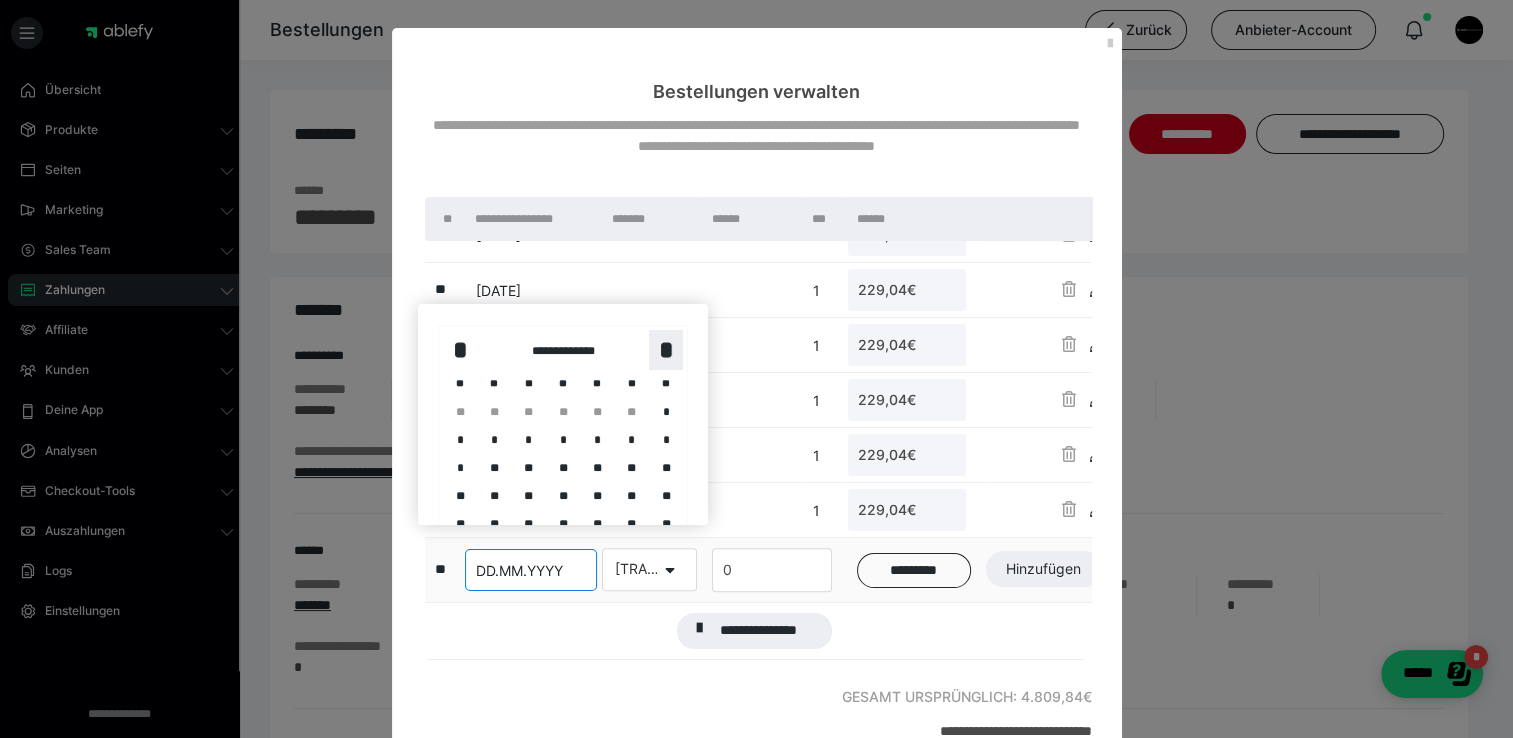 click on "*" at bounding box center [666, 350] 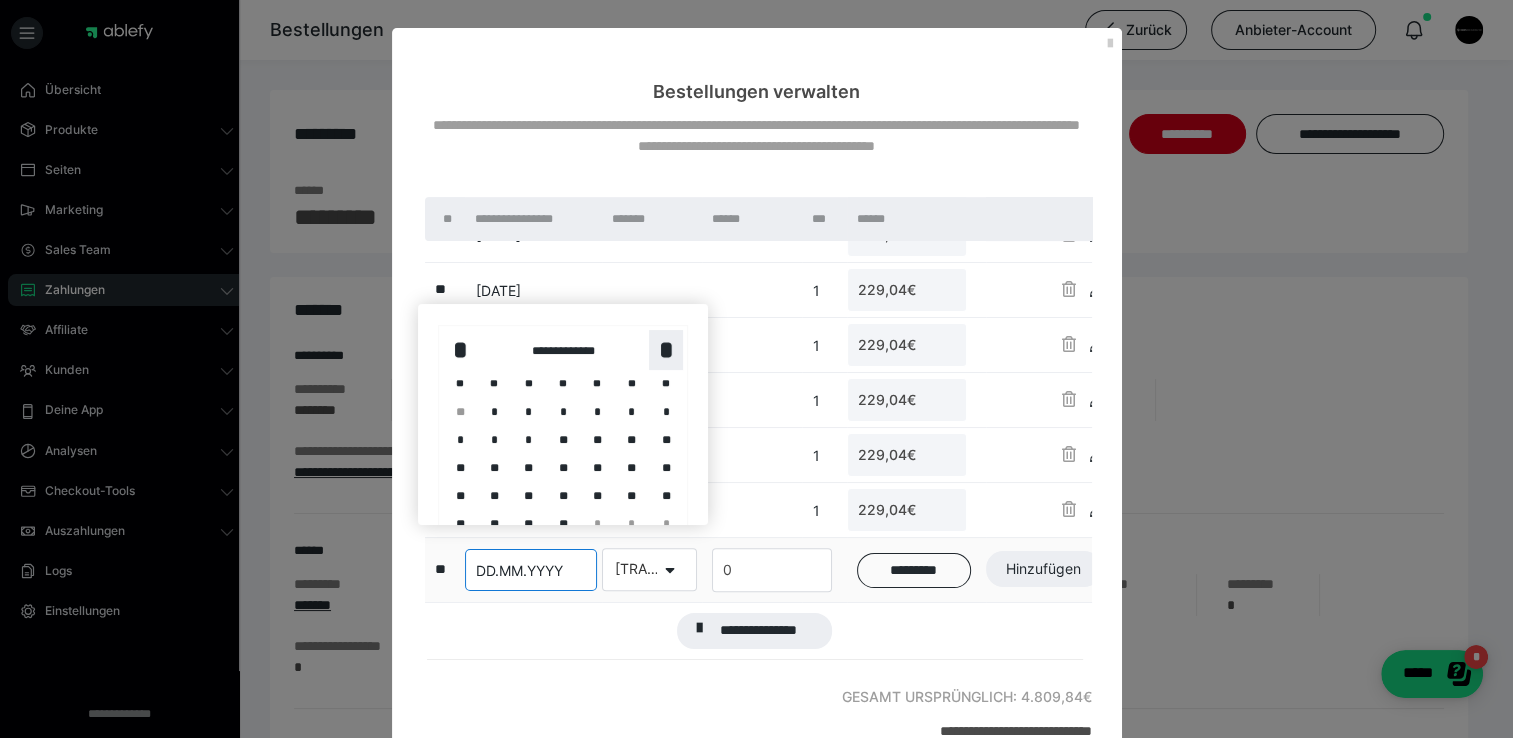 click on "*" at bounding box center [666, 350] 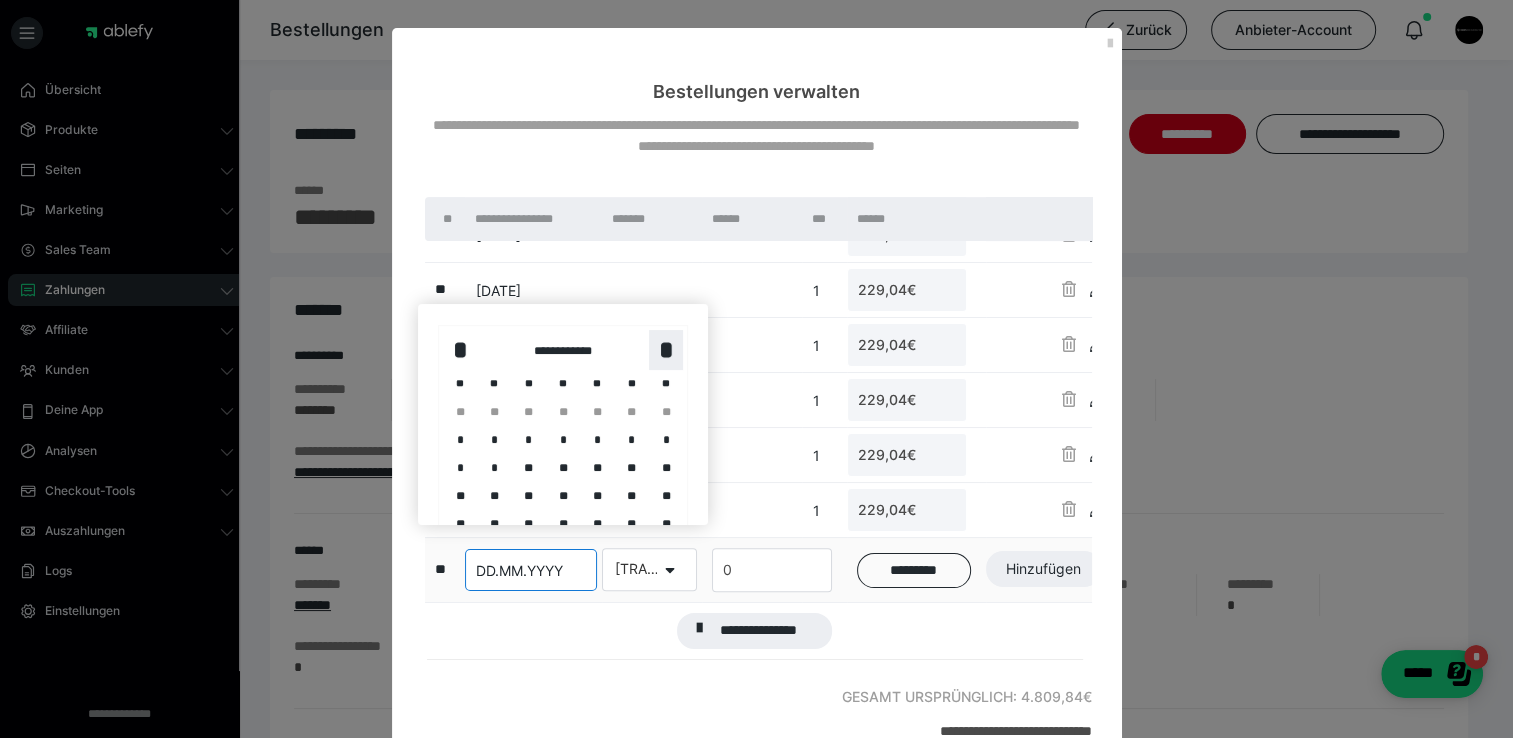 click on "*" at bounding box center [666, 350] 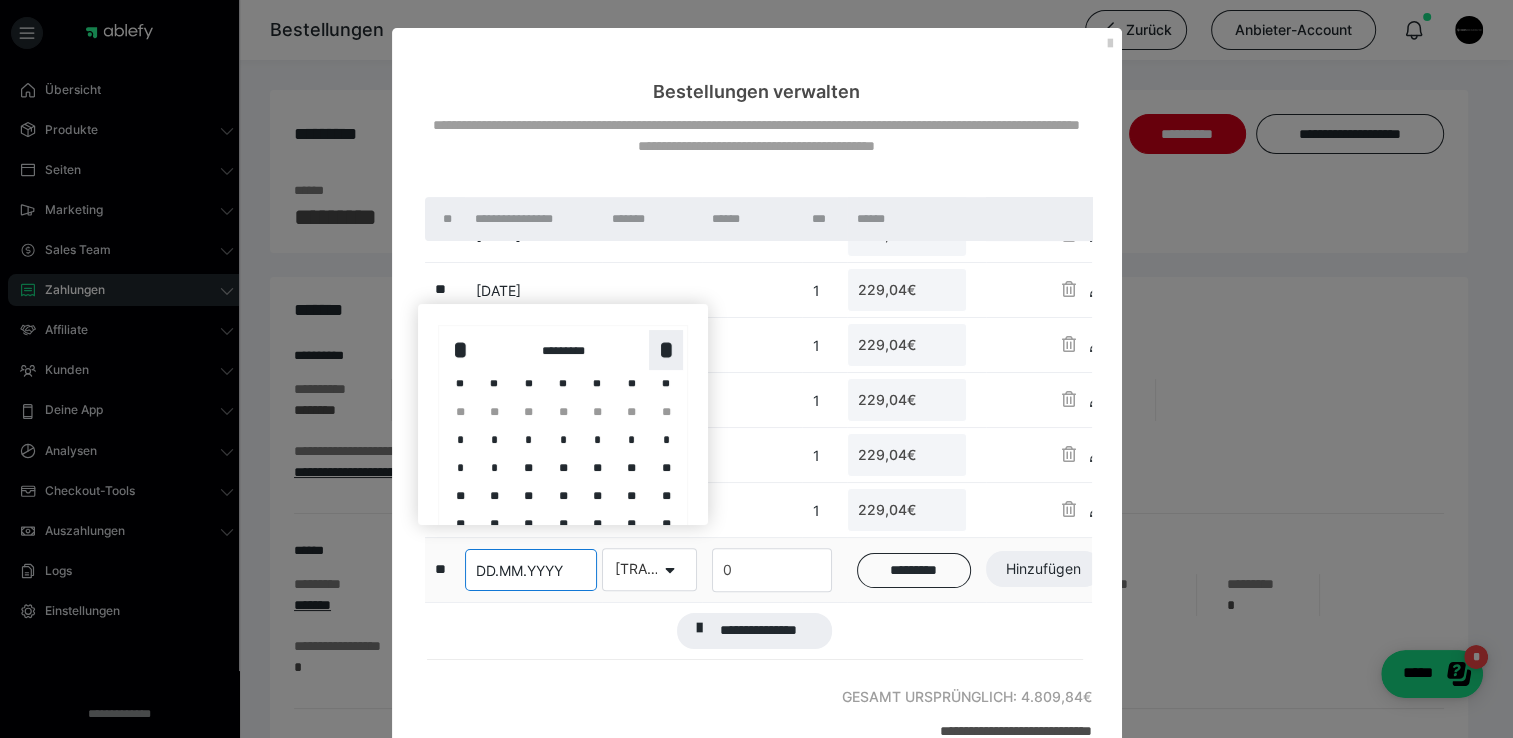 click on "*" at bounding box center (666, 350) 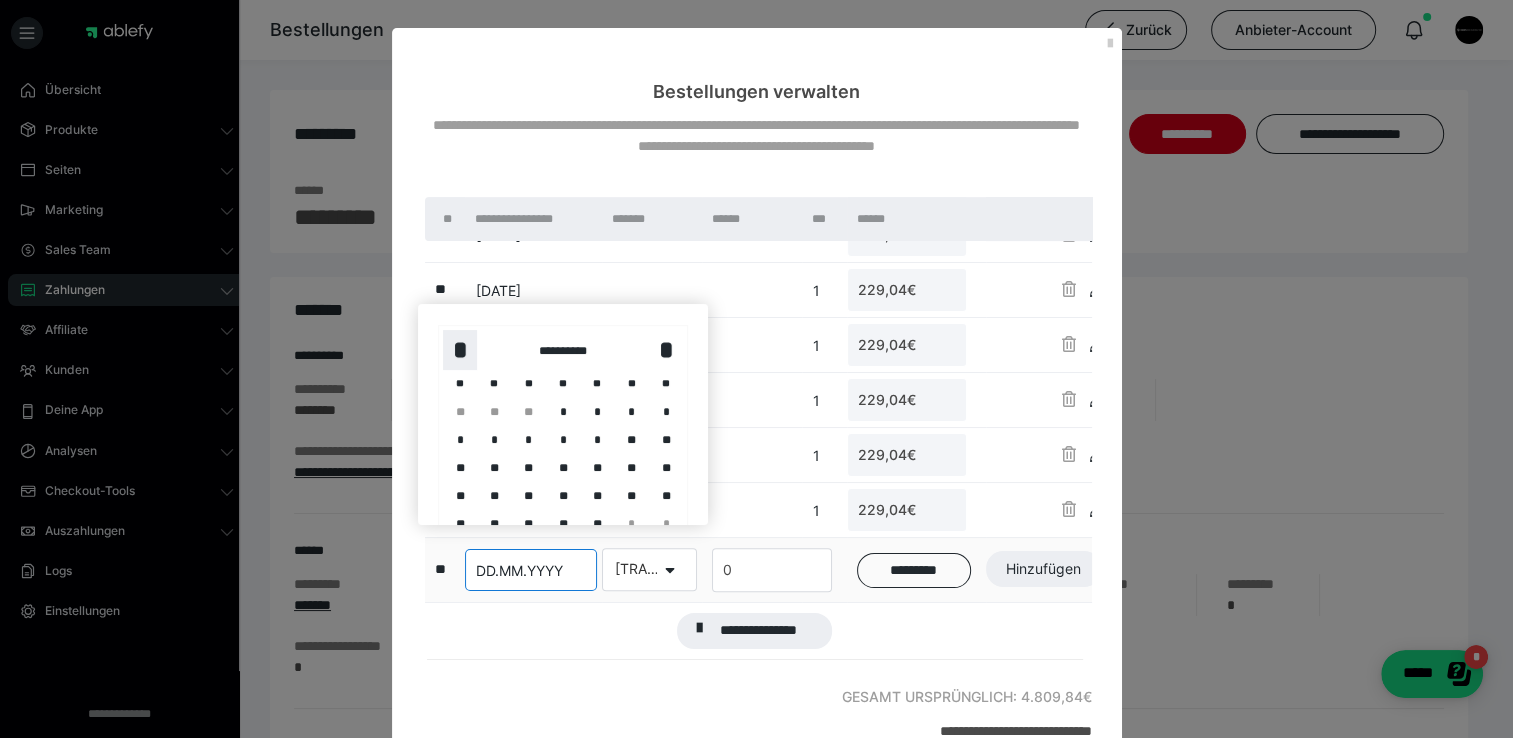 click on "*" at bounding box center [460, 350] 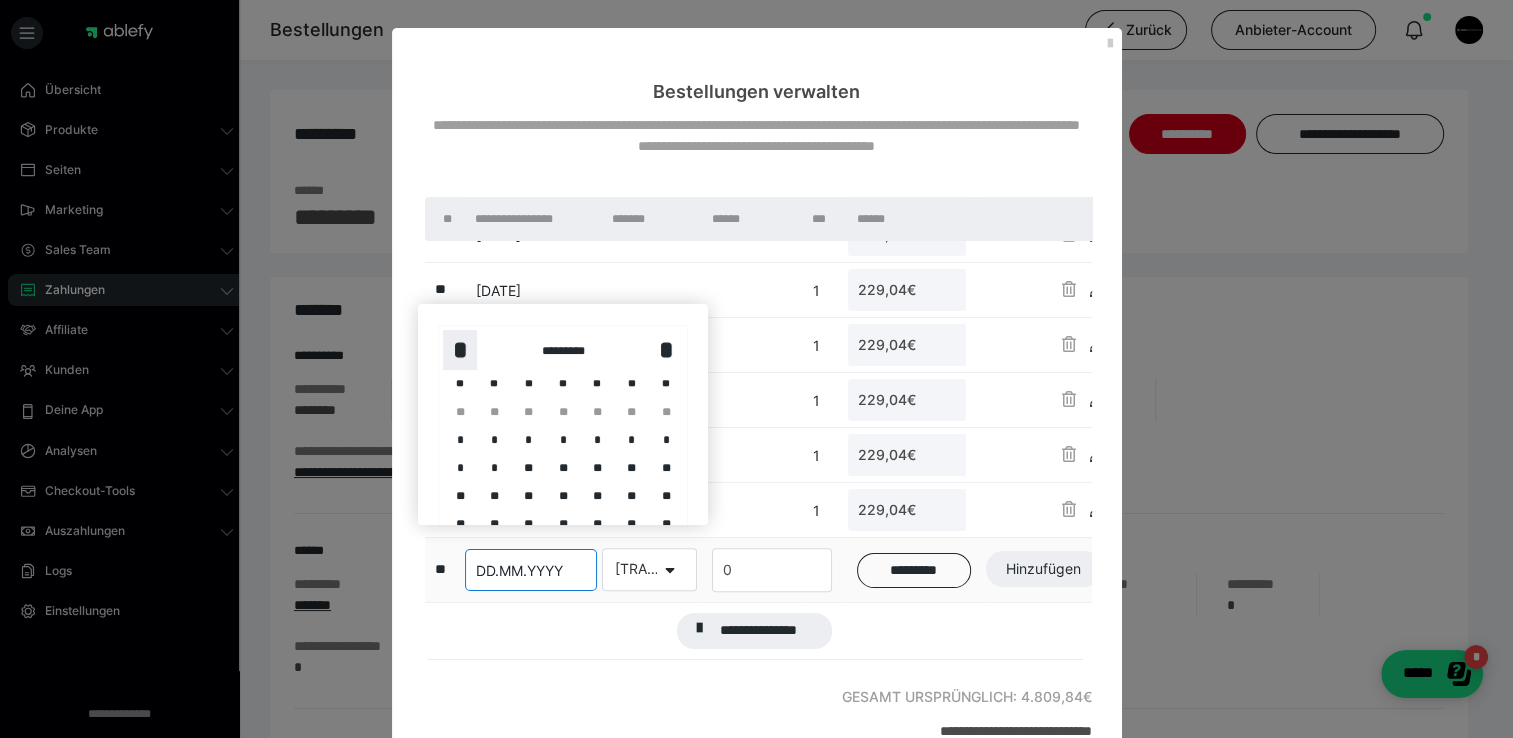 click on "*" at bounding box center (460, 350) 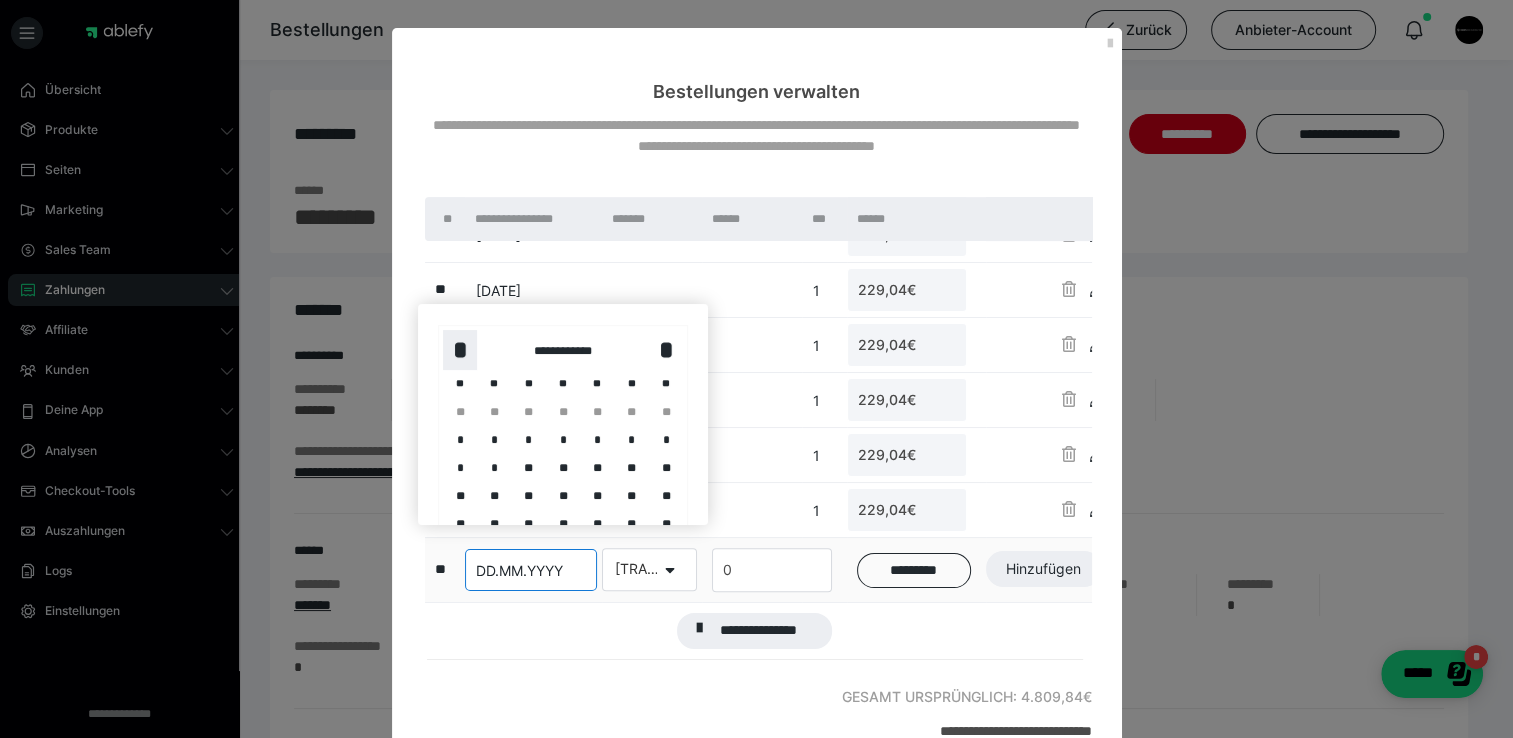click on "*" at bounding box center [460, 350] 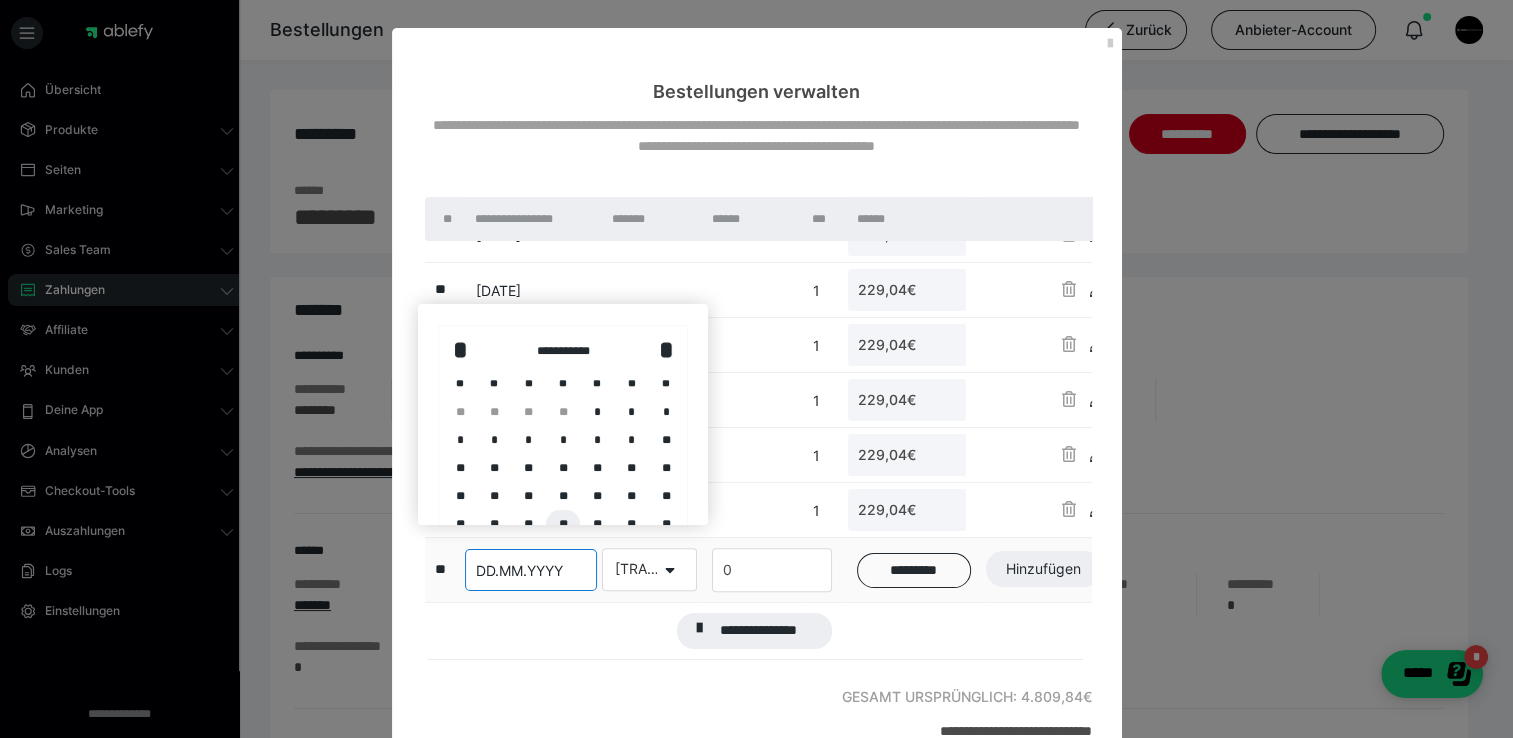 click on "**" at bounding box center (563, 524) 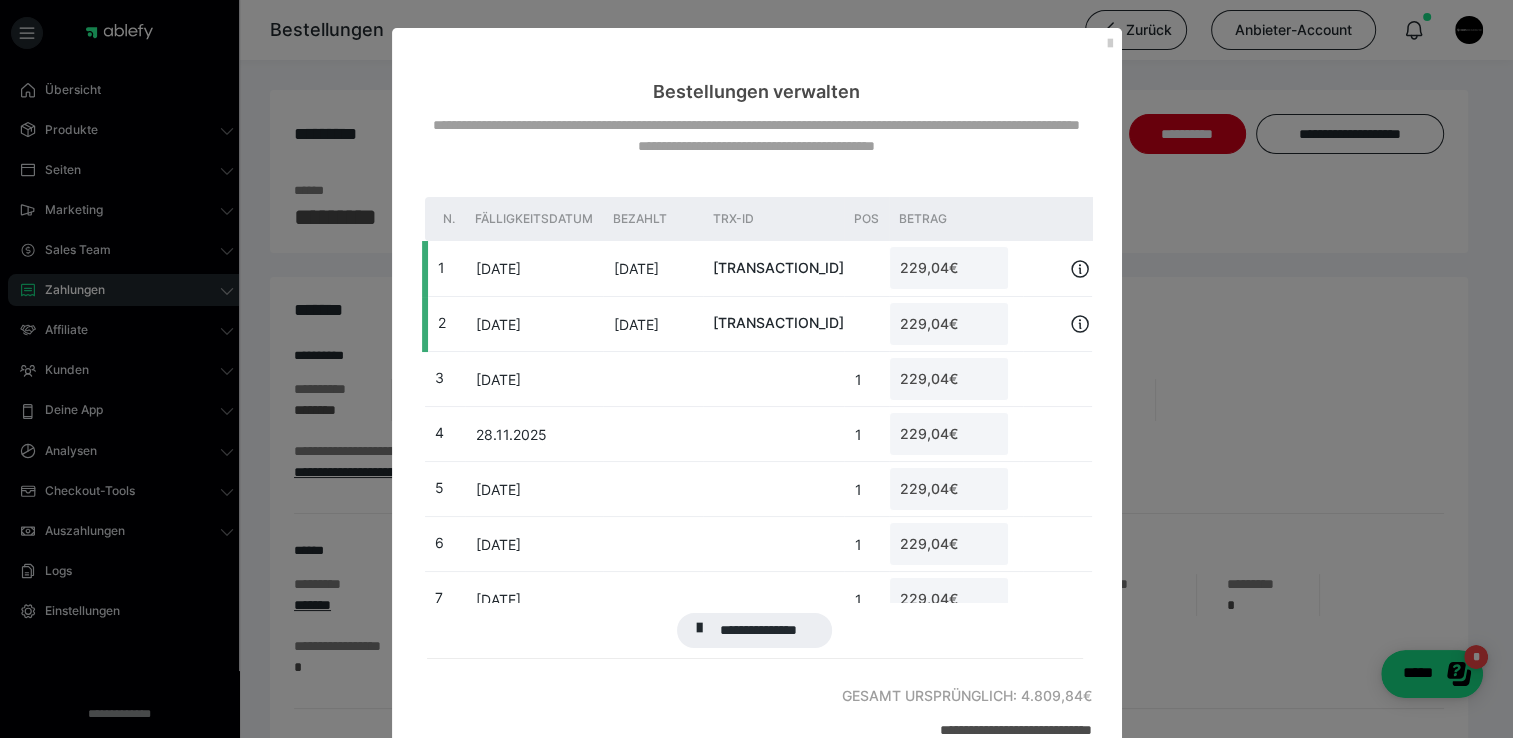 scroll, scrollTop: 644, scrollLeft: 0, axis: vertical 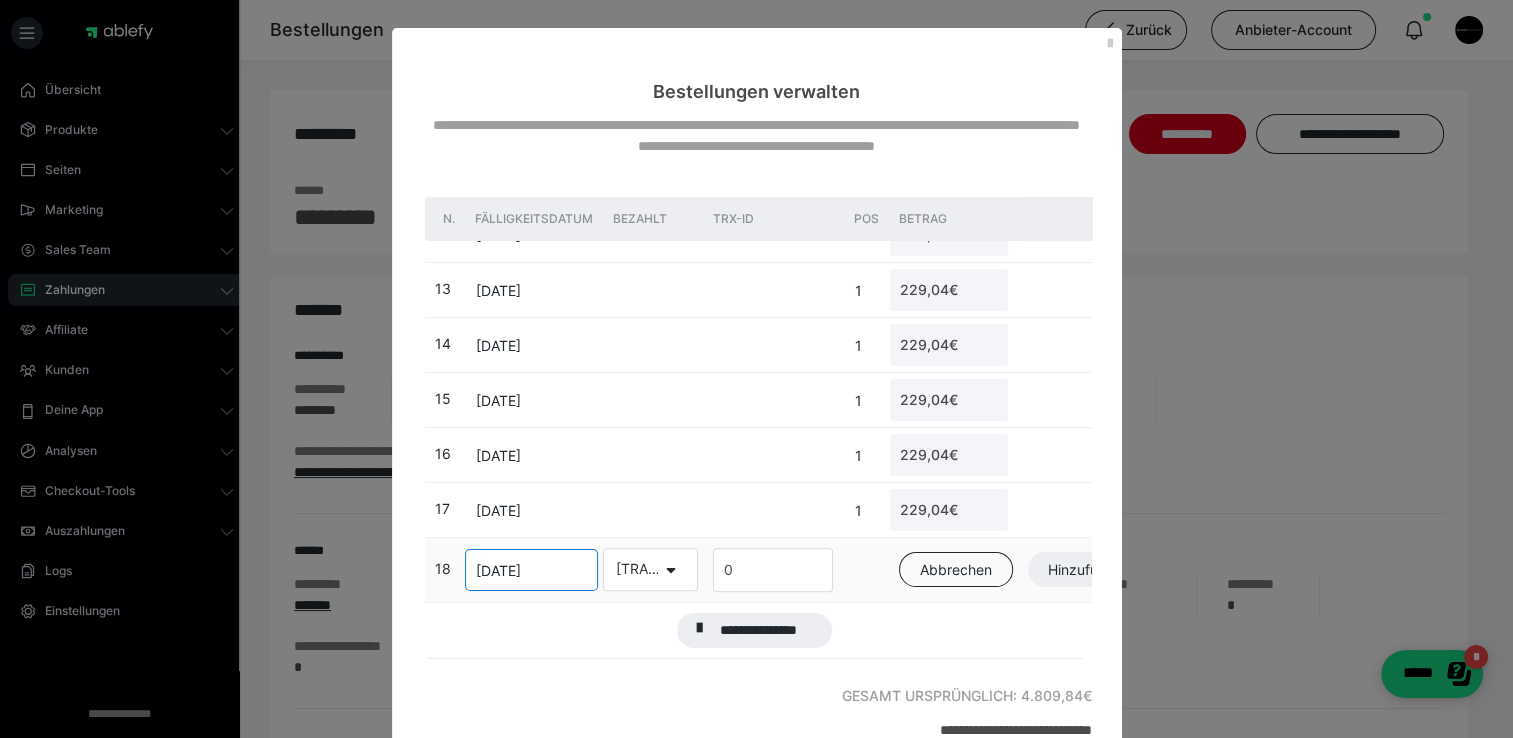 click on "0" at bounding box center [773, 570] 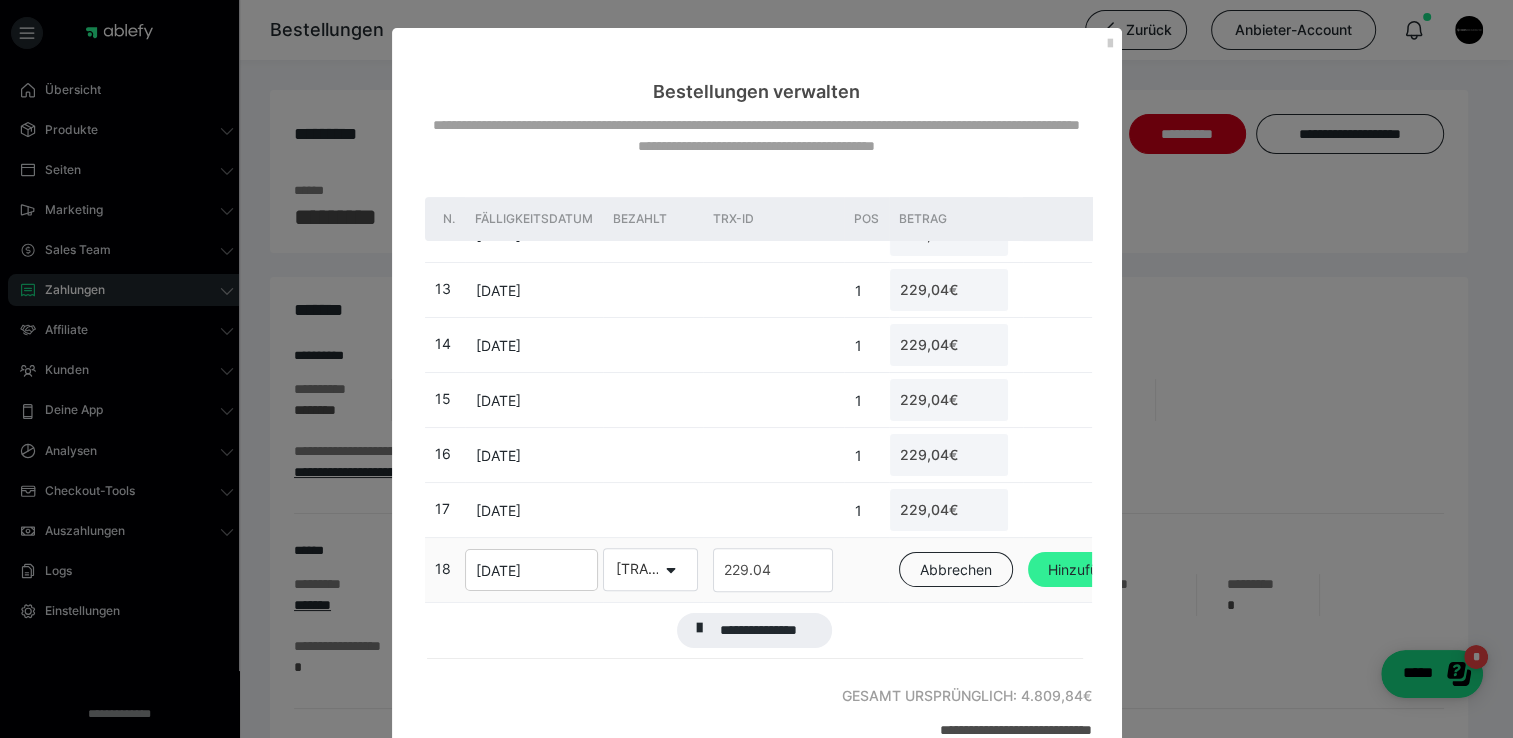 type on "229.04" 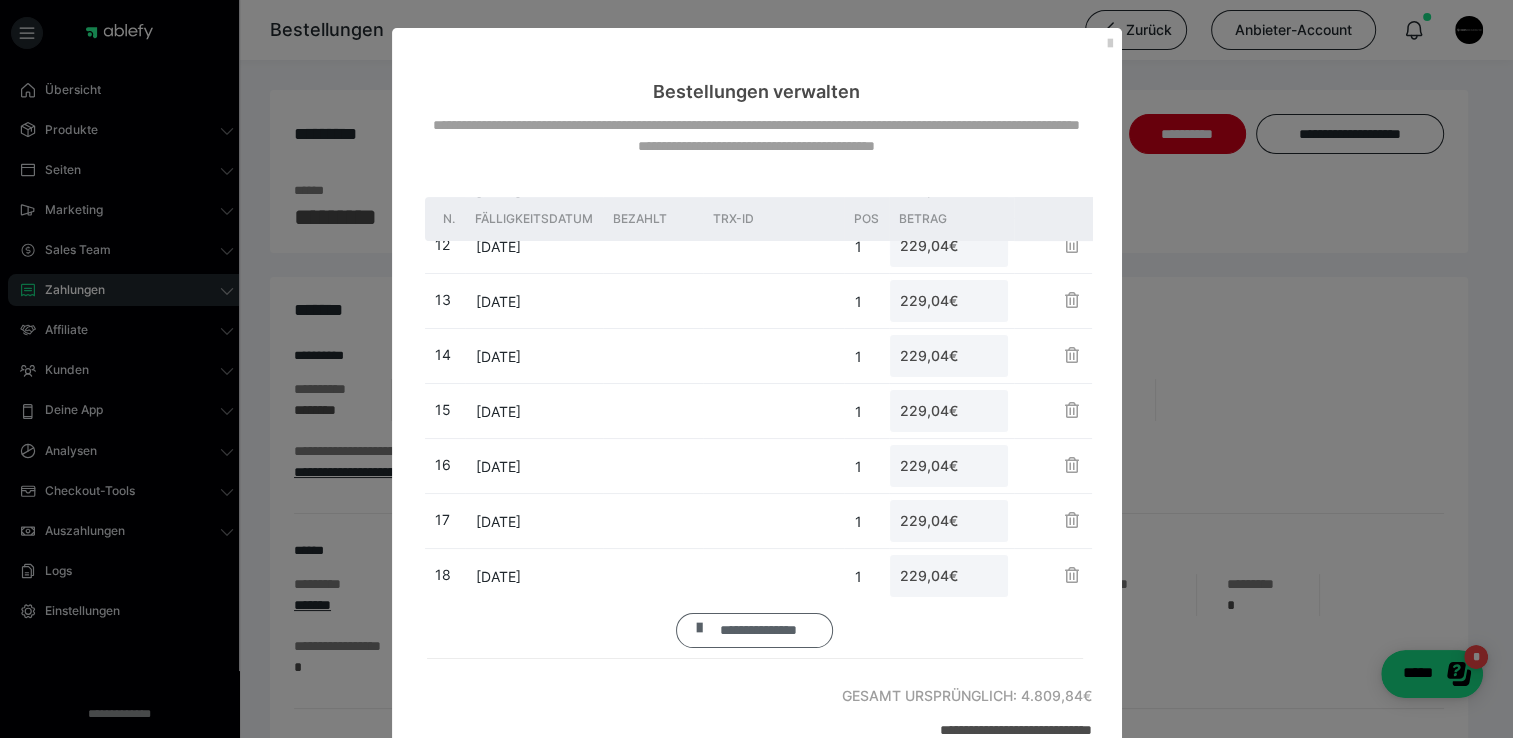 click on "**********" at bounding box center [759, 631] 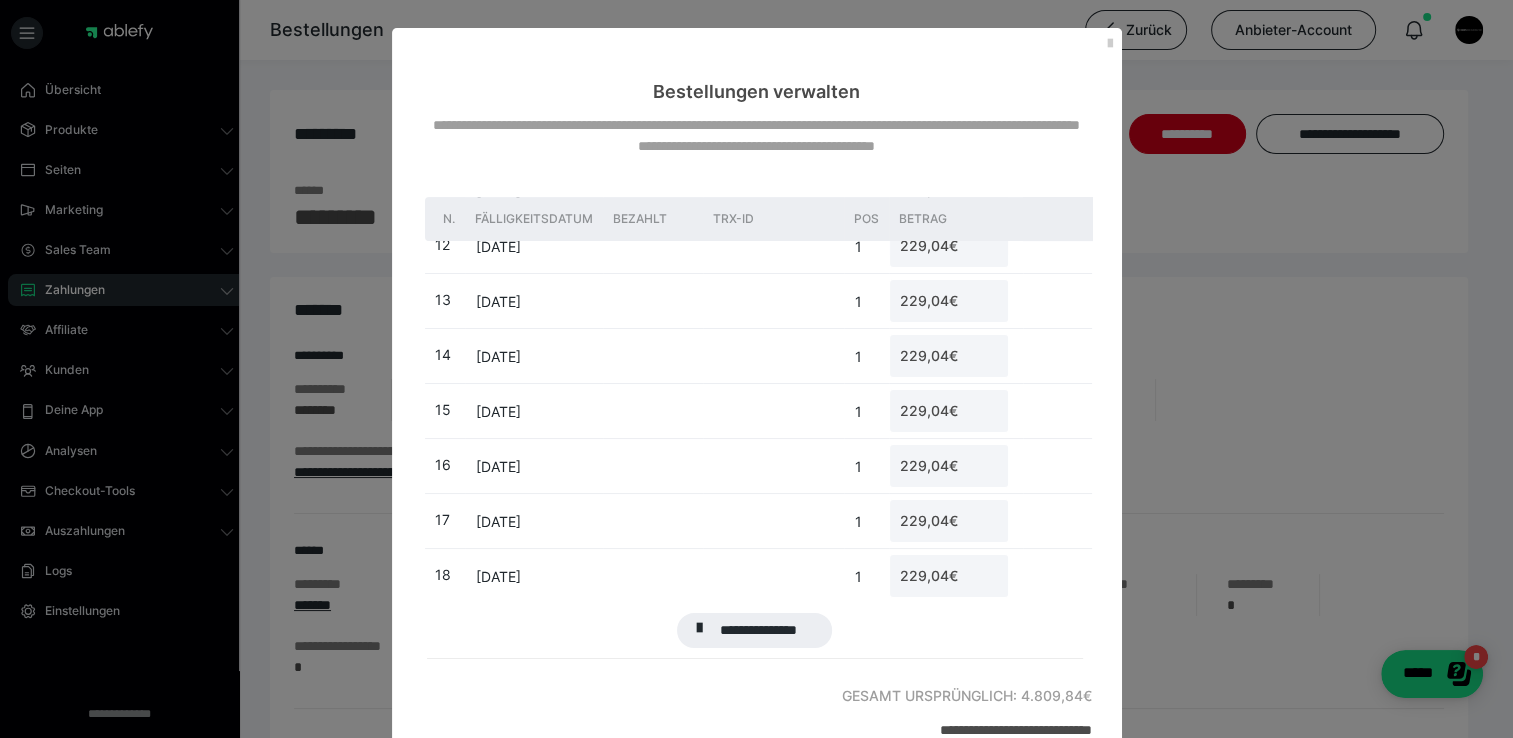 scroll, scrollTop: 708, scrollLeft: 0, axis: vertical 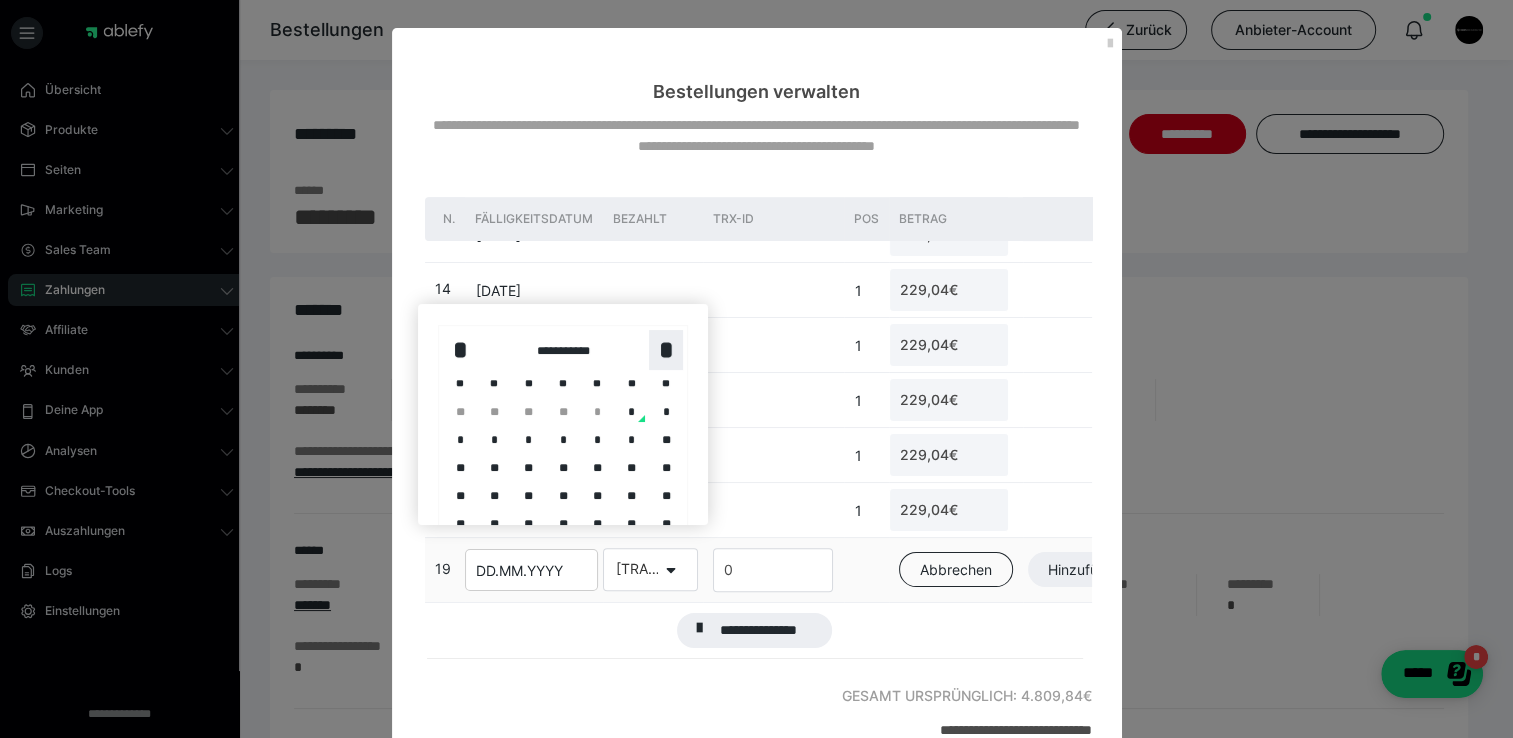 click on "*" at bounding box center [666, 350] 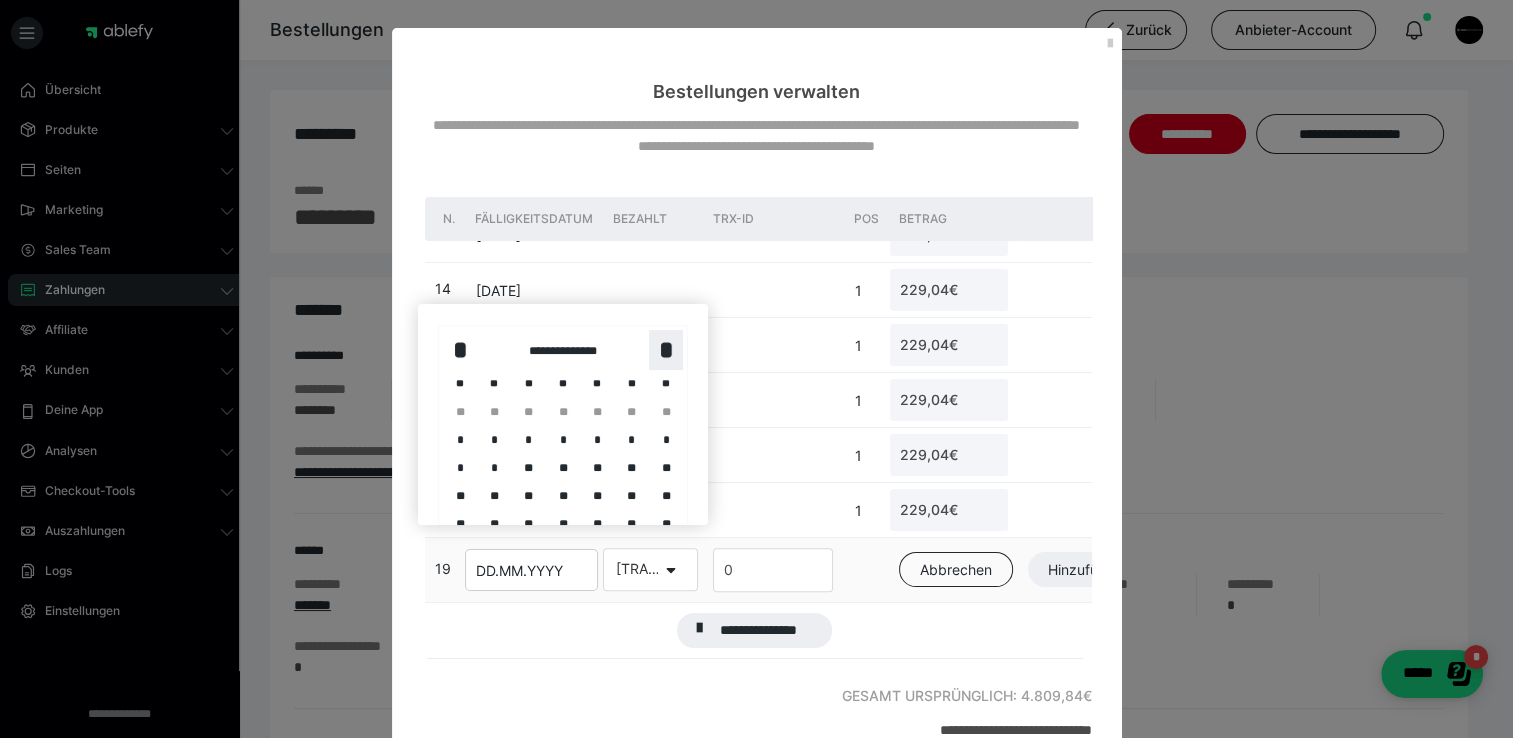 click on "*" at bounding box center (666, 350) 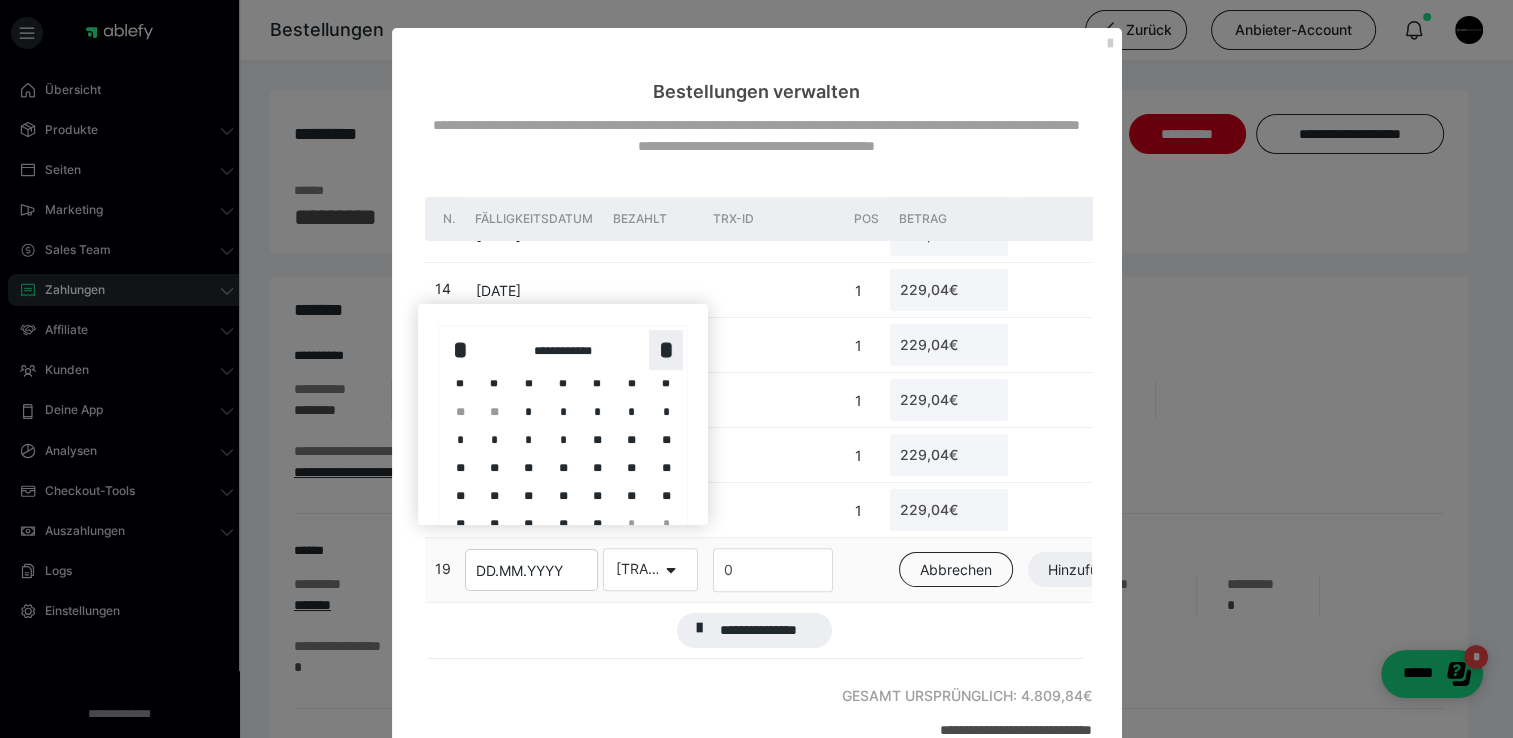 click on "*" at bounding box center [666, 350] 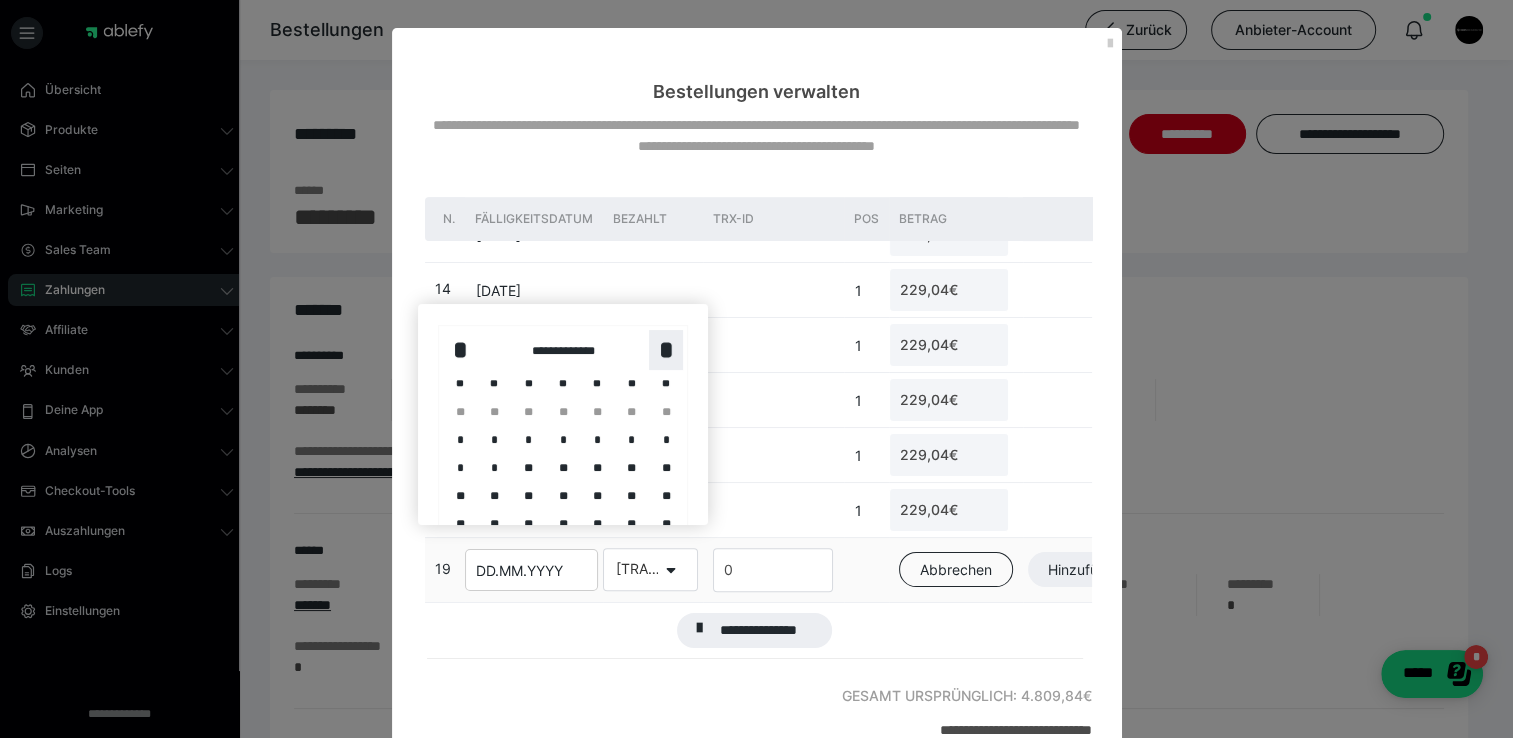 click on "*" at bounding box center [666, 350] 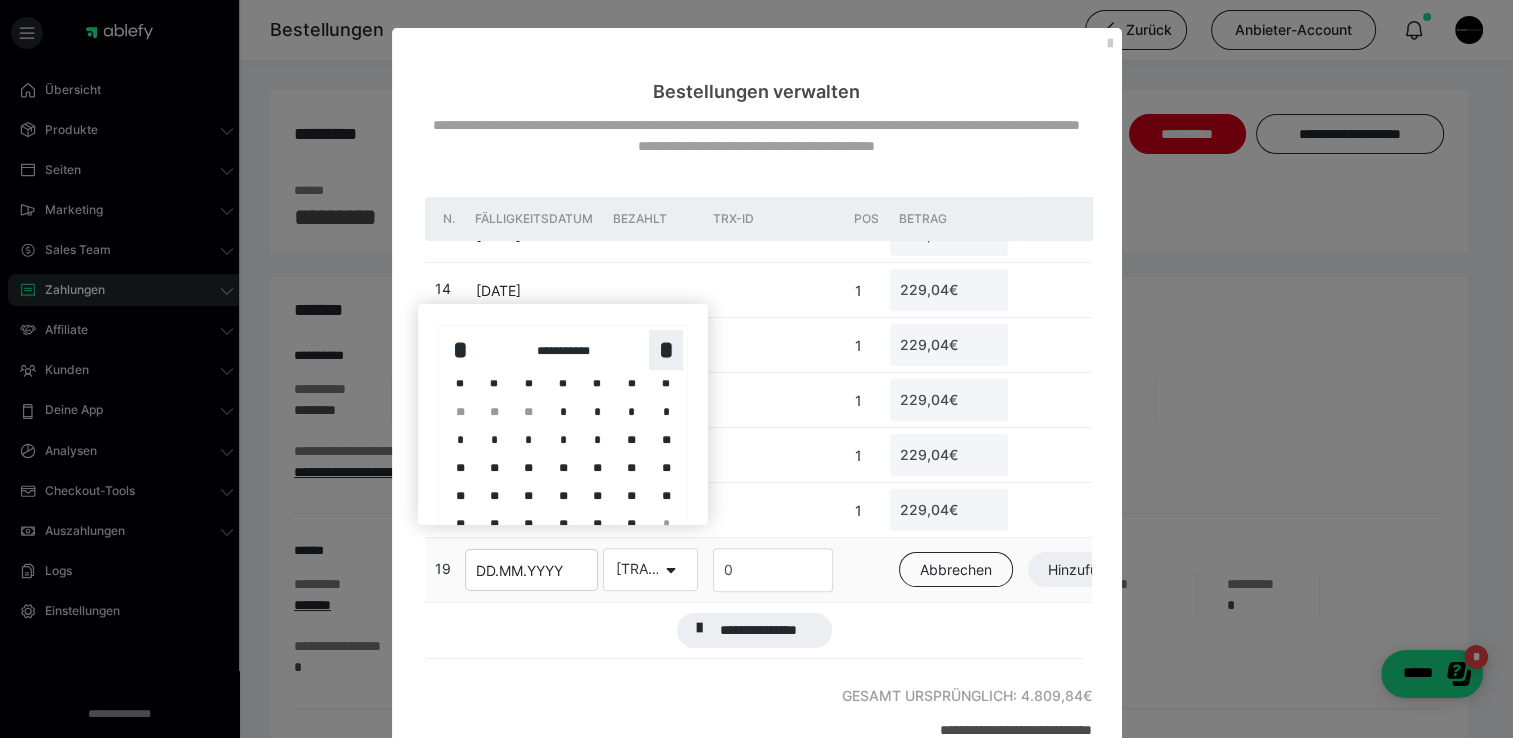 click on "*" at bounding box center [666, 350] 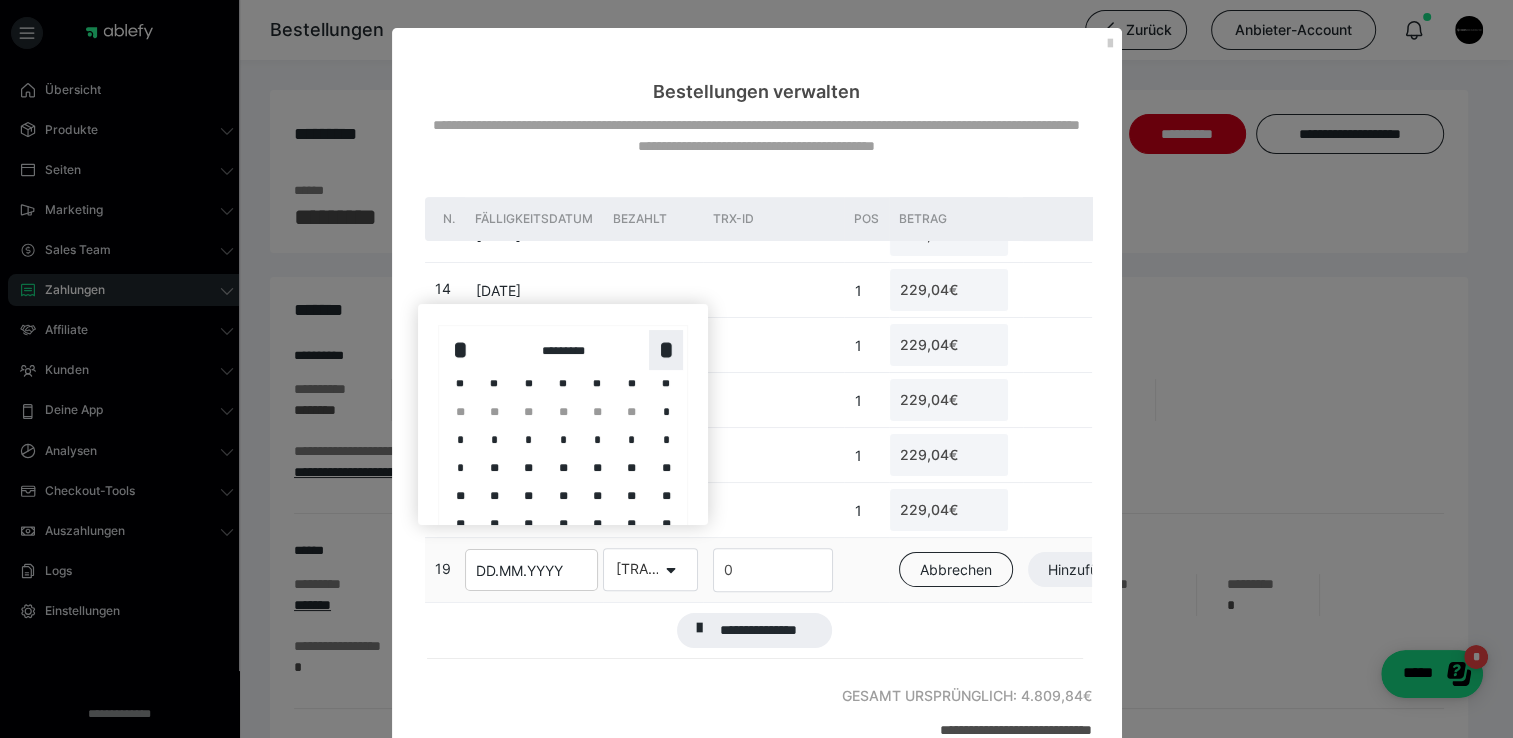 click on "*" at bounding box center (666, 350) 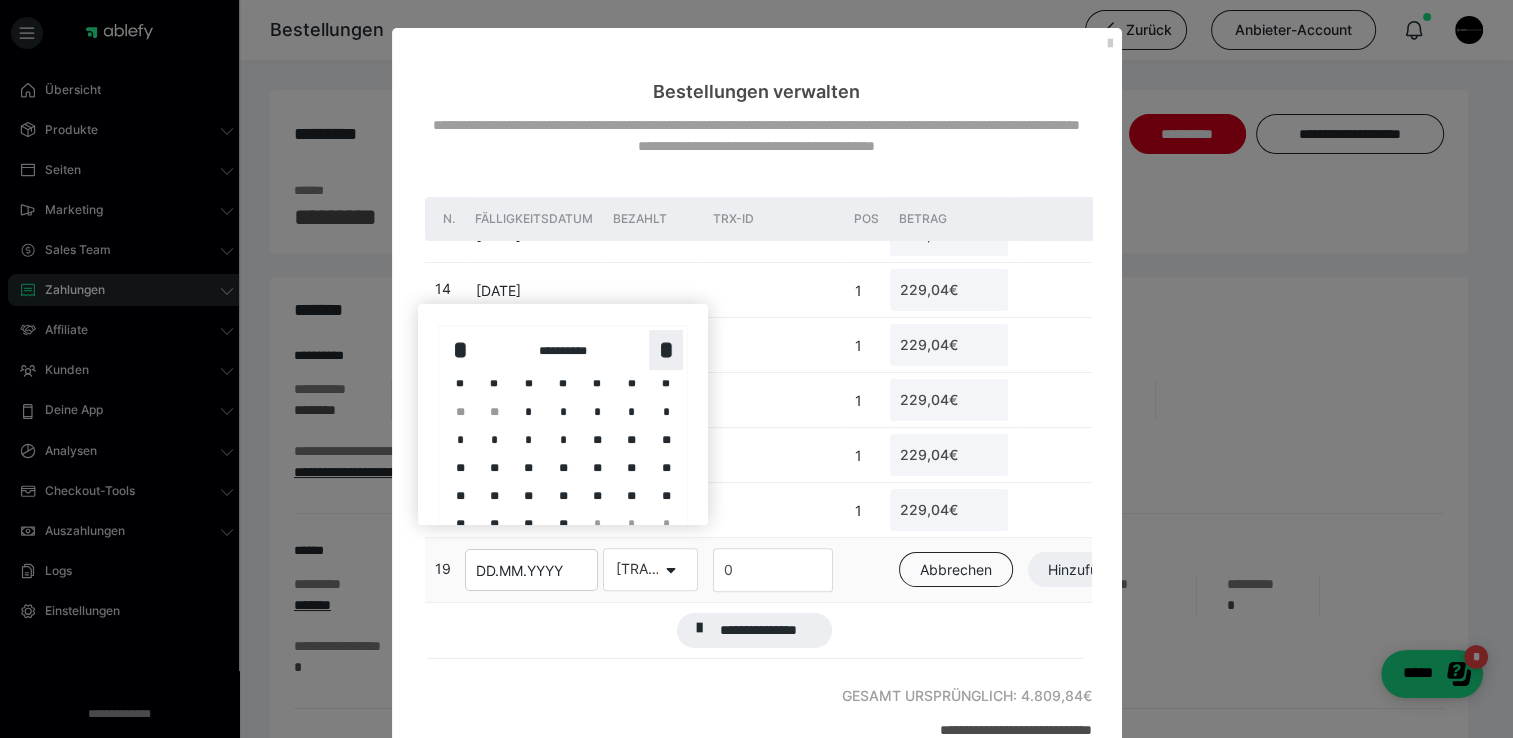 click on "*" at bounding box center (666, 350) 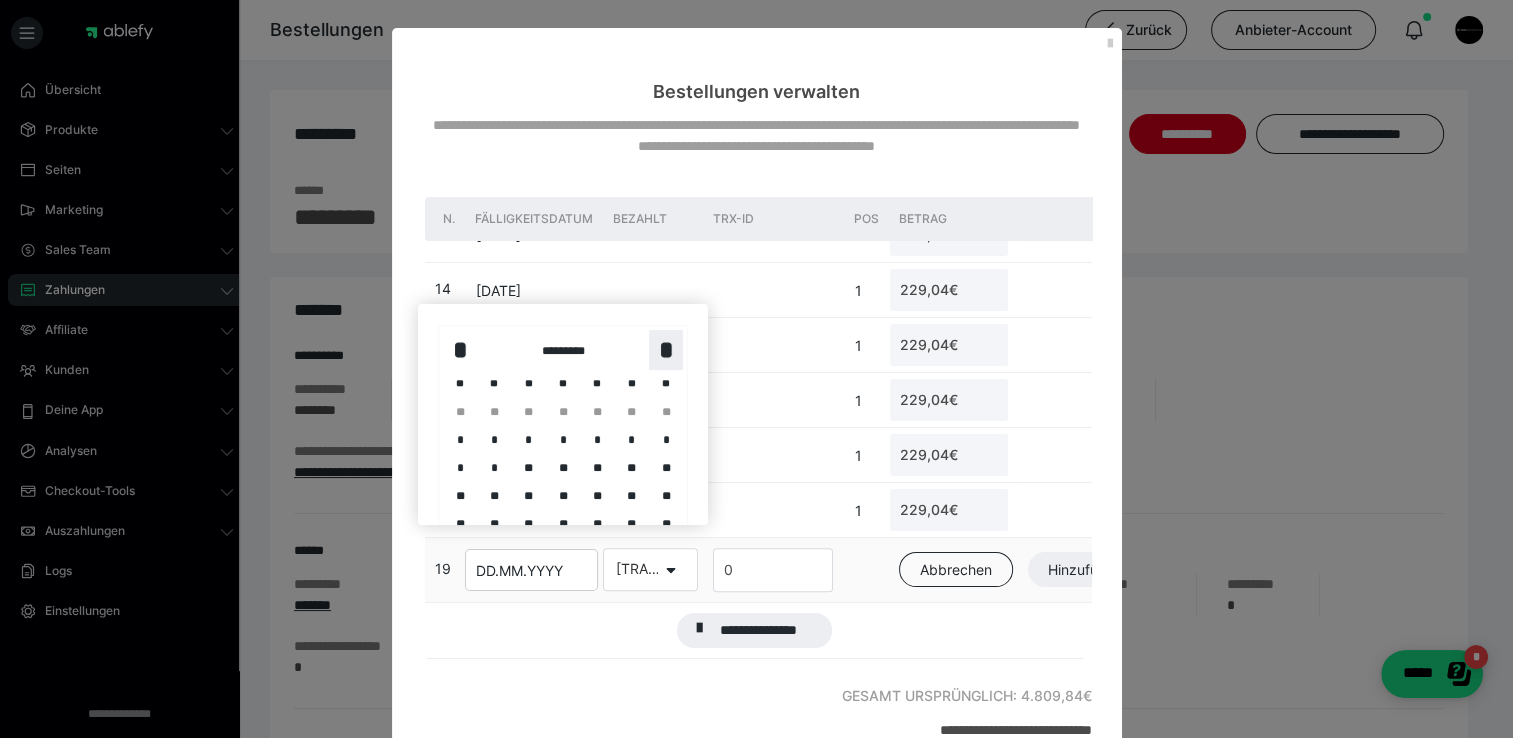 click on "*" at bounding box center (666, 350) 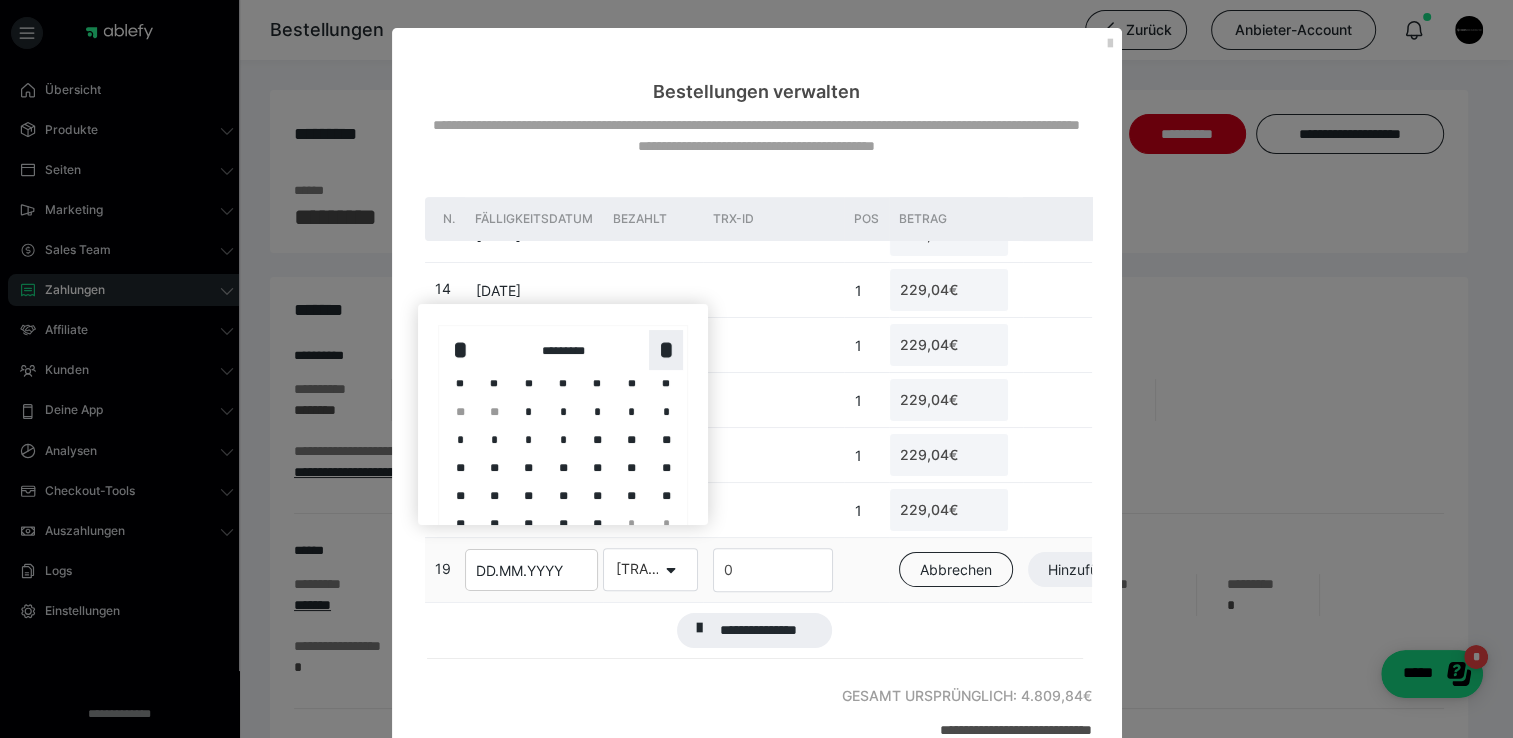 click on "*" at bounding box center (666, 350) 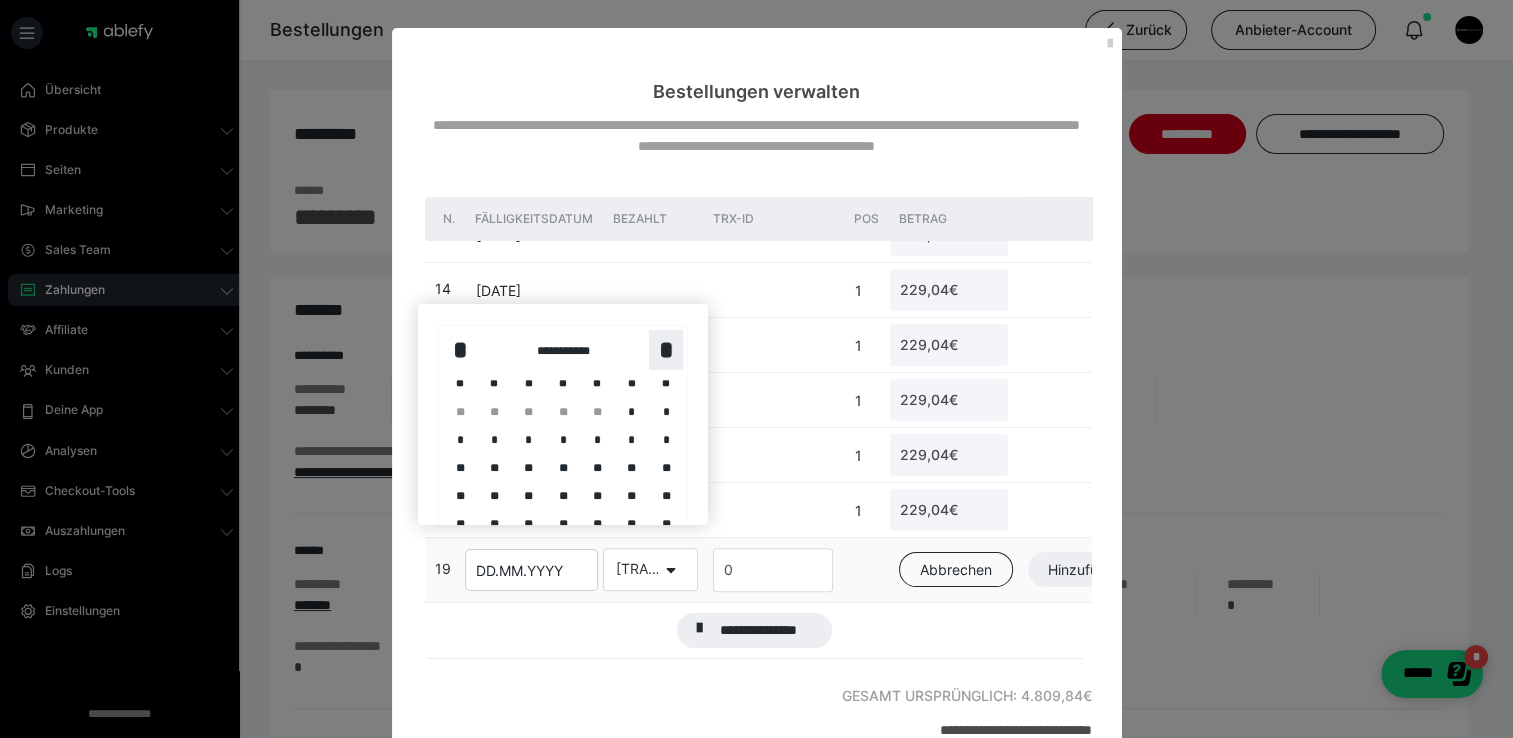 click on "*" at bounding box center [666, 350] 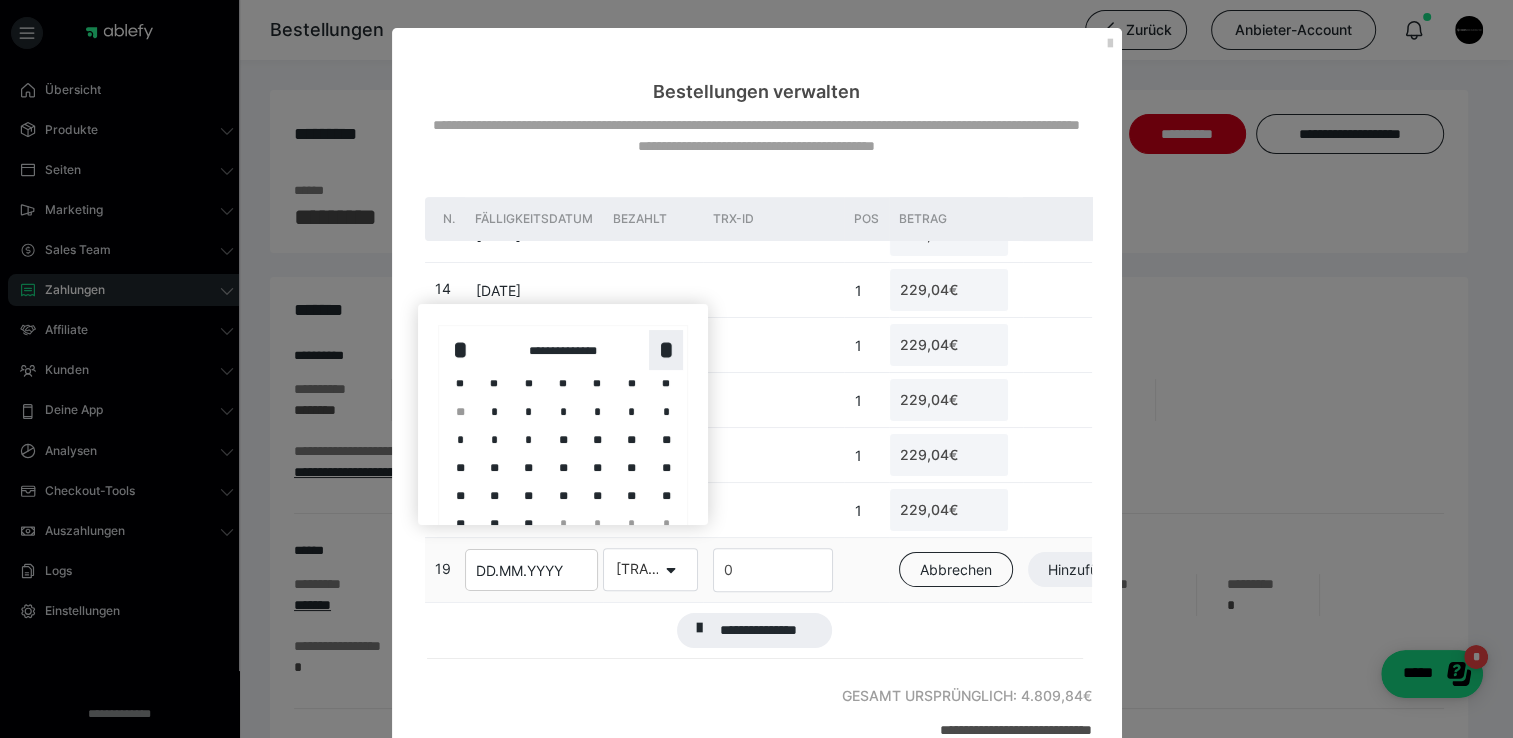 click on "*" at bounding box center [666, 350] 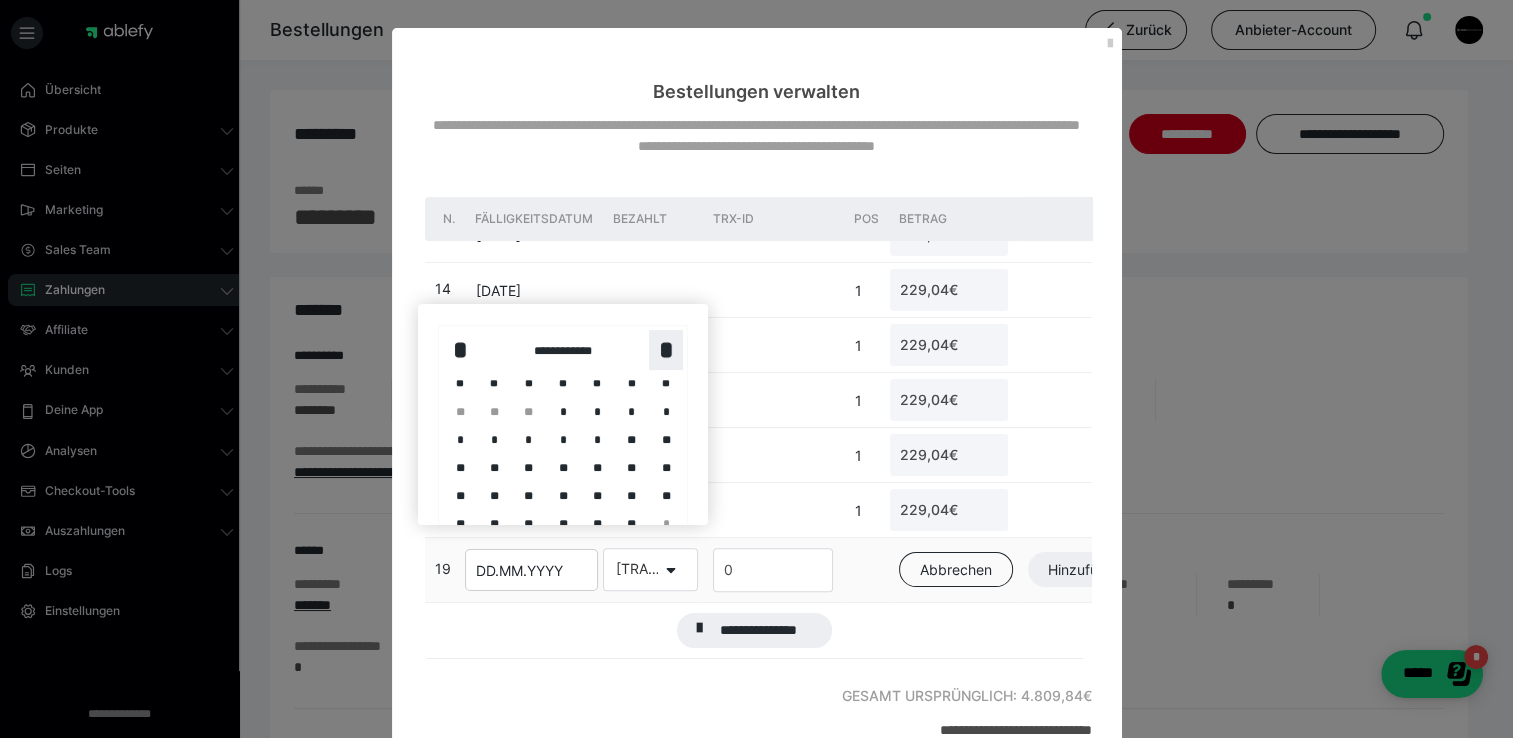 click on "*" at bounding box center [666, 350] 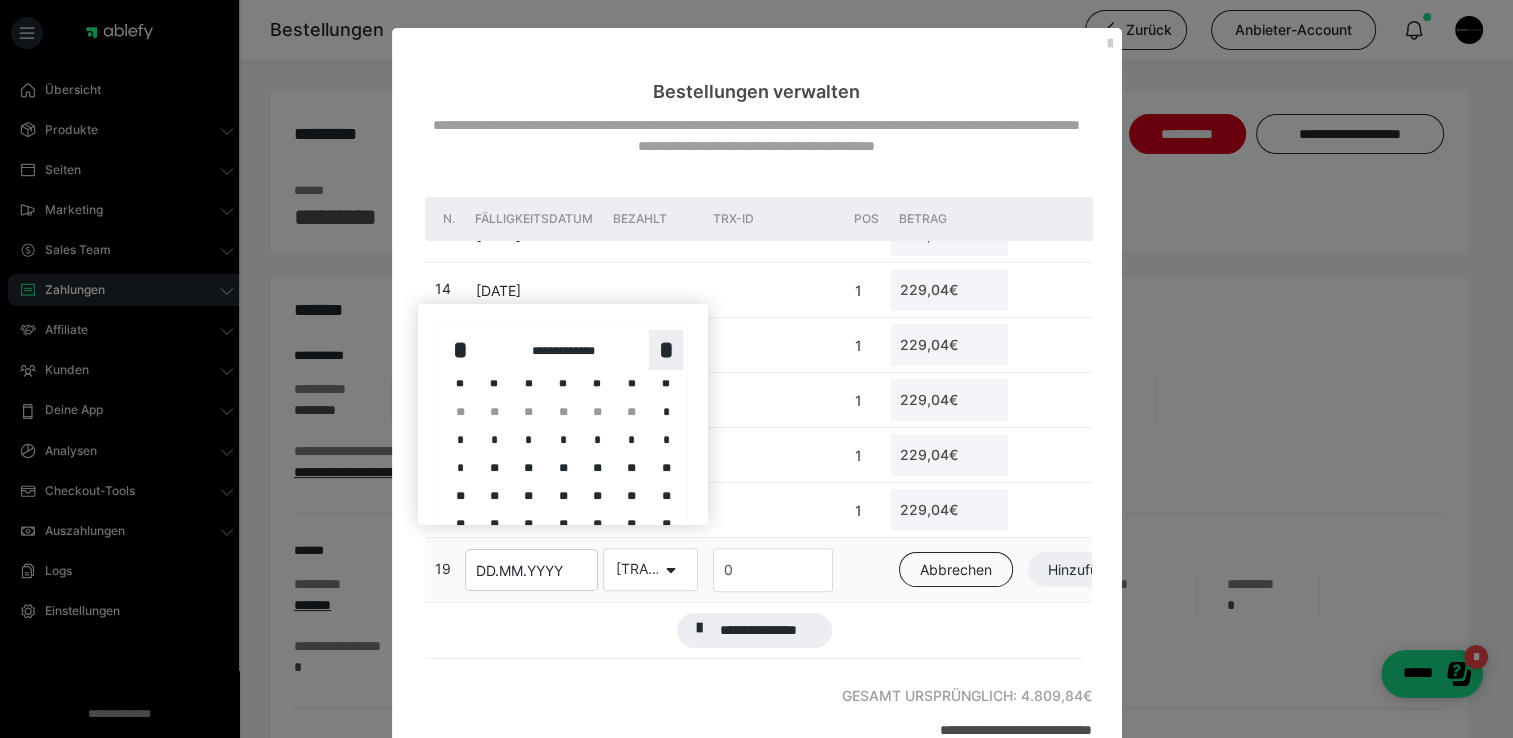 click on "*" at bounding box center (666, 350) 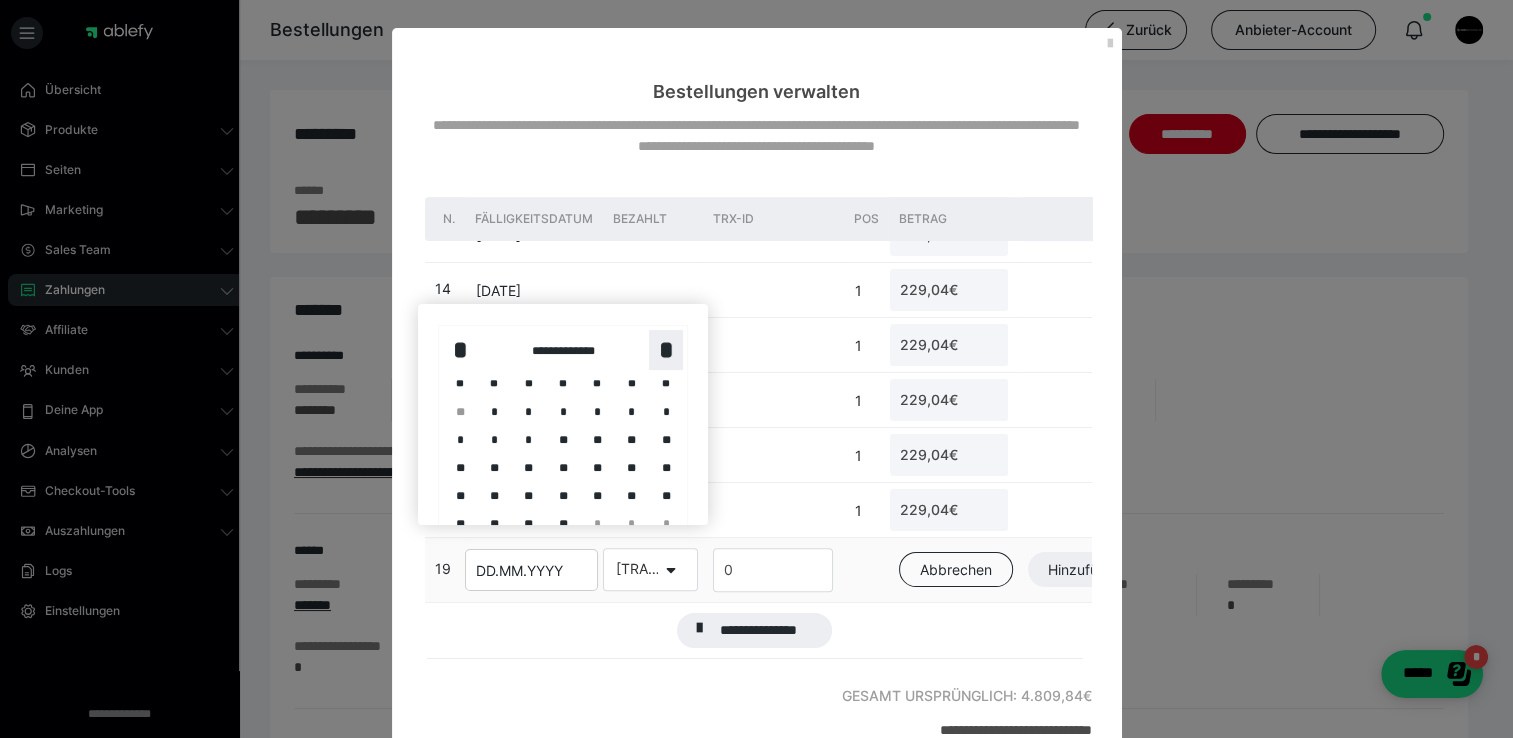 click on "*" at bounding box center [666, 350] 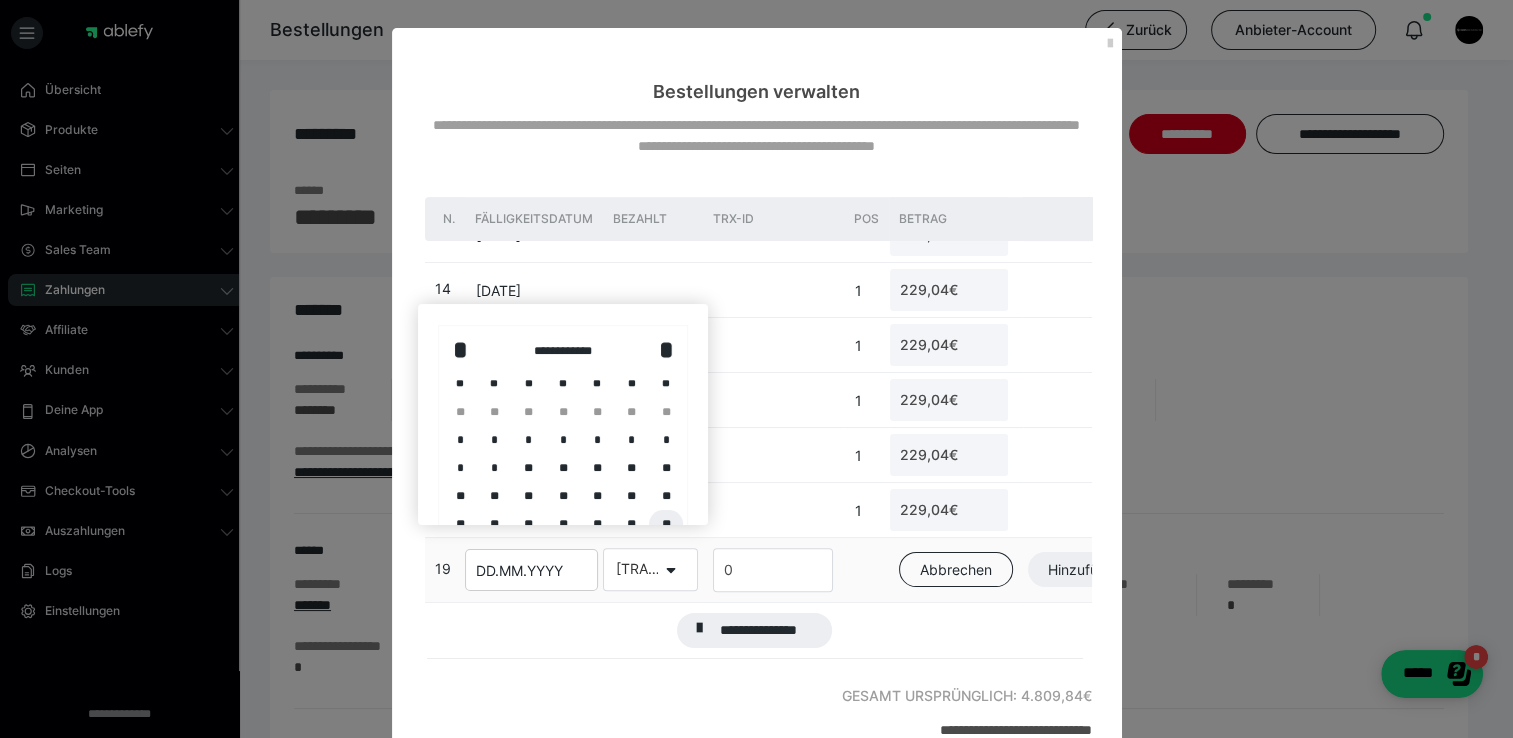 click on "**" at bounding box center [666, 524] 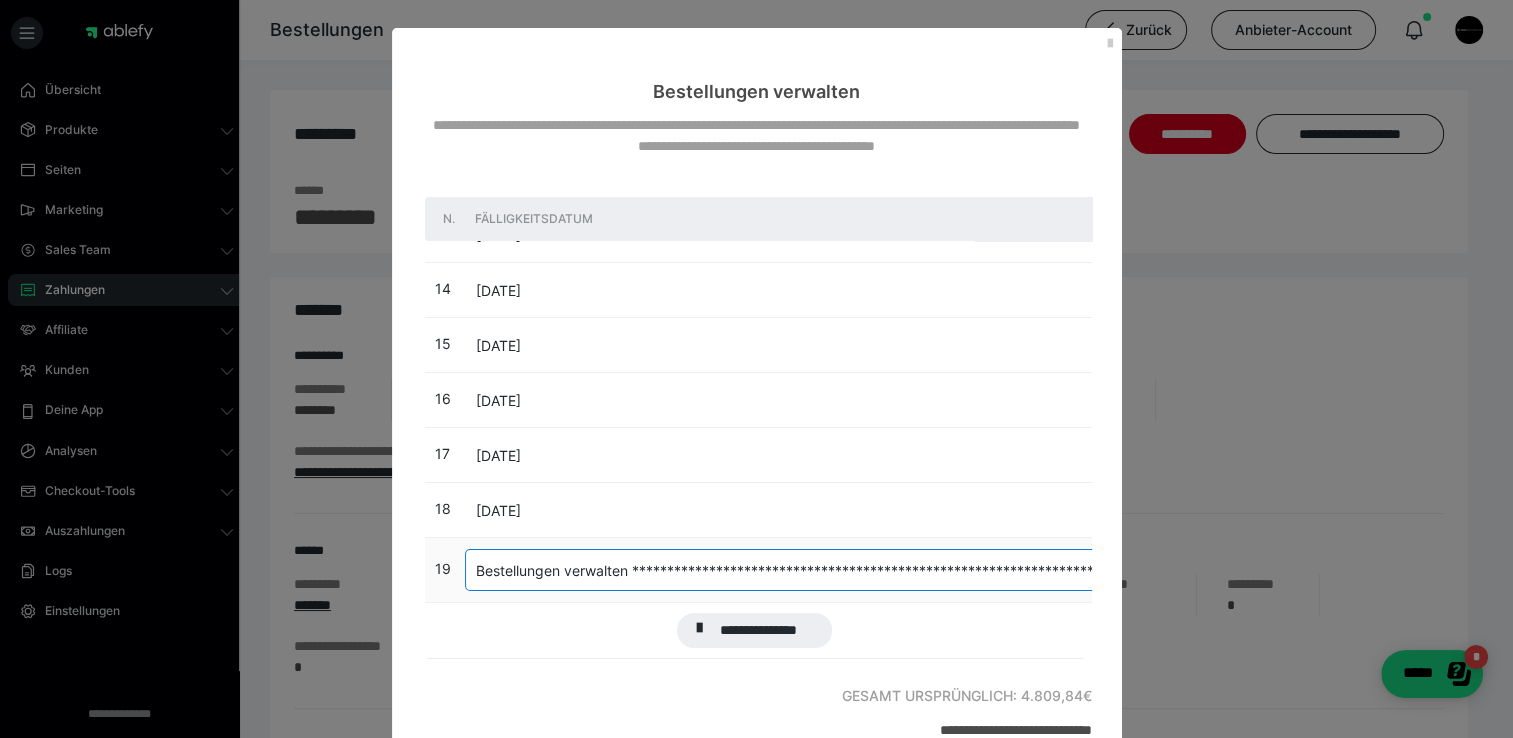 scroll, scrollTop: 699, scrollLeft: 0, axis: vertical 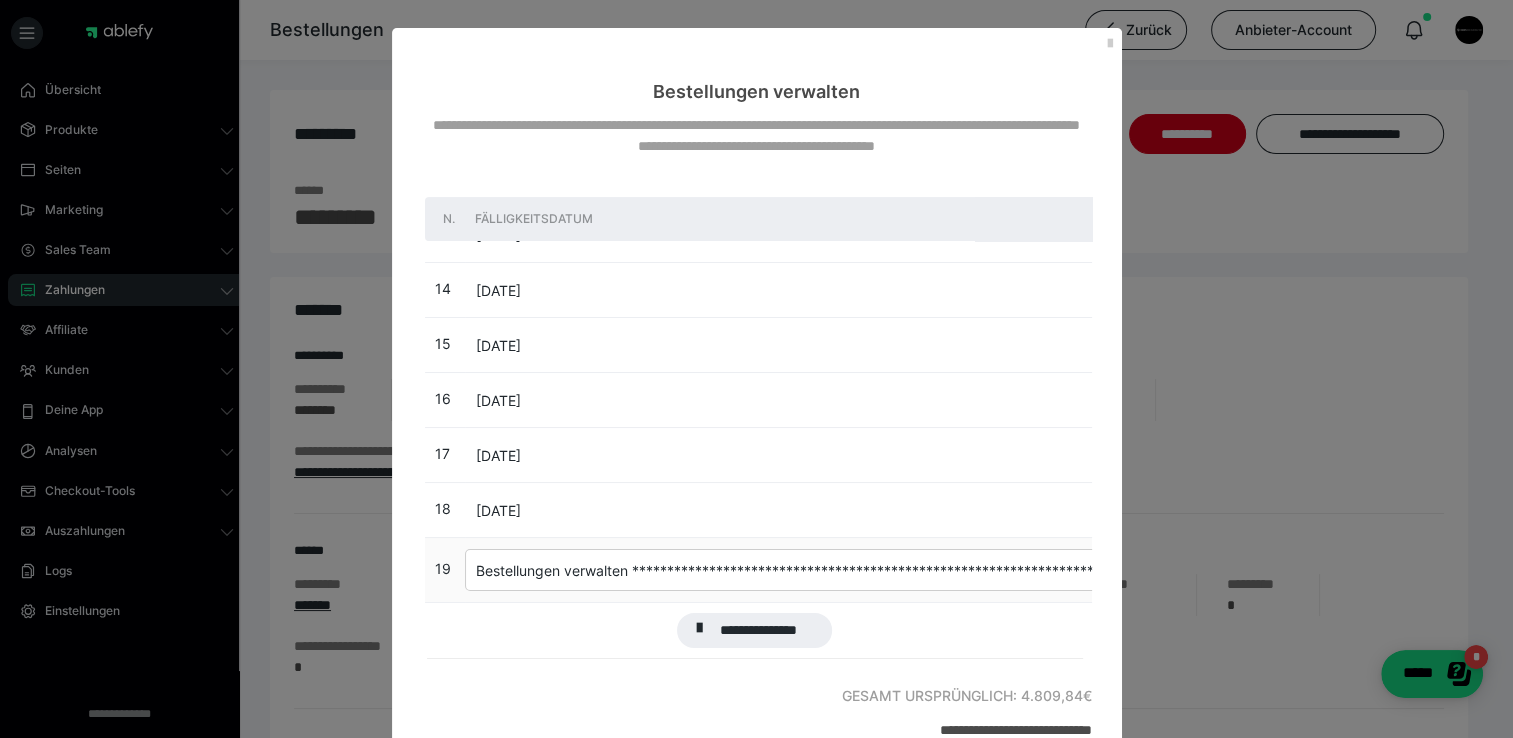 type on "229.04" 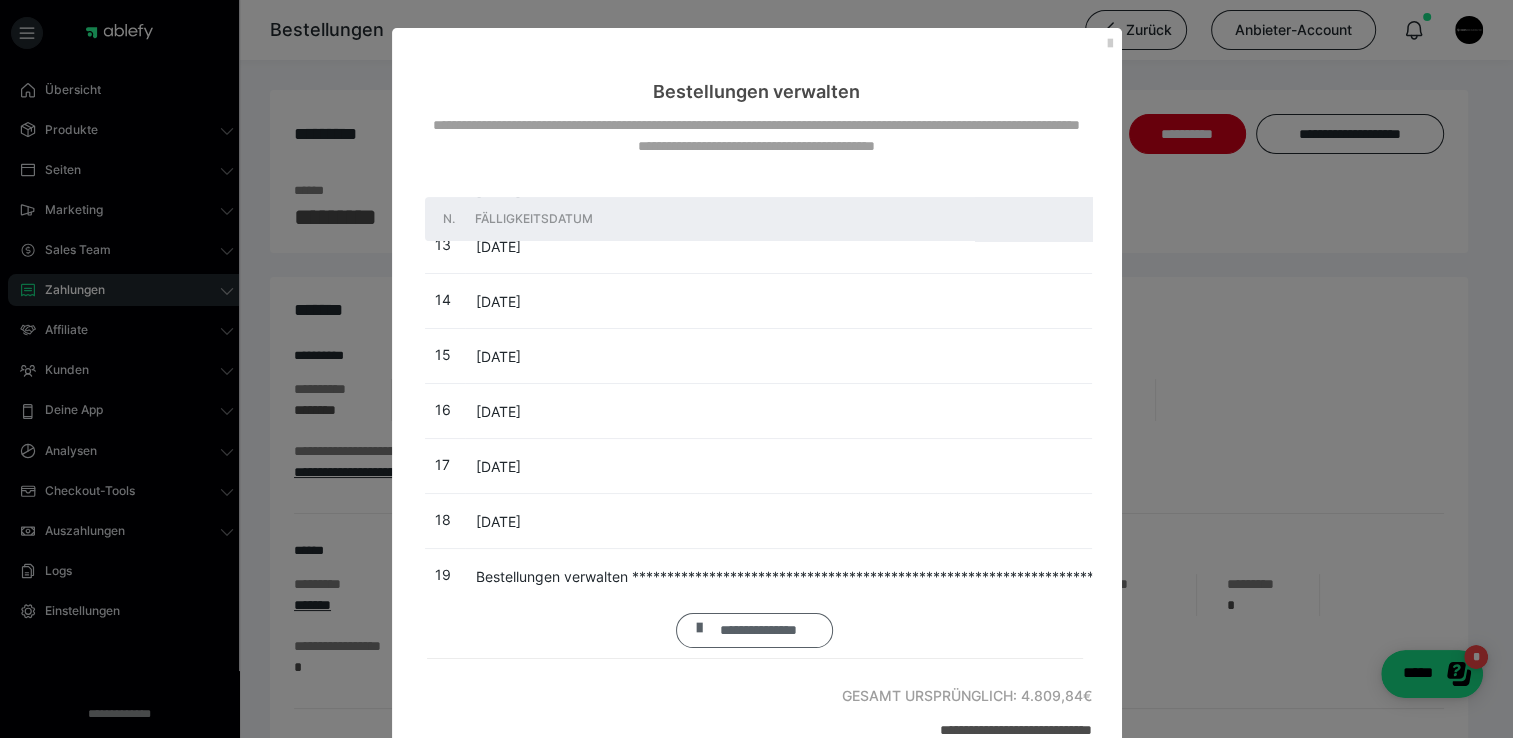 click on "**********" at bounding box center (759, 631) 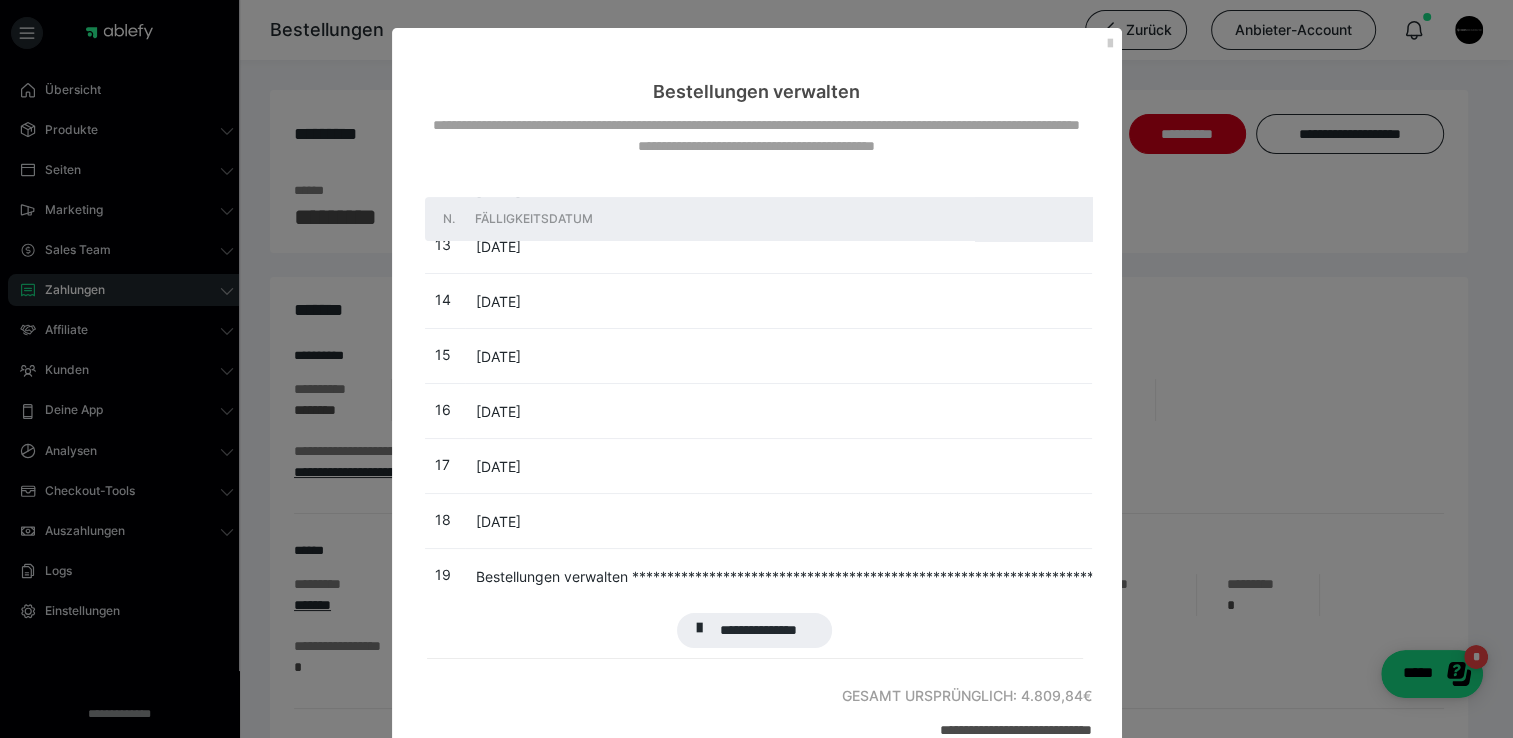 scroll, scrollTop: 762, scrollLeft: 0, axis: vertical 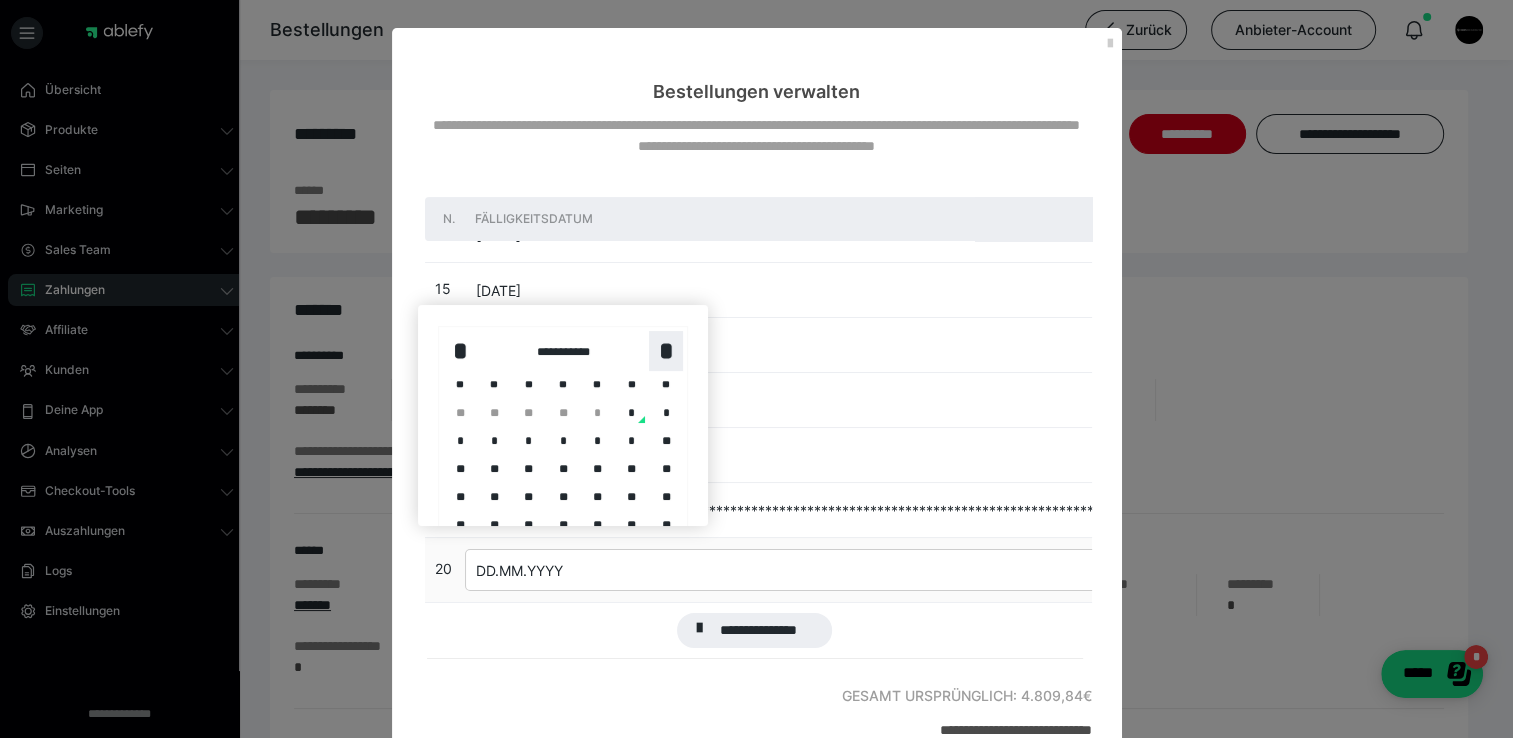 click on "*" at bounding box center (666, 351) 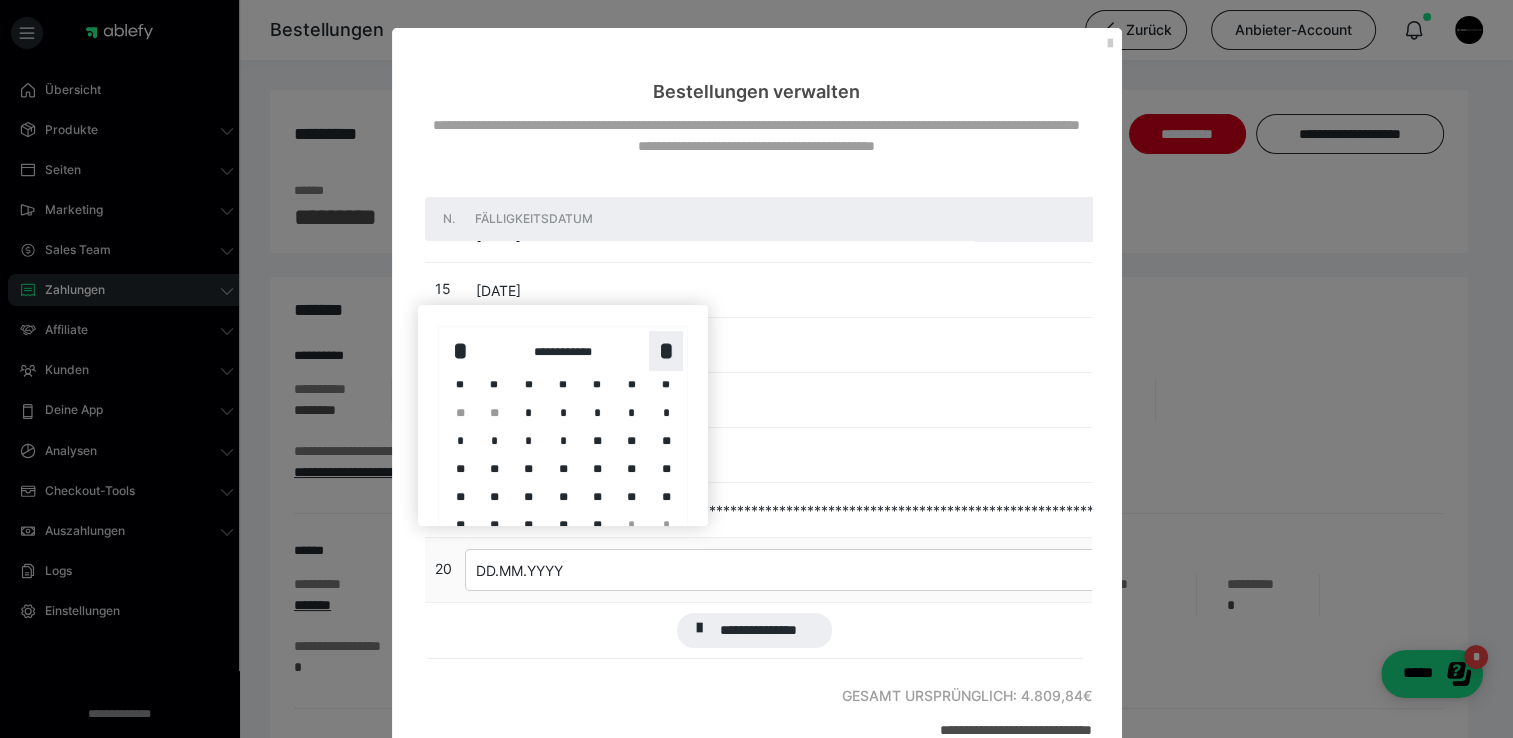 click on "*" at bounding box center [666, 351] 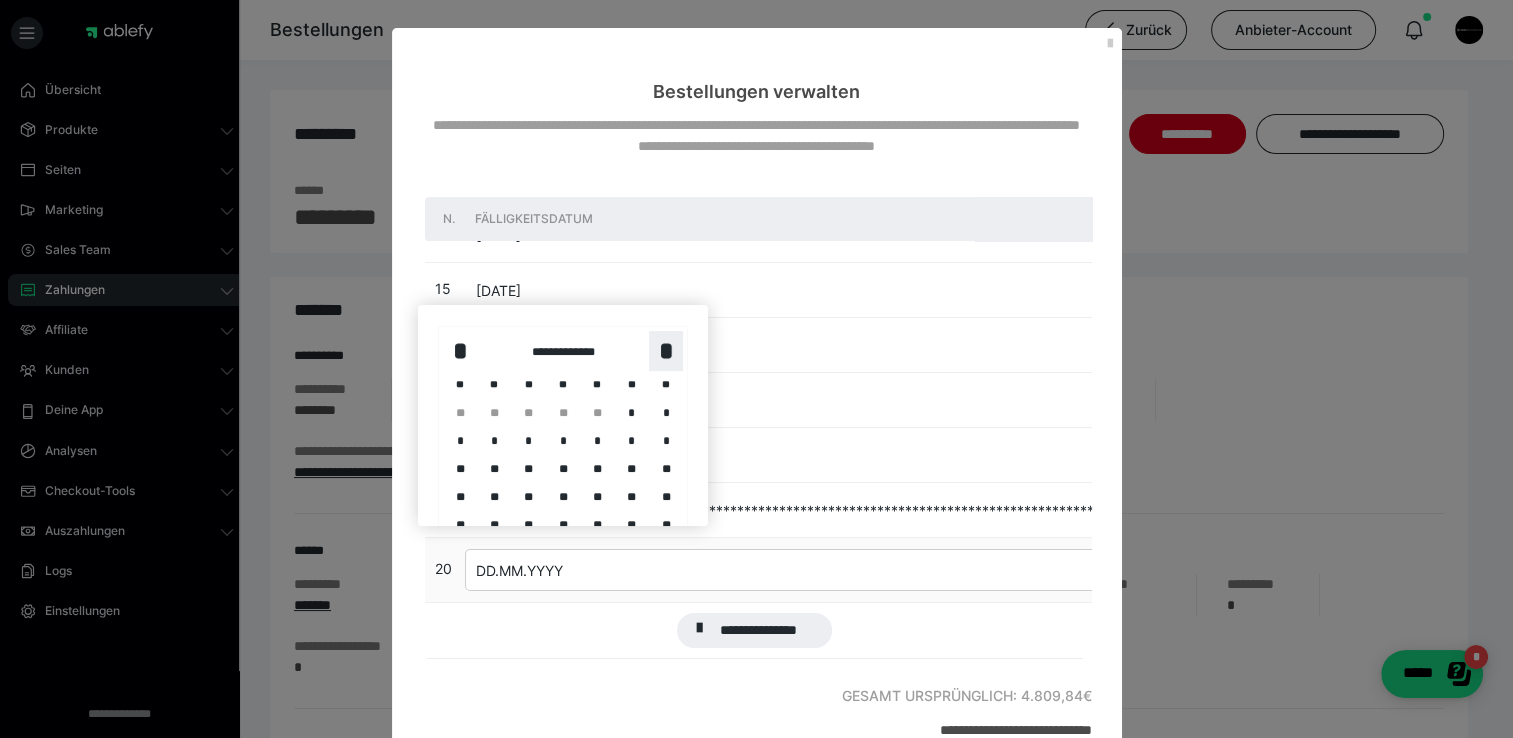 click on "*" at bounding box center [666, 351] 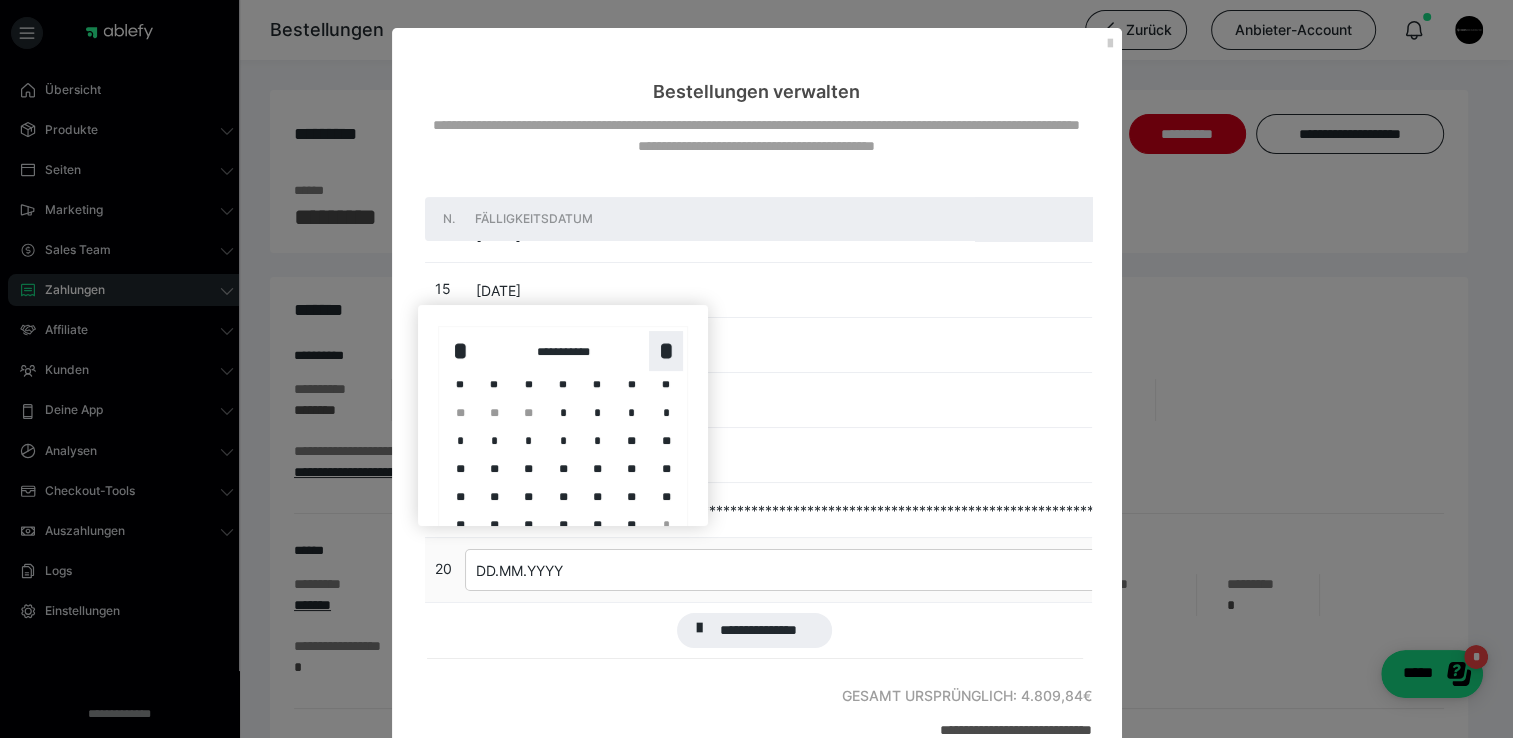 click on "*" at bounding box center (666, 351) 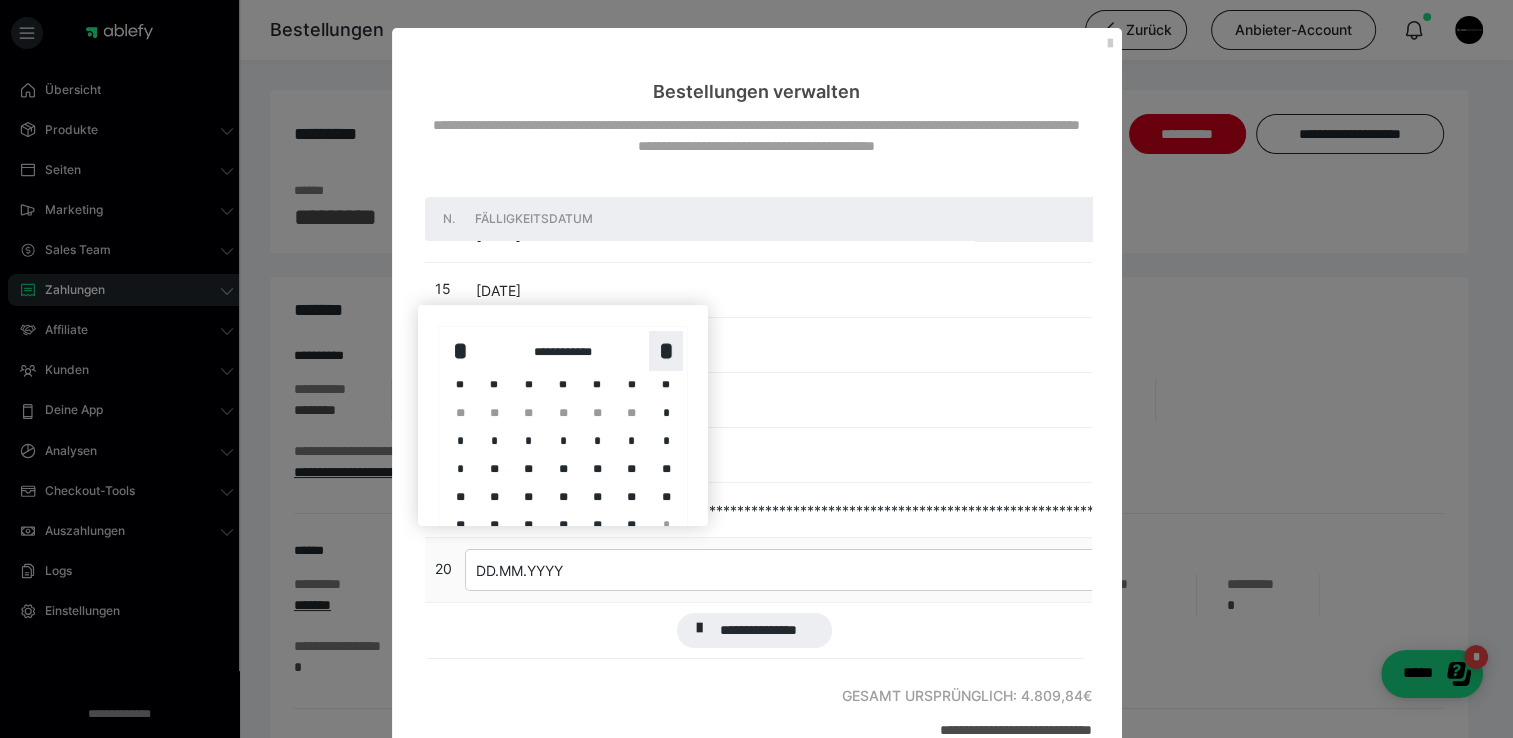 click on "*" at bounding box center [666, 351] 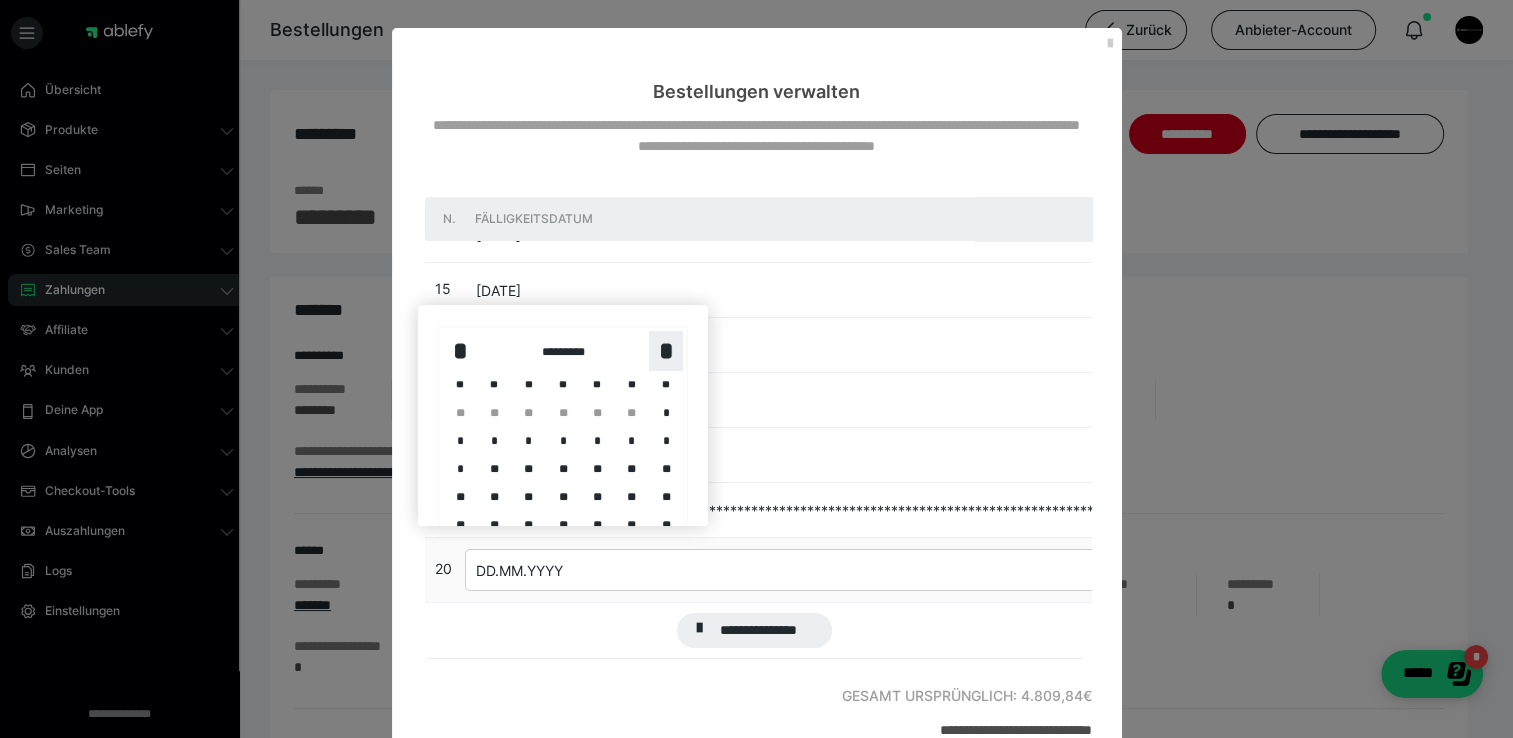 click on "*" at bounding box center (666, 351) 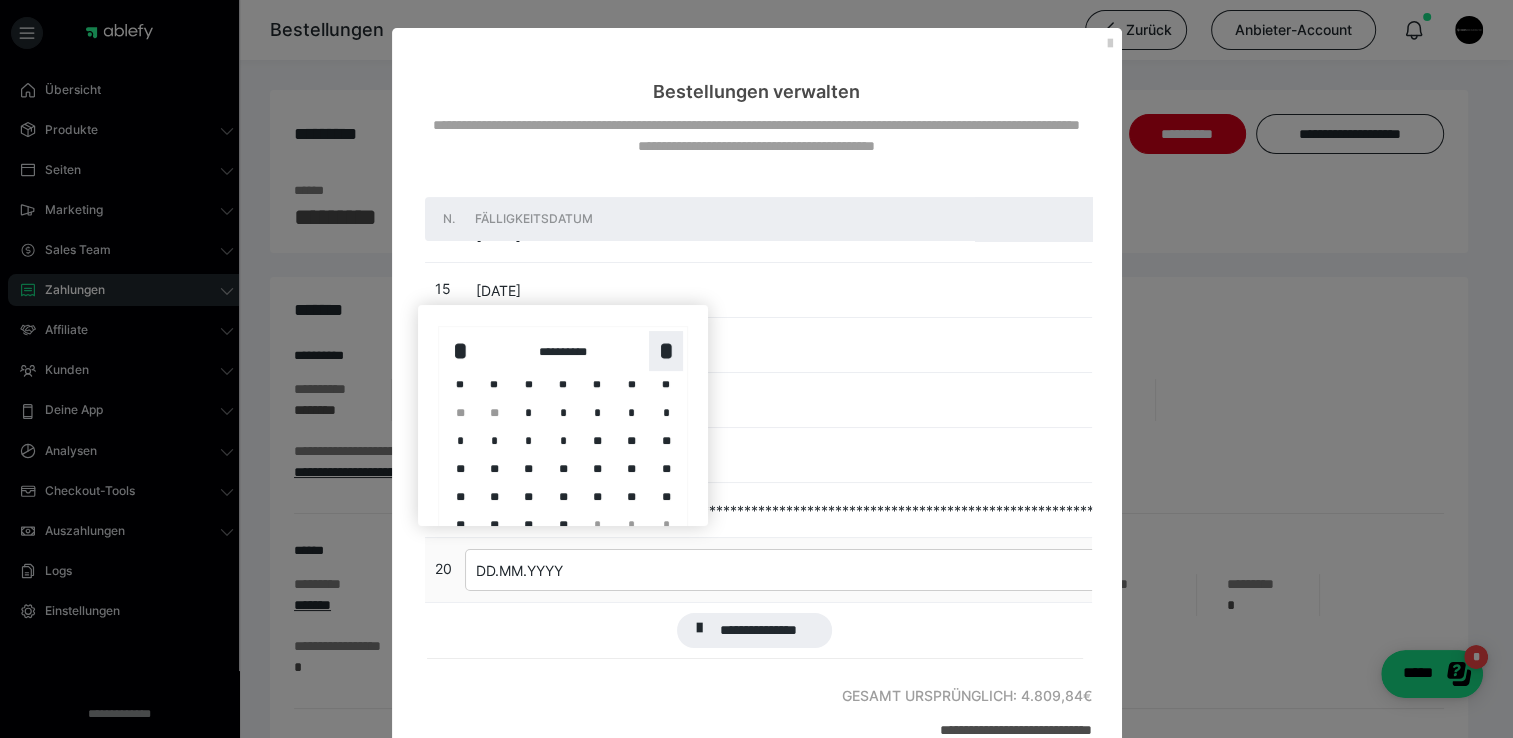 click on "*" at bounding box center [666, 351] 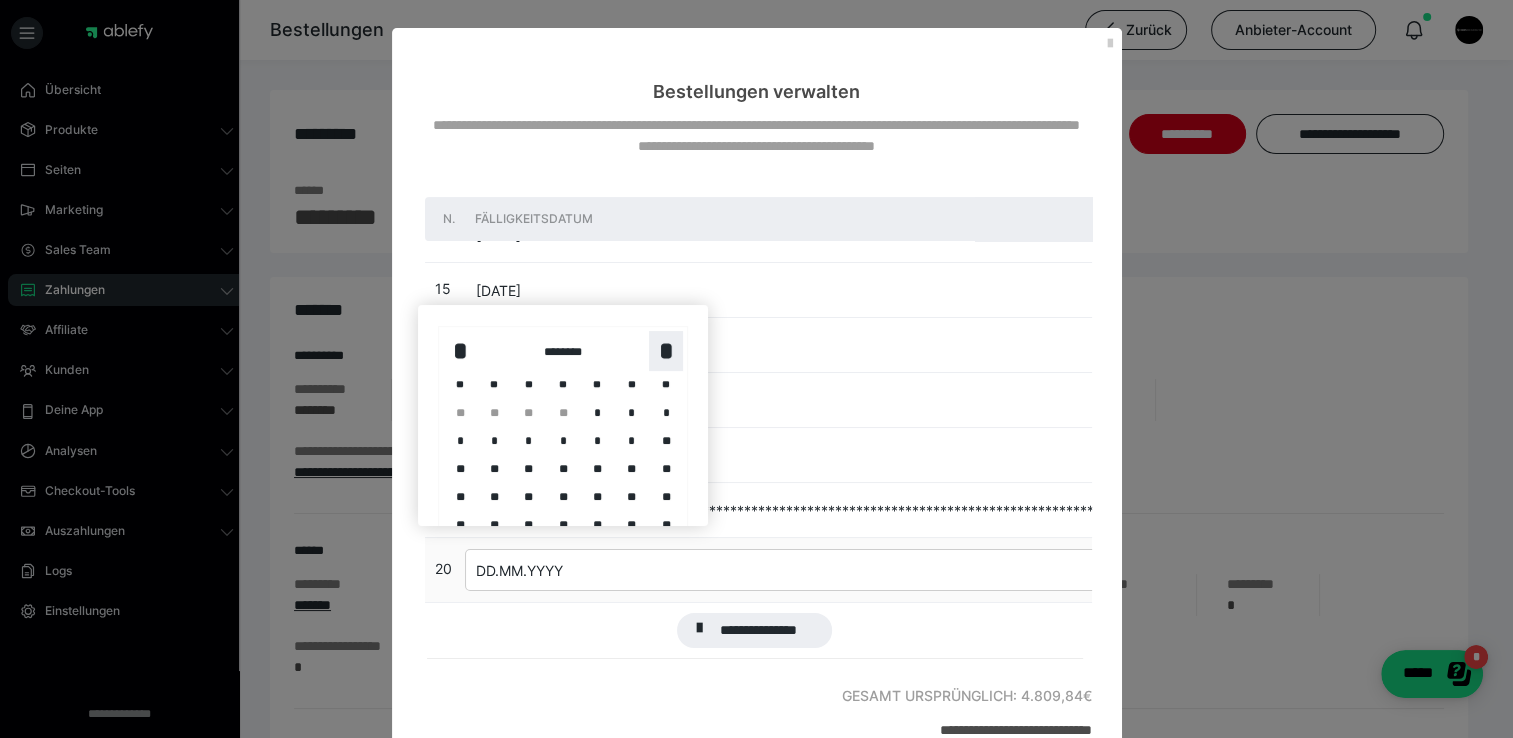 click on "*" at bounding box center [666, 351] 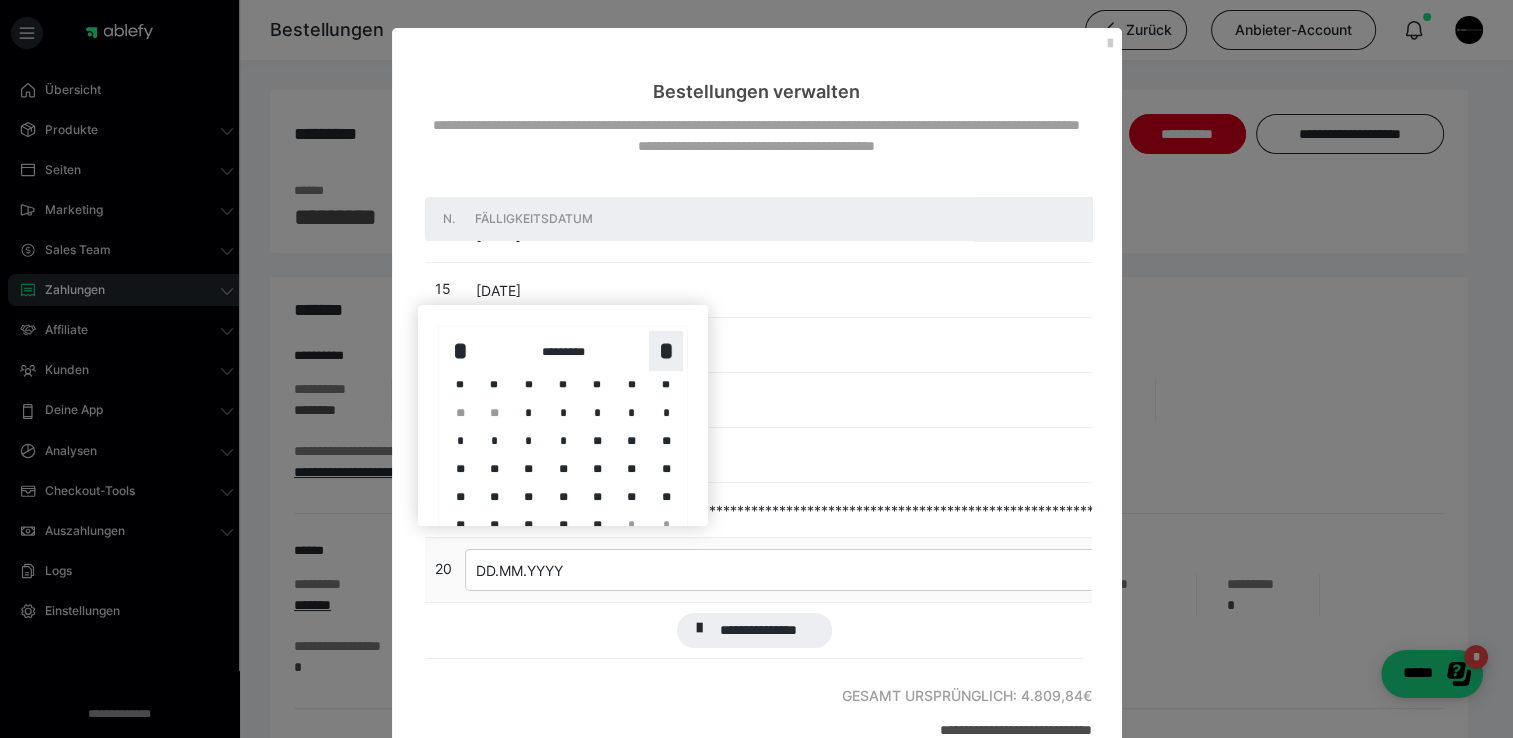 click on "*" at bounding box center [666, 351] 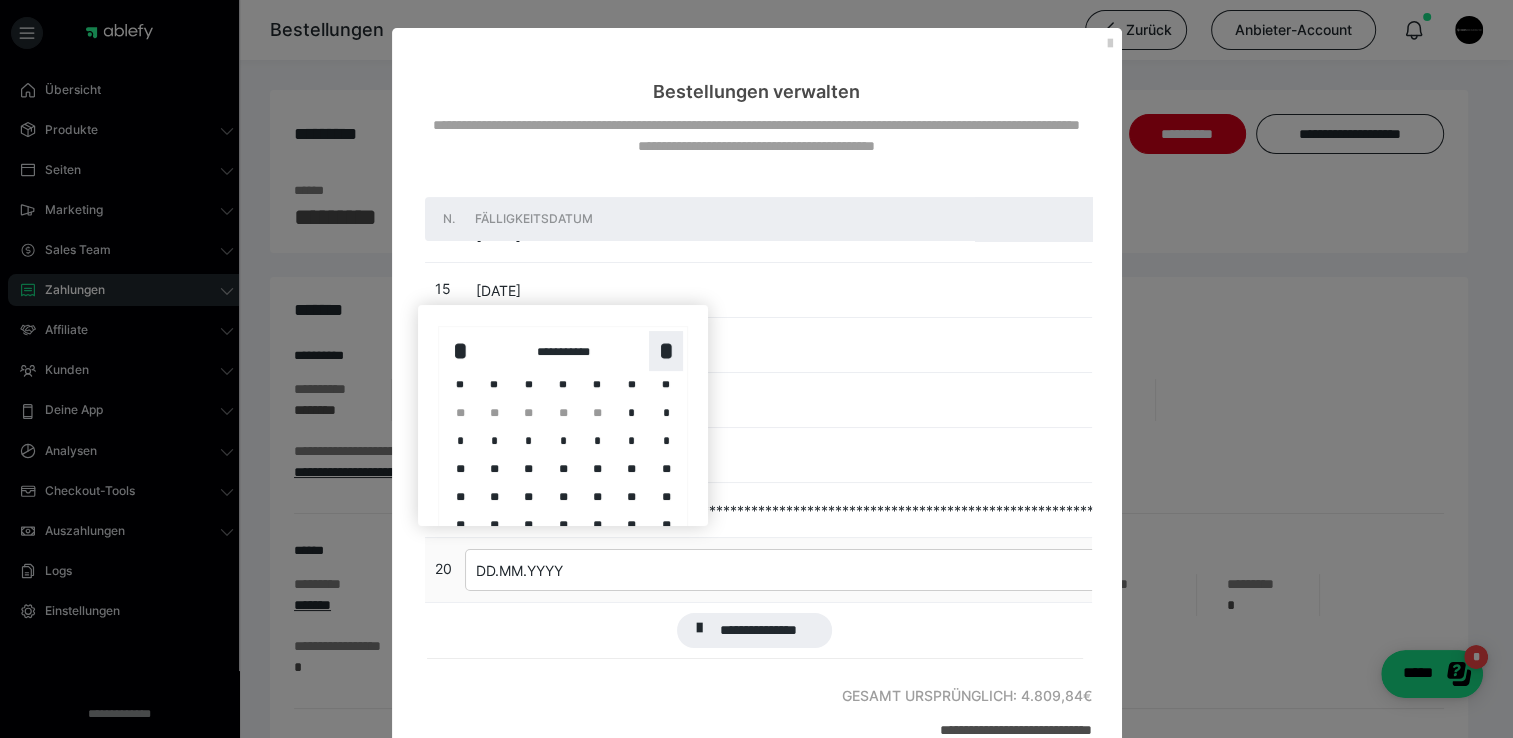 click on "*" at bounding box center [666, 351] 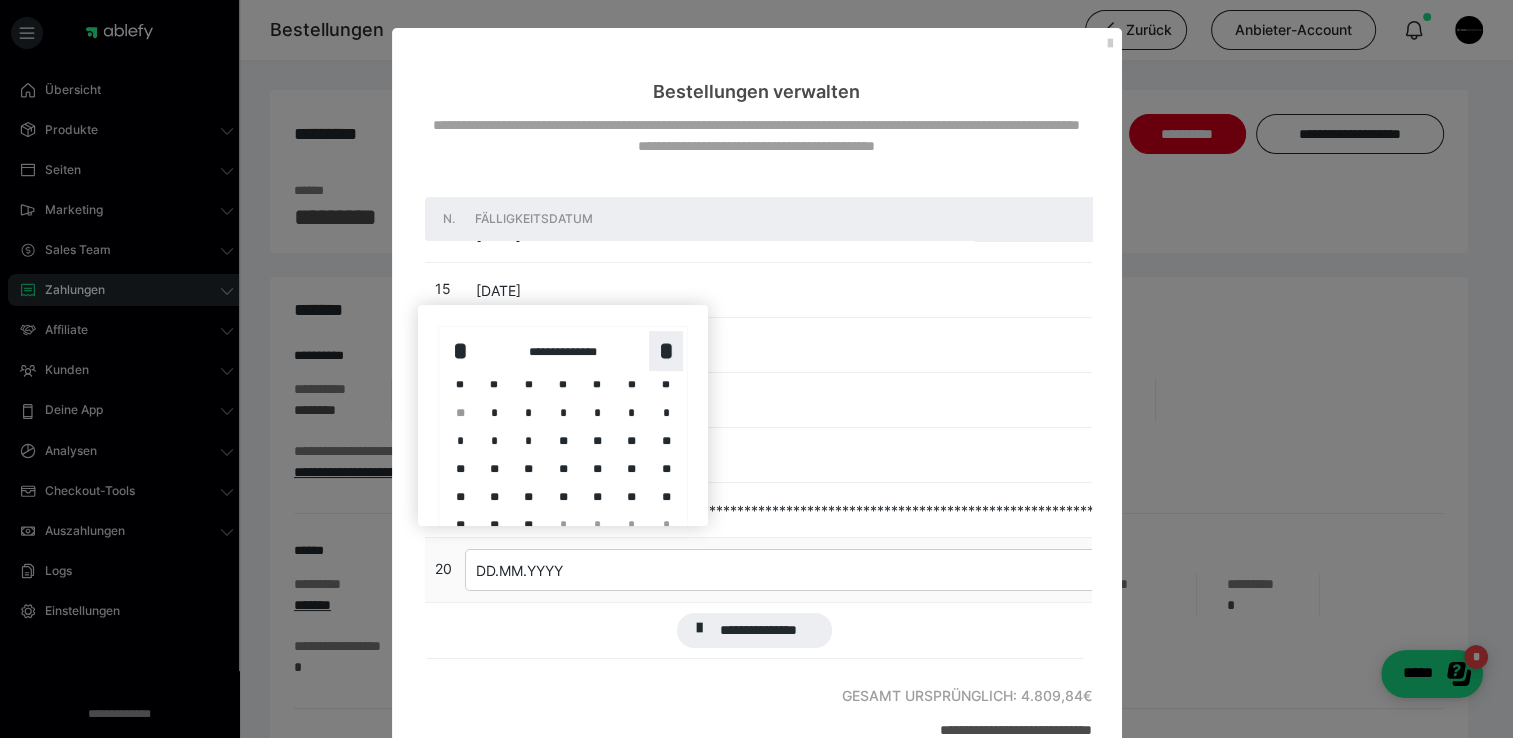 click on "*" at bounding box center [666, 351] 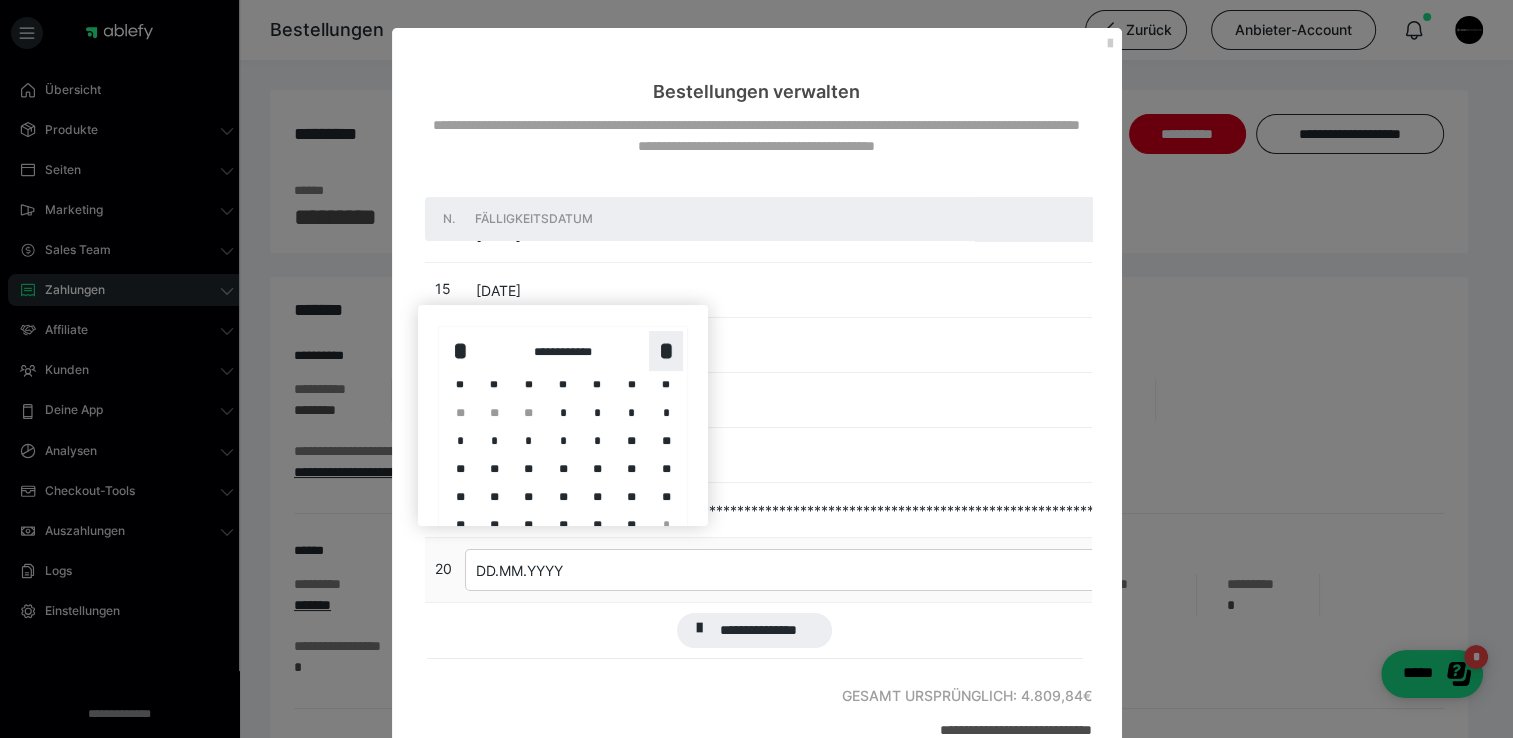 click on "*" at bounding box center [666, 351] 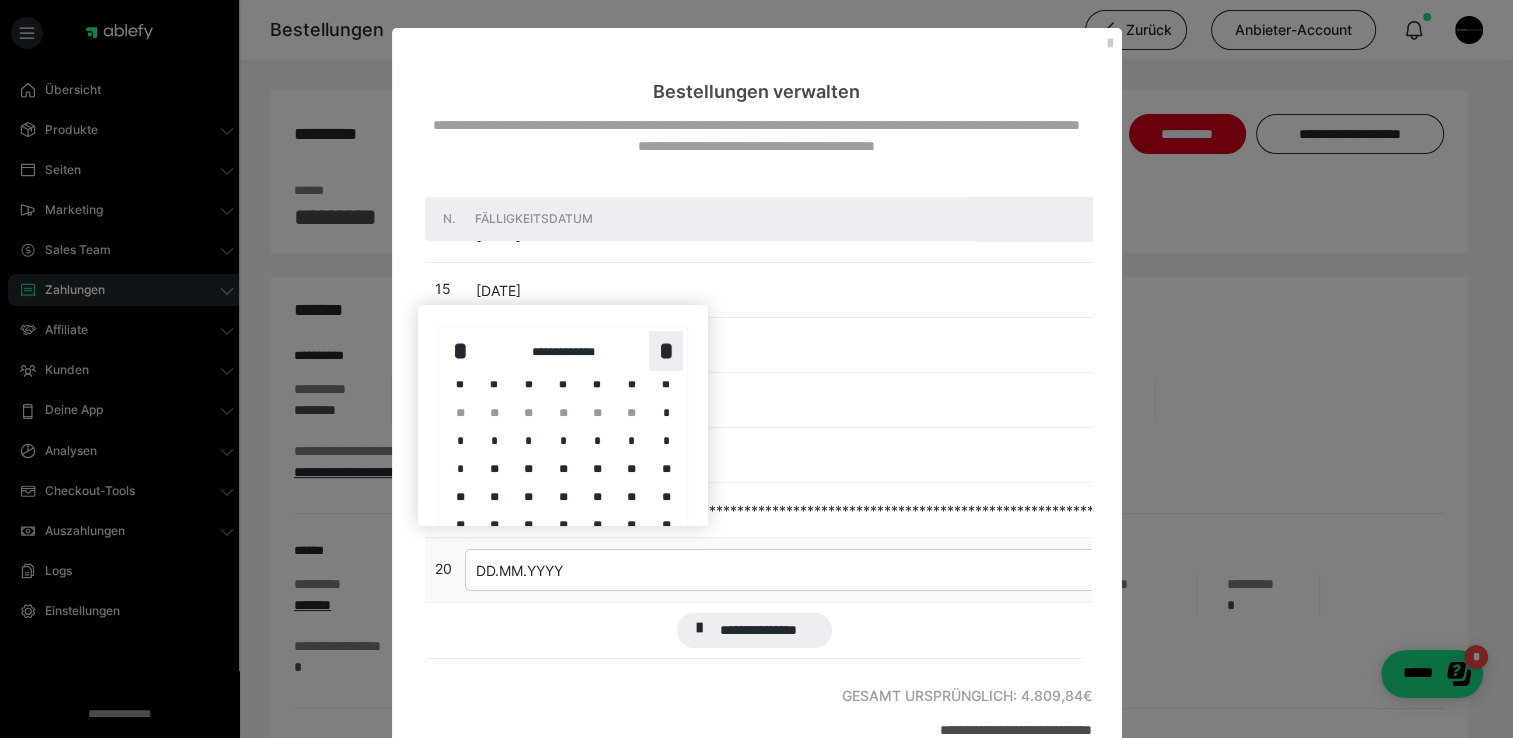 click on "*" at bounding box center (666, 351) 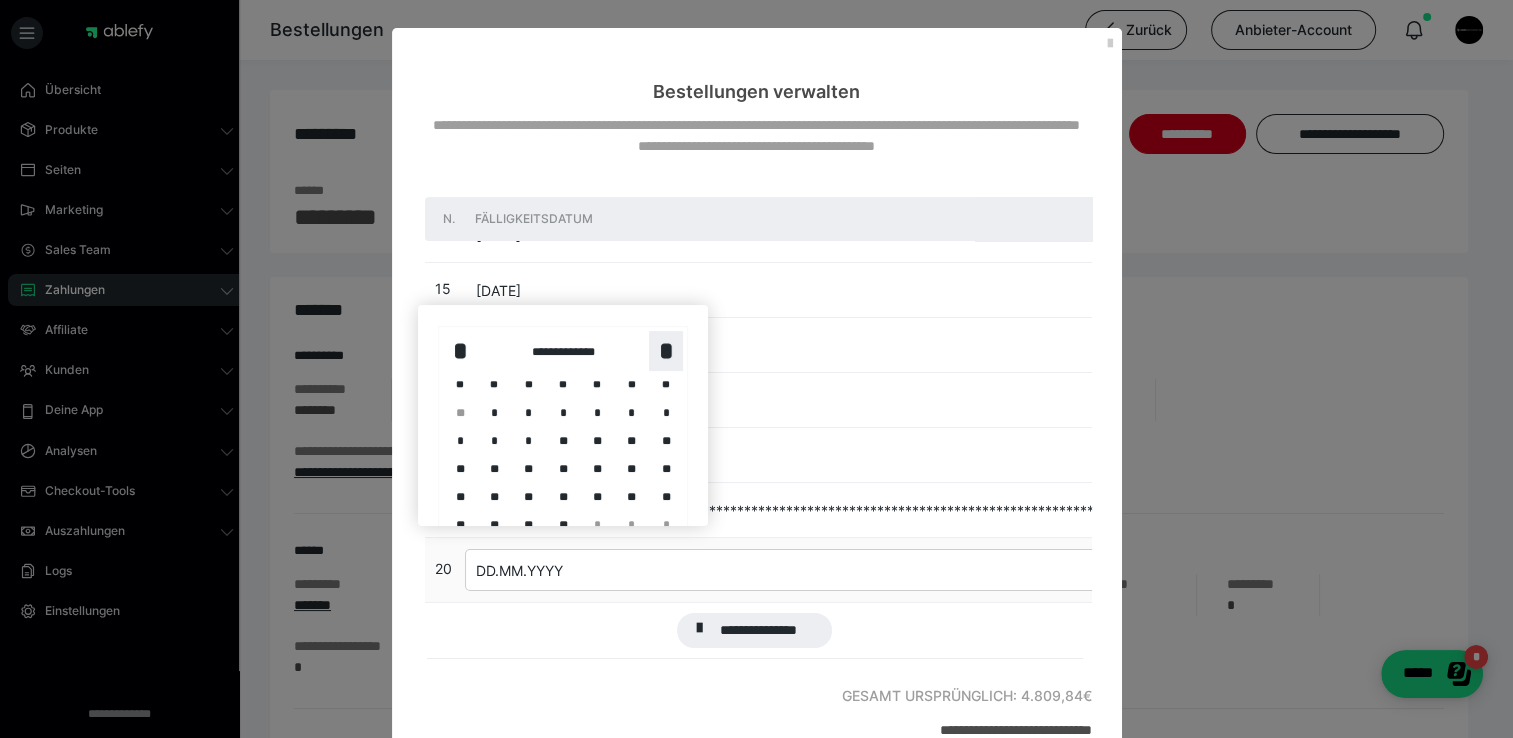 click on "*" at bounding box center [666, 351] 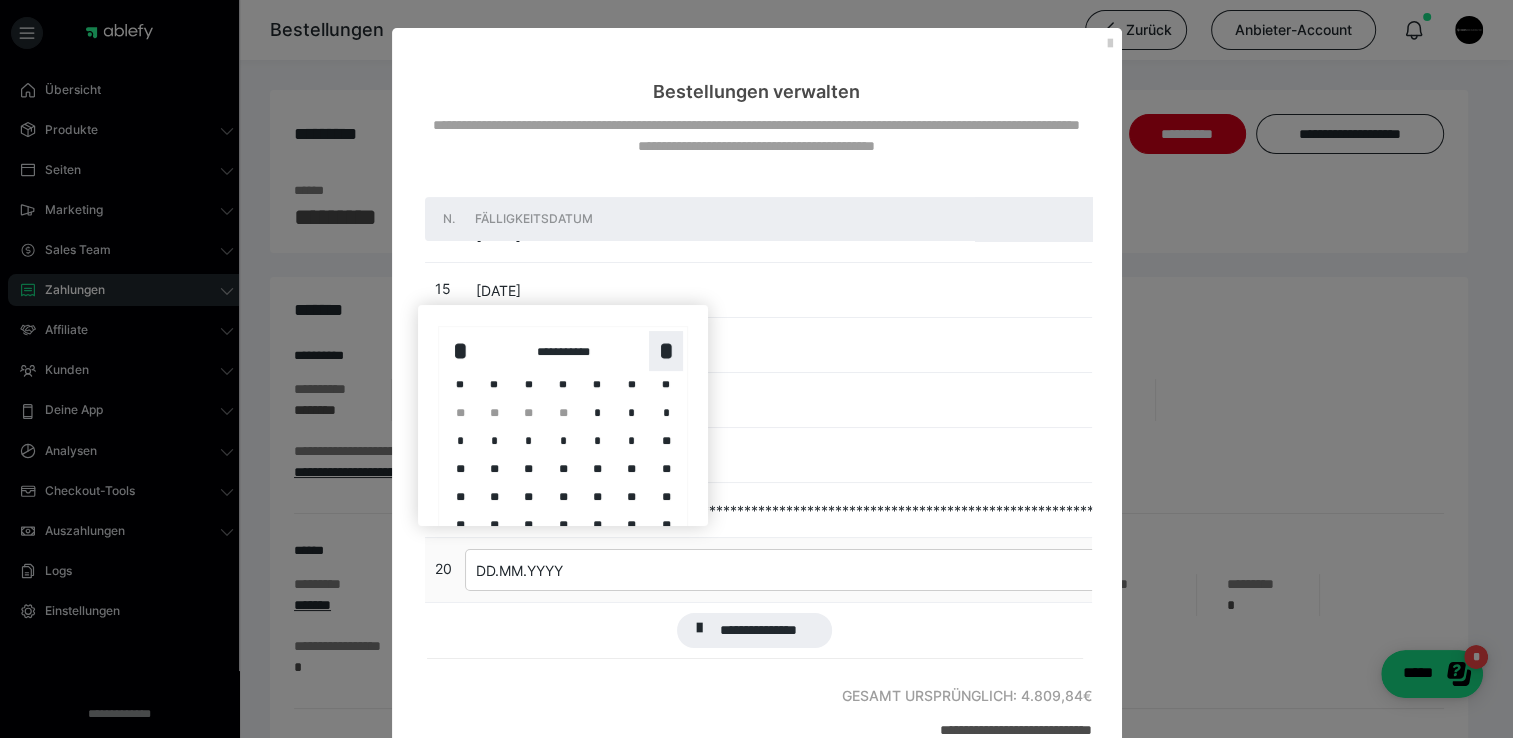 click on "*" at bounding box center [666, 351] 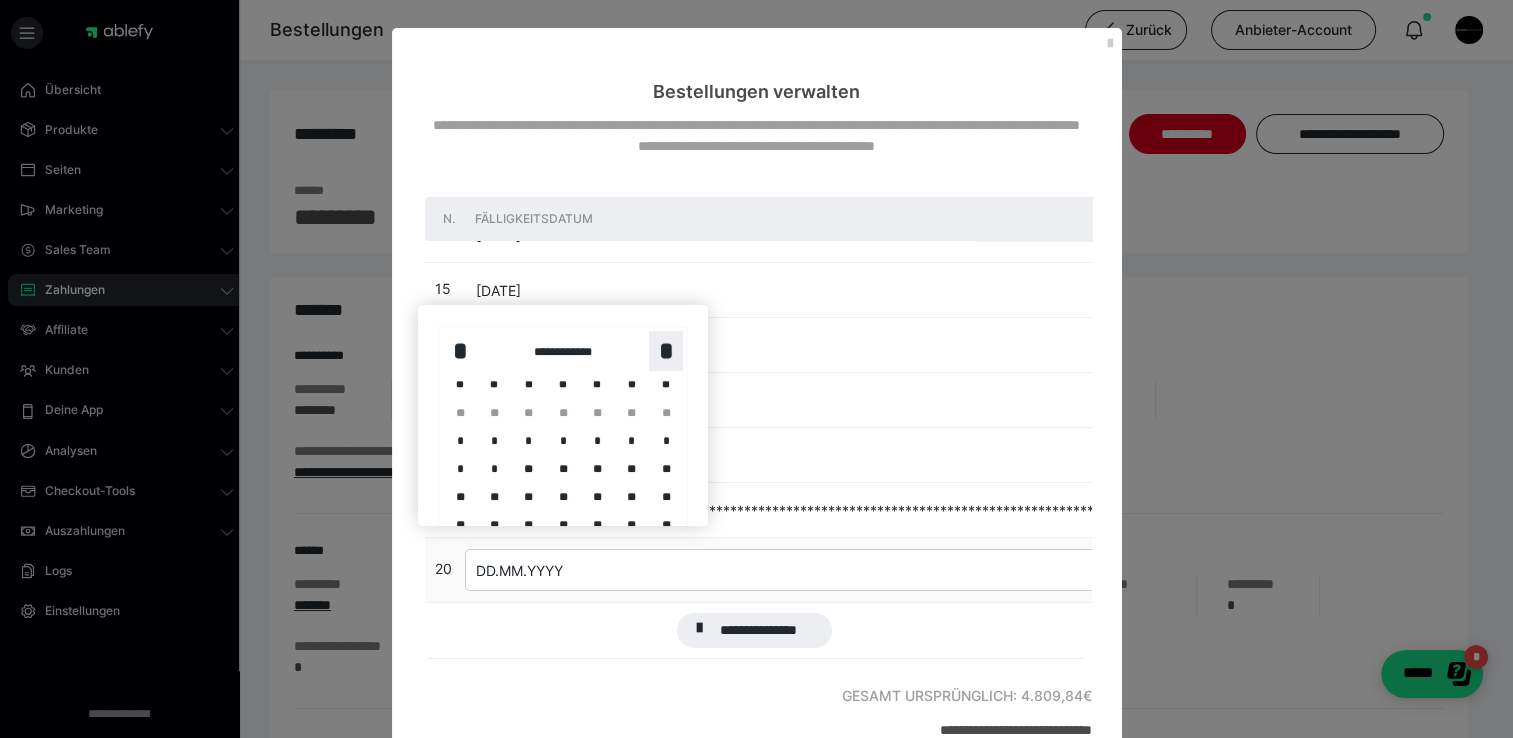 click on "*" at bounding box center [666, 351] 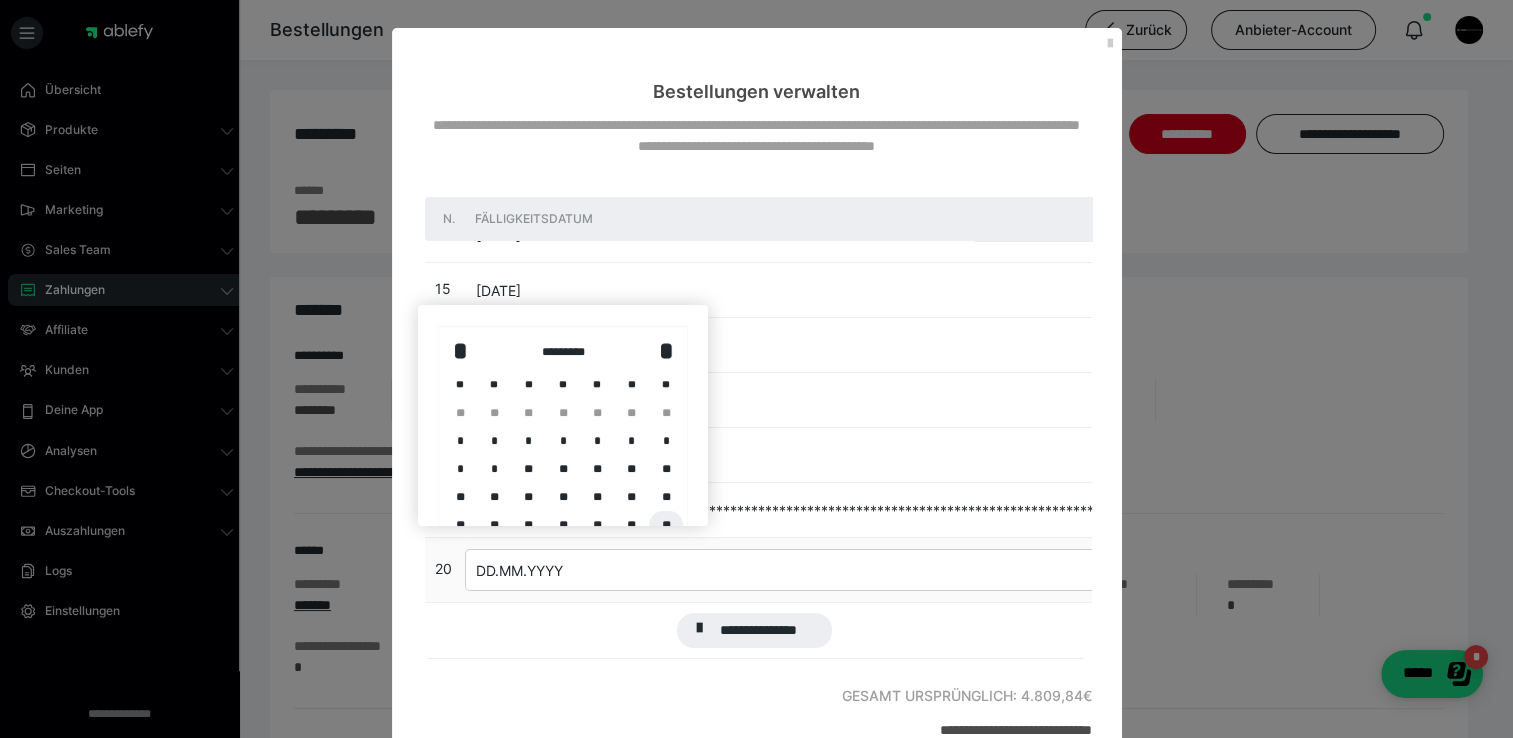 click on "**" at bounding box center (666, 525) 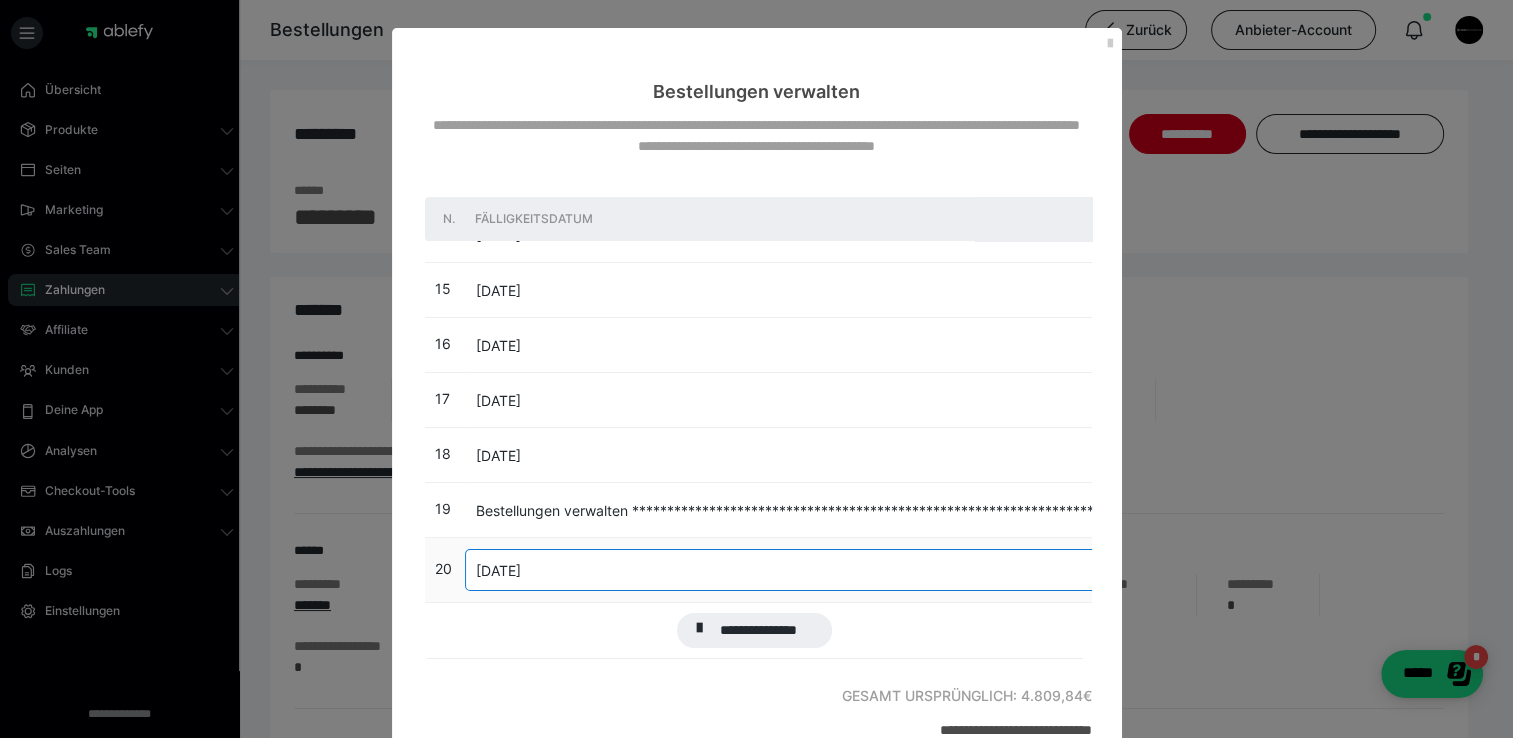 click on "0" at bounding box center [6636, 570] 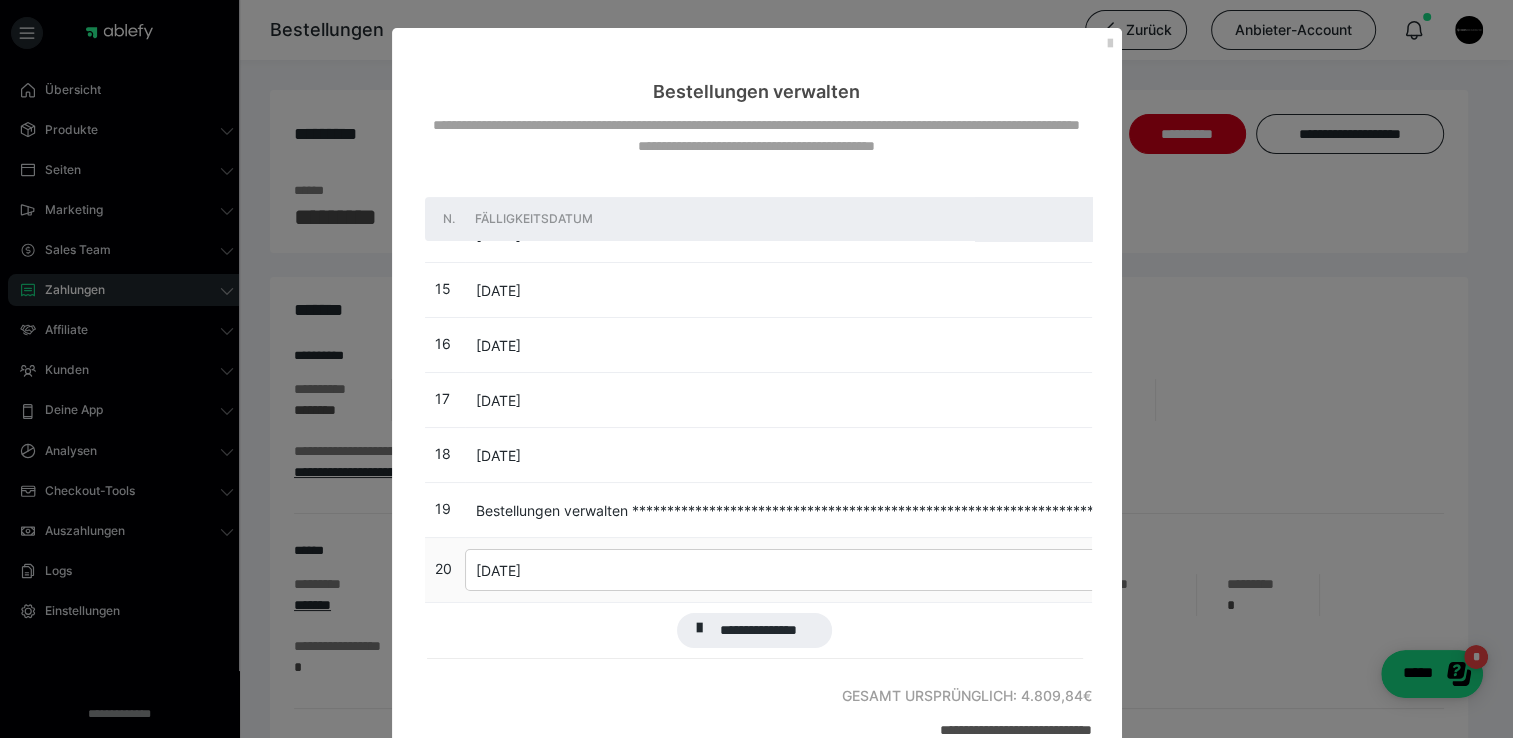 type on "229.04" 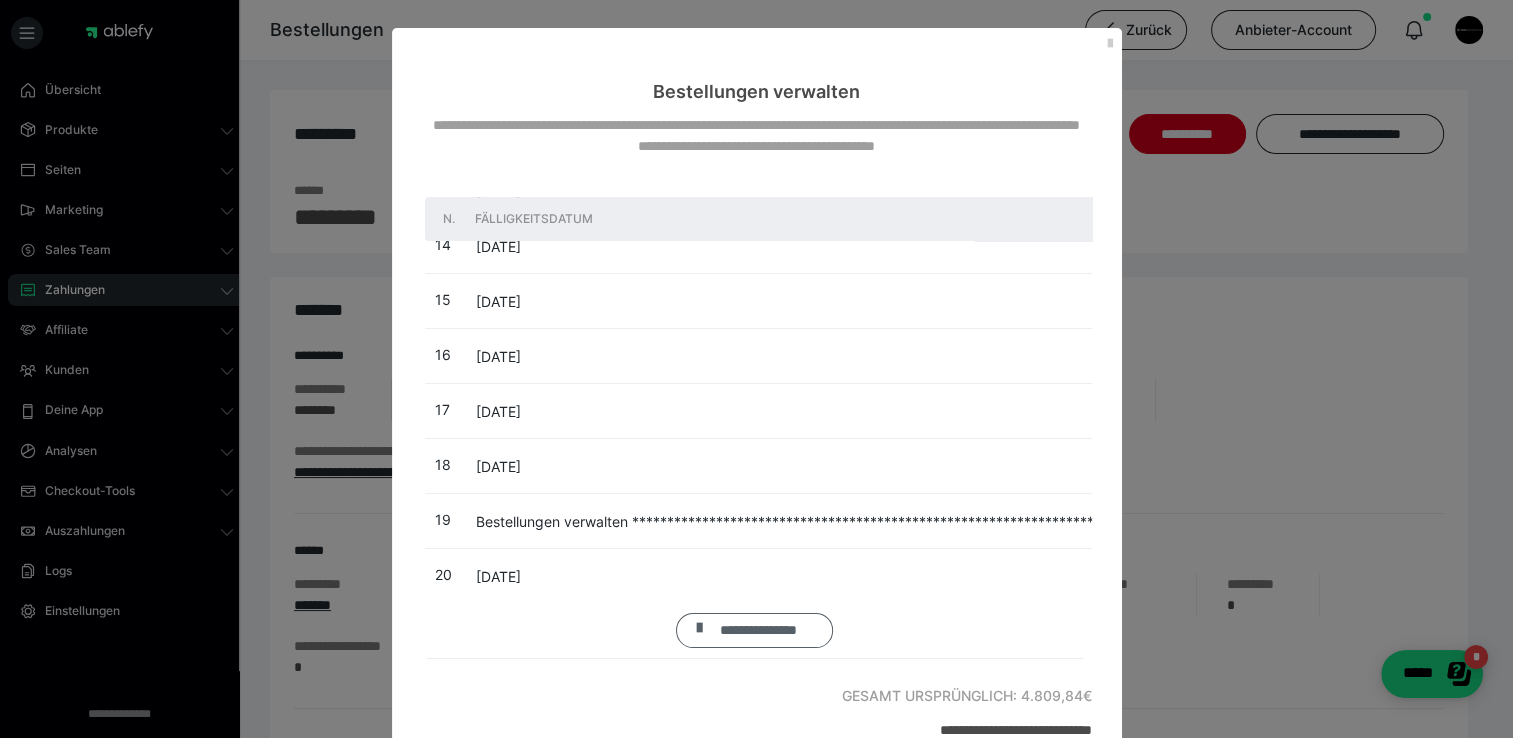 click on "**********" at bounding box center (759, 631) 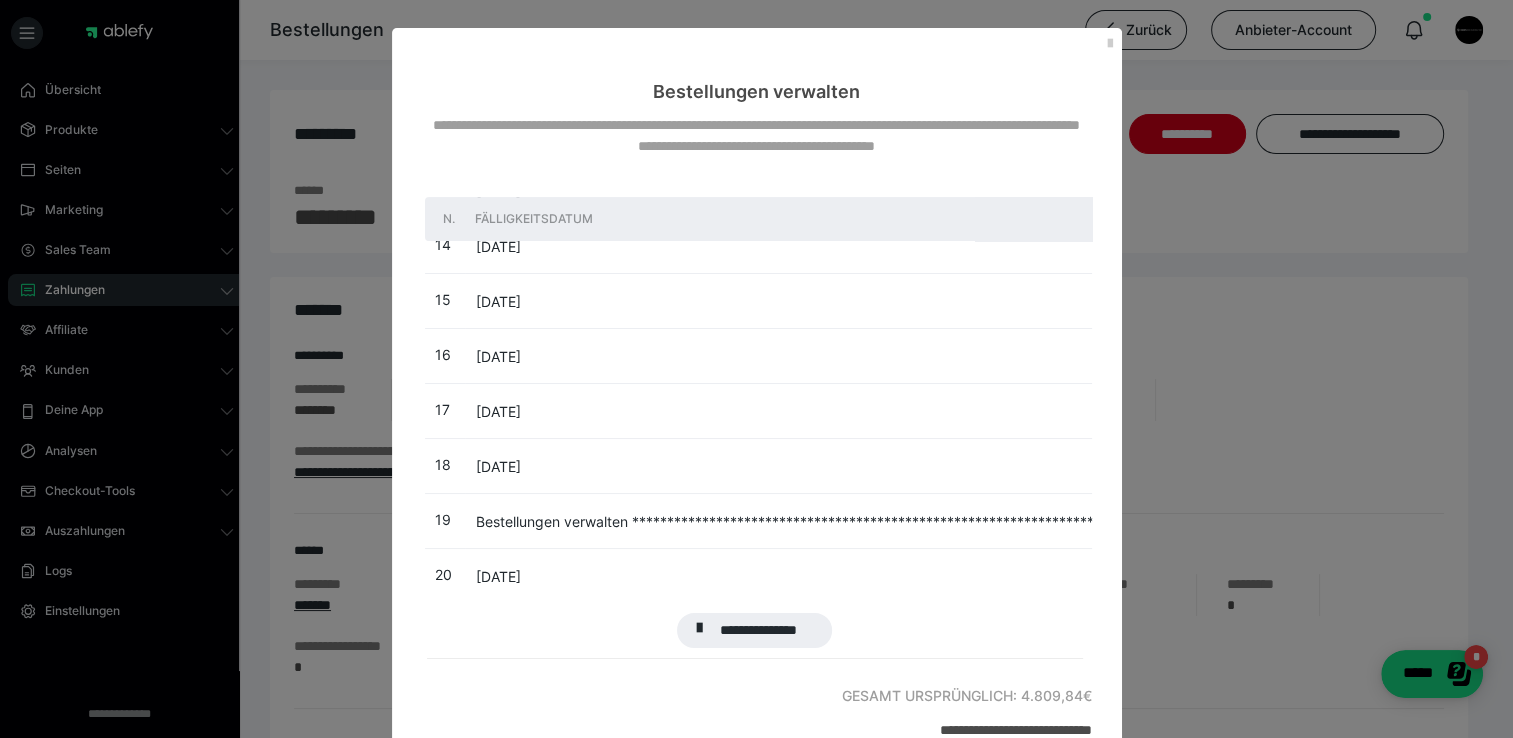 scroll, scrollTop: 817, scrollLeft: 0, axis: vertical 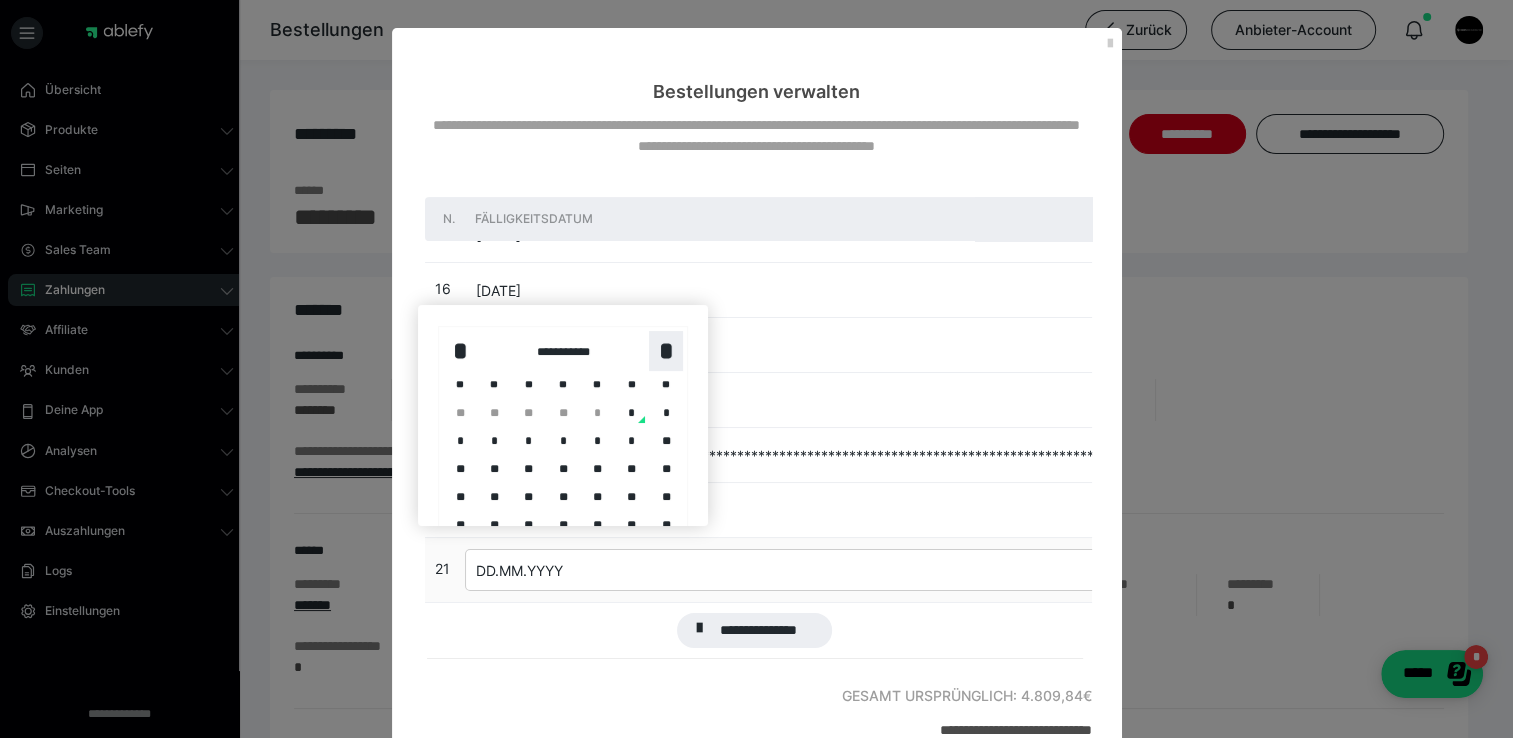 click on "*" at bounding box center (666, 351) 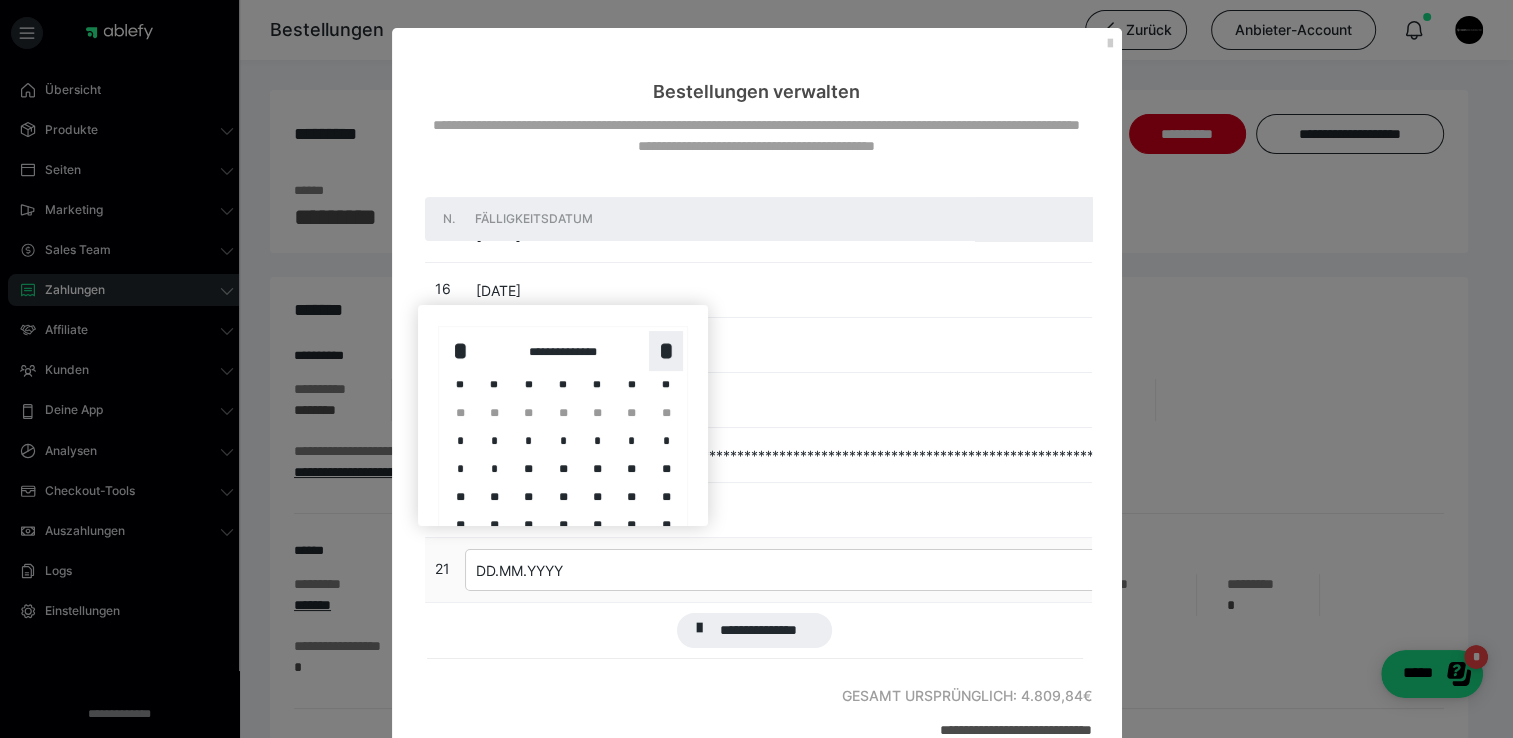 click on "*" at bounding box center (666, 351) 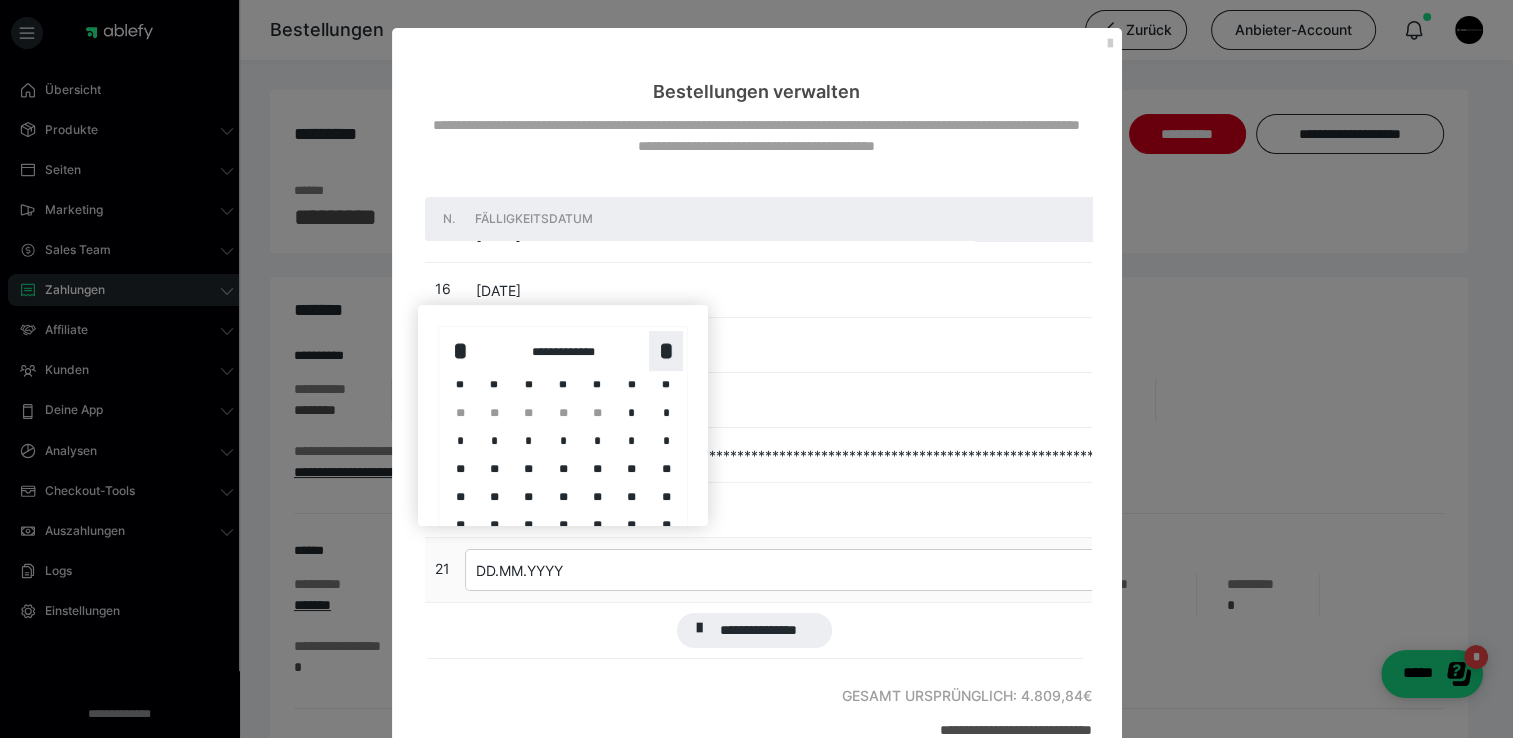 click on "*" at bounding box center (666, 351) 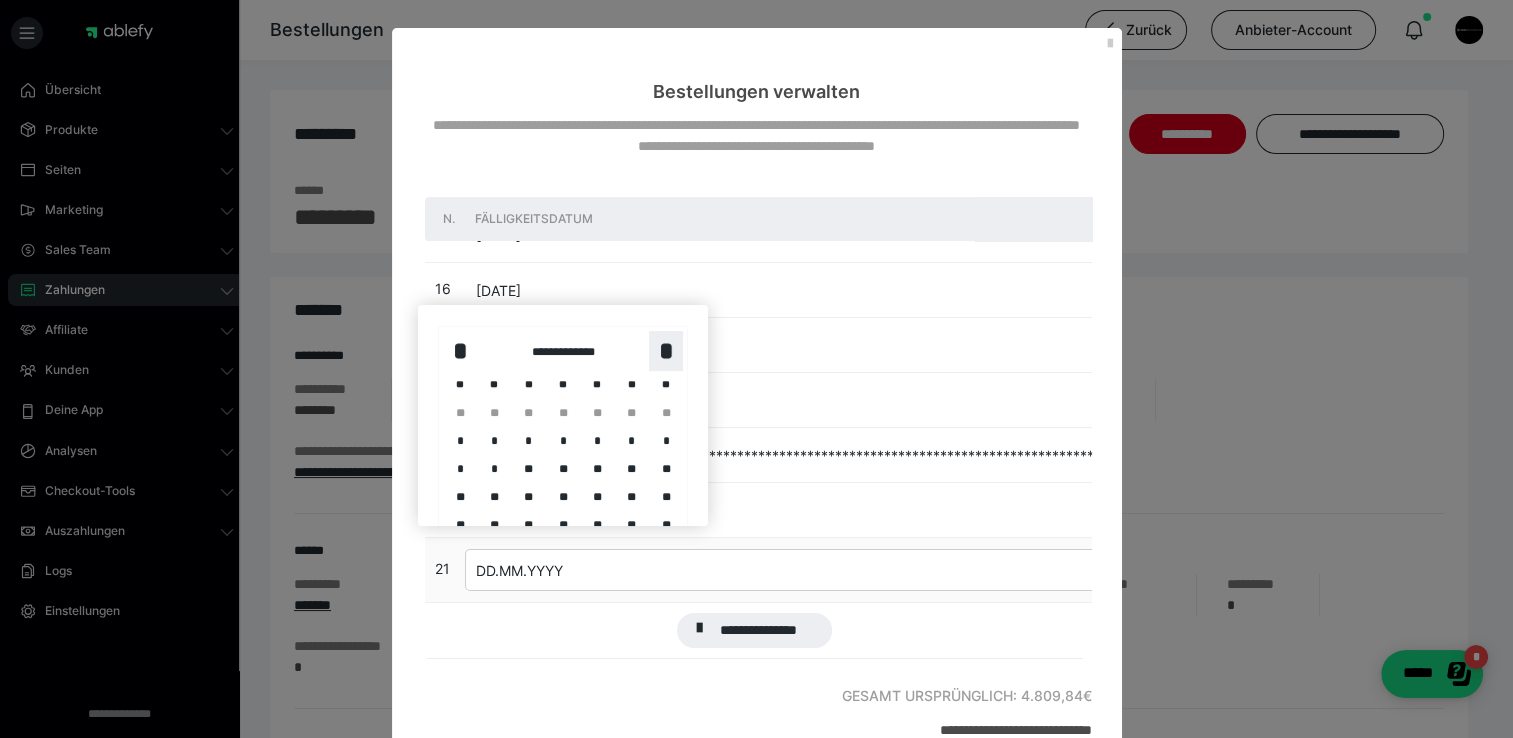 click on "*" at bounding box center (666, 351) 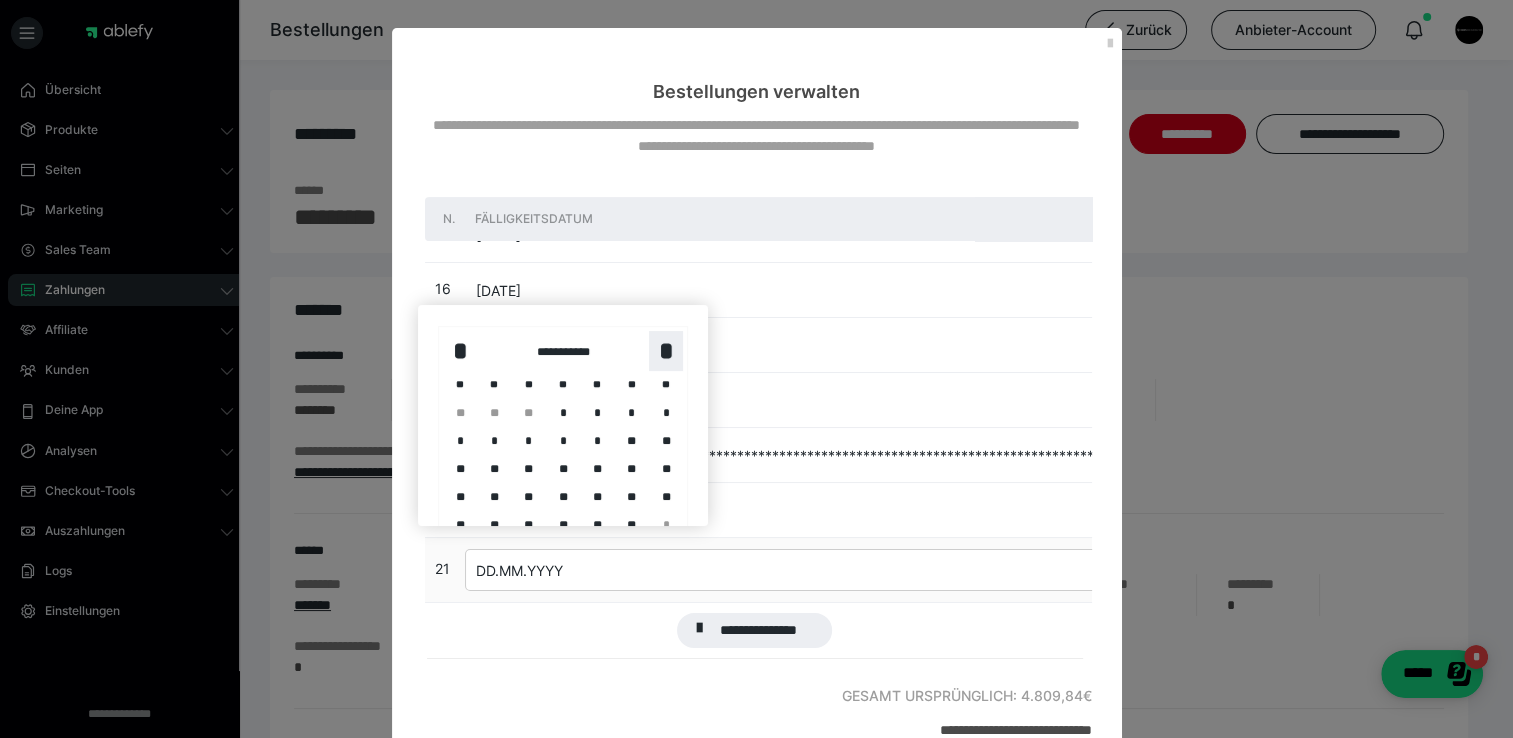 click on "*" at bounding box center (666, 351) 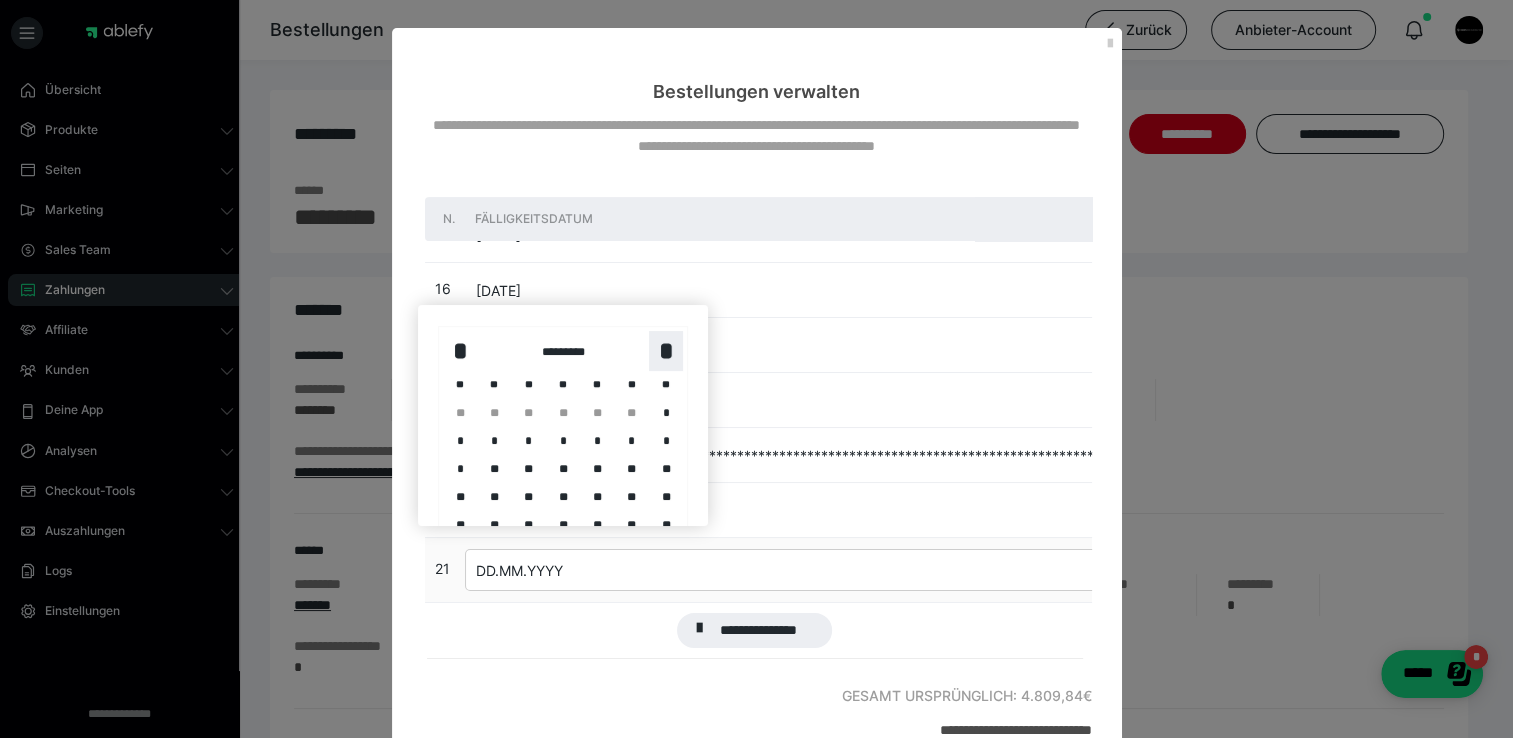 click on "*" at bounding box center [666, 351] 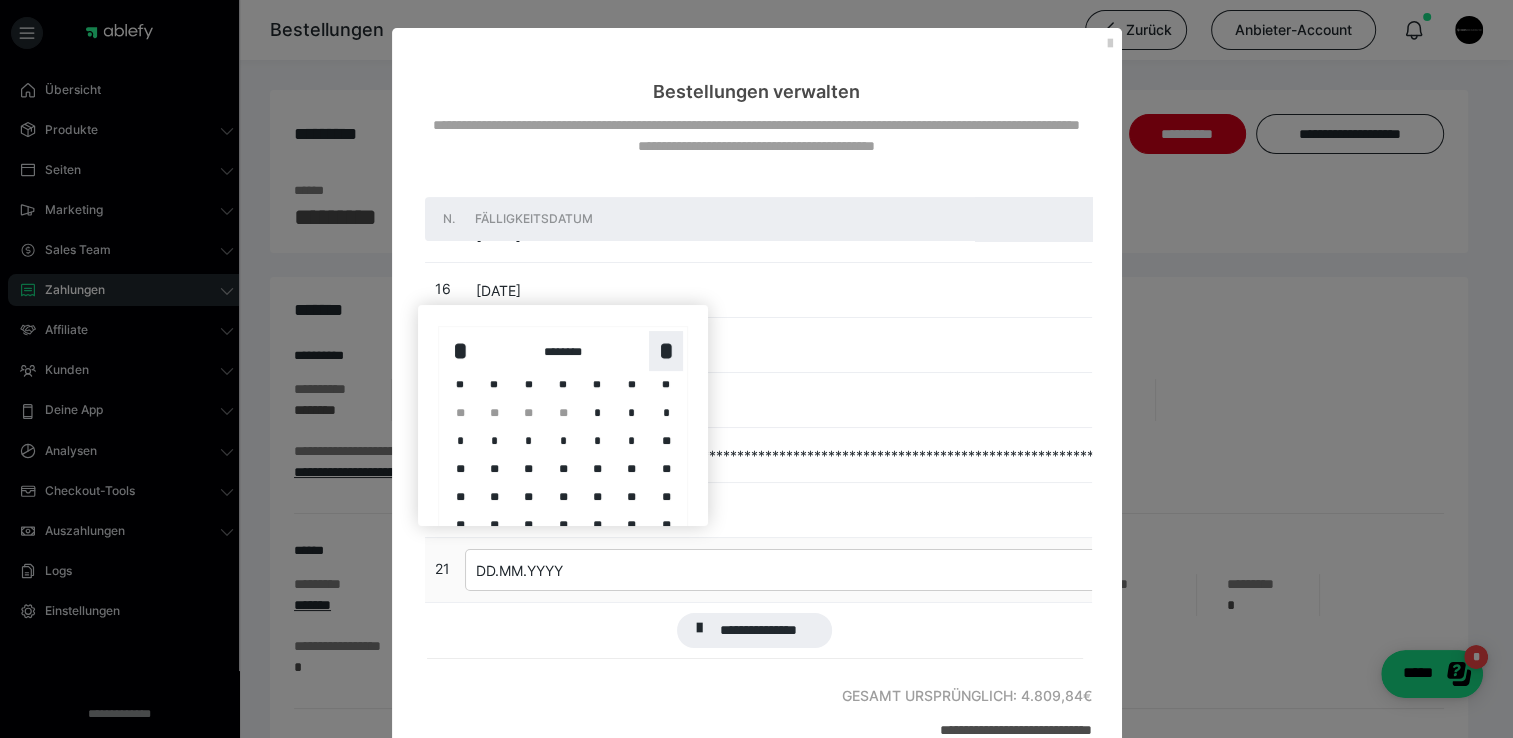 click on "*" at bounding box center (666, 351) 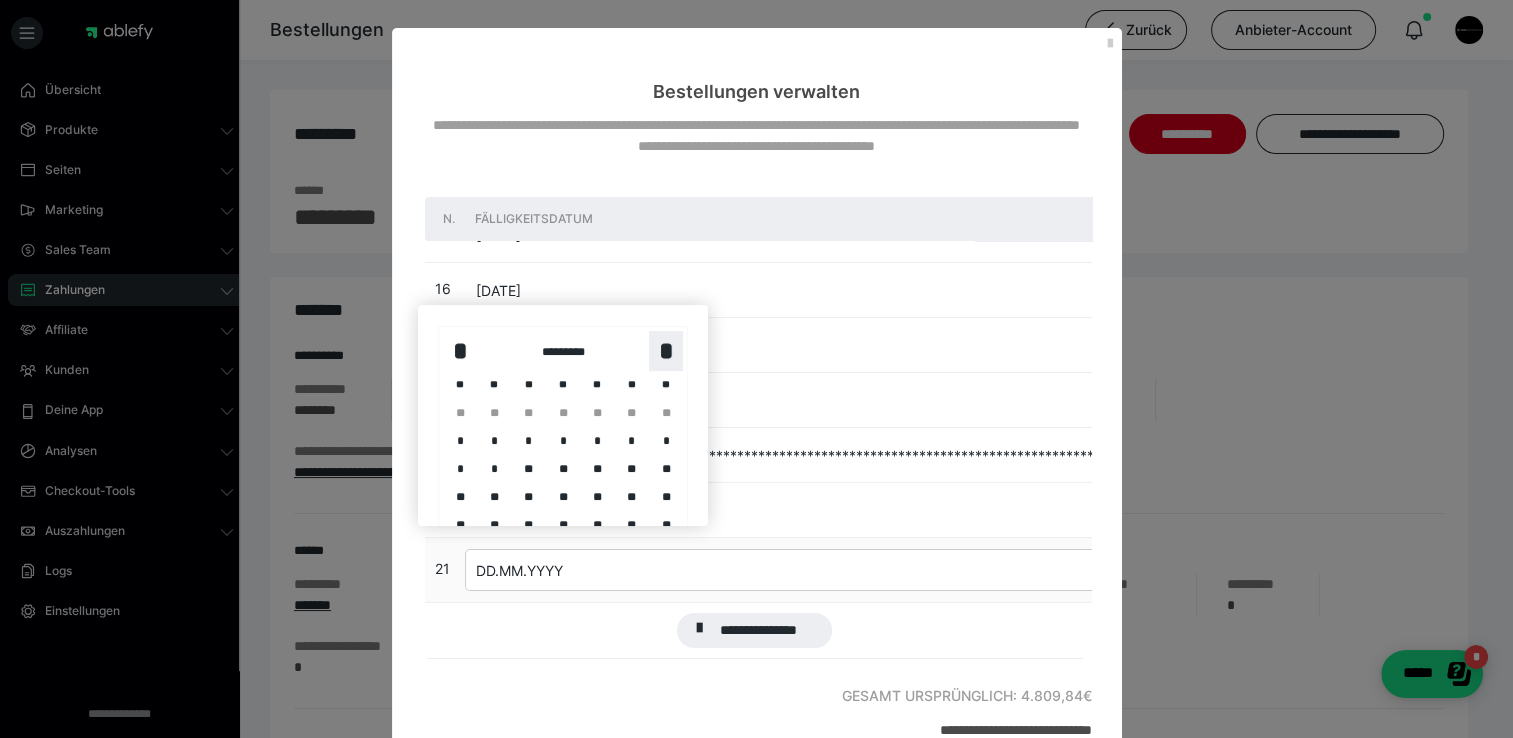 click on "*" at bounding box center (666, 351) 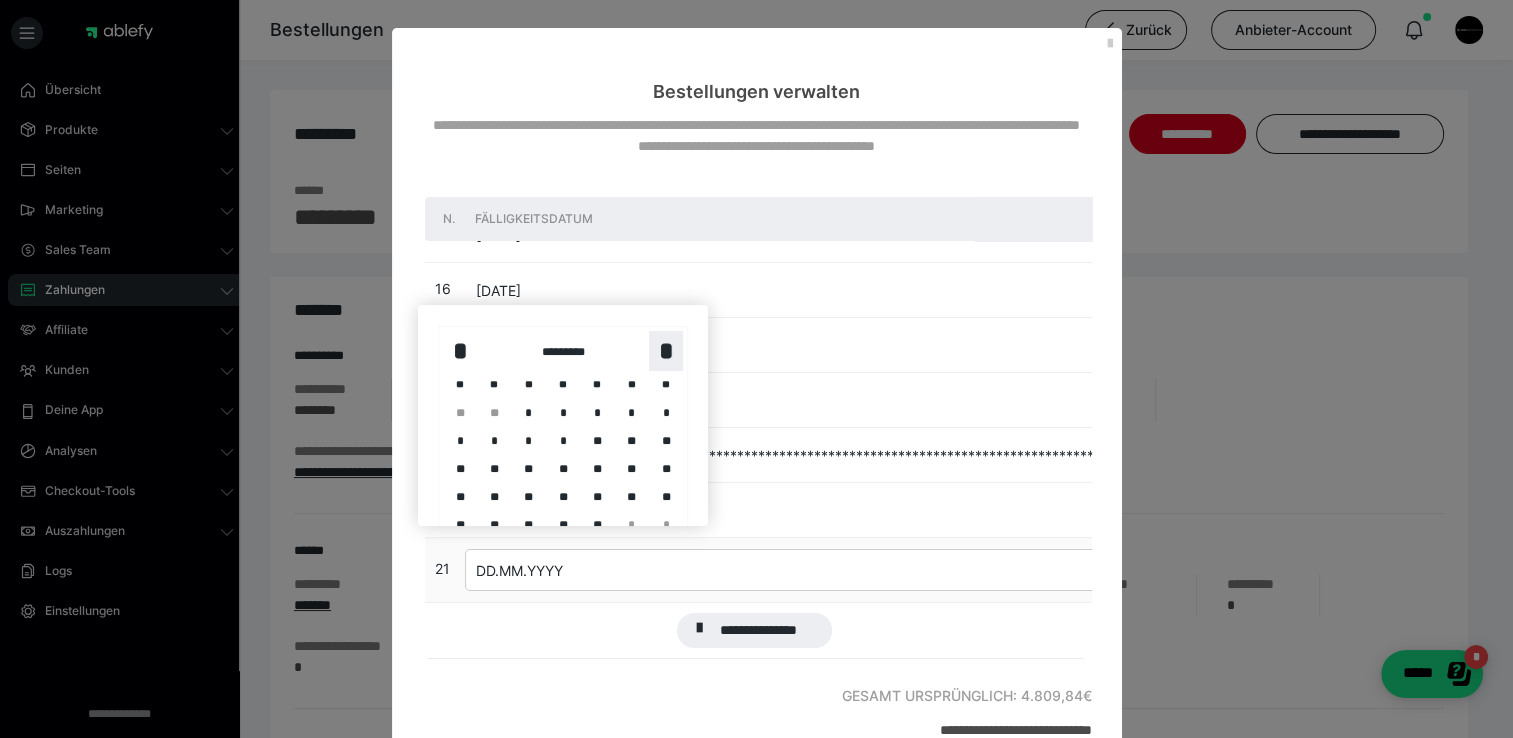 click on "*" at bounding box center (666, 351) 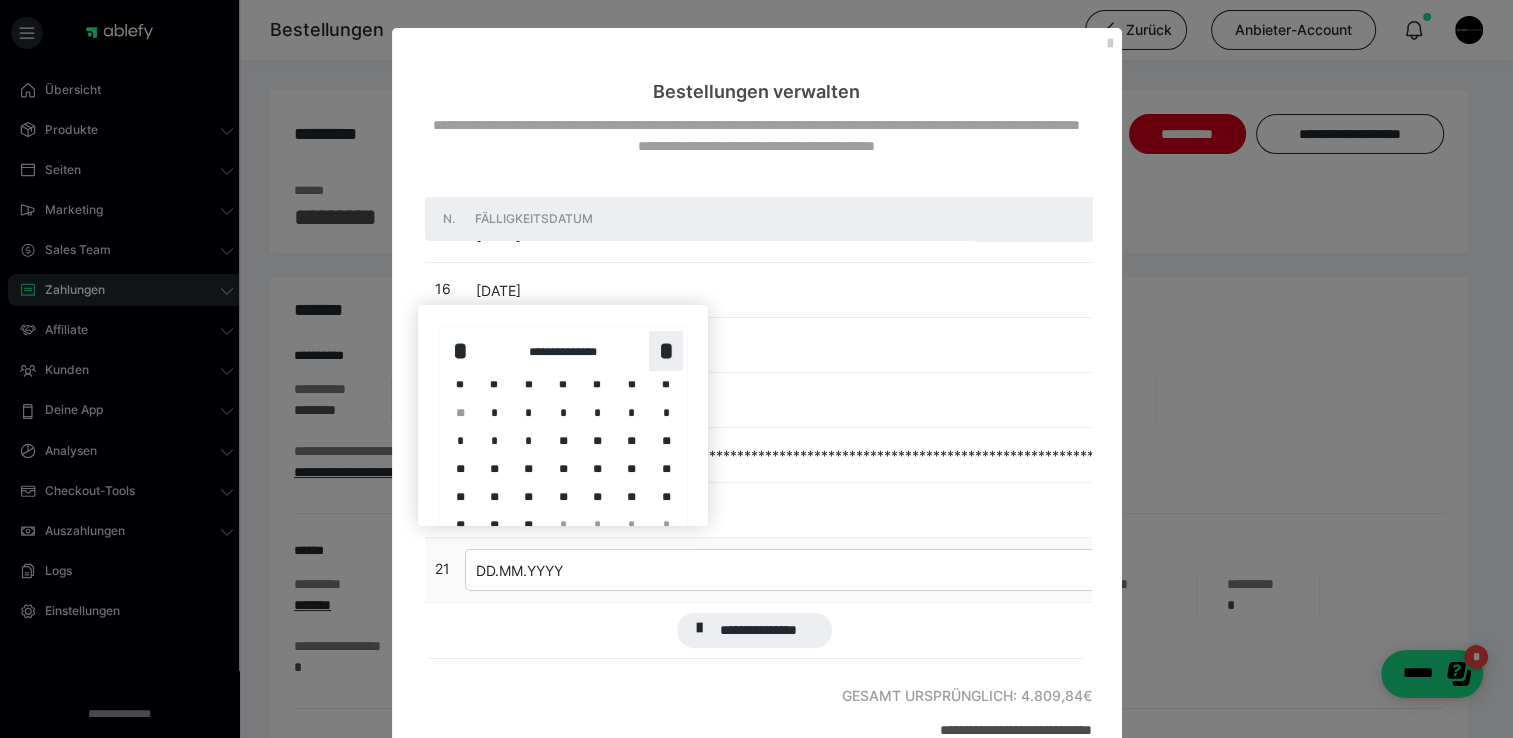 click on "*" at bounding box center (666, 351) 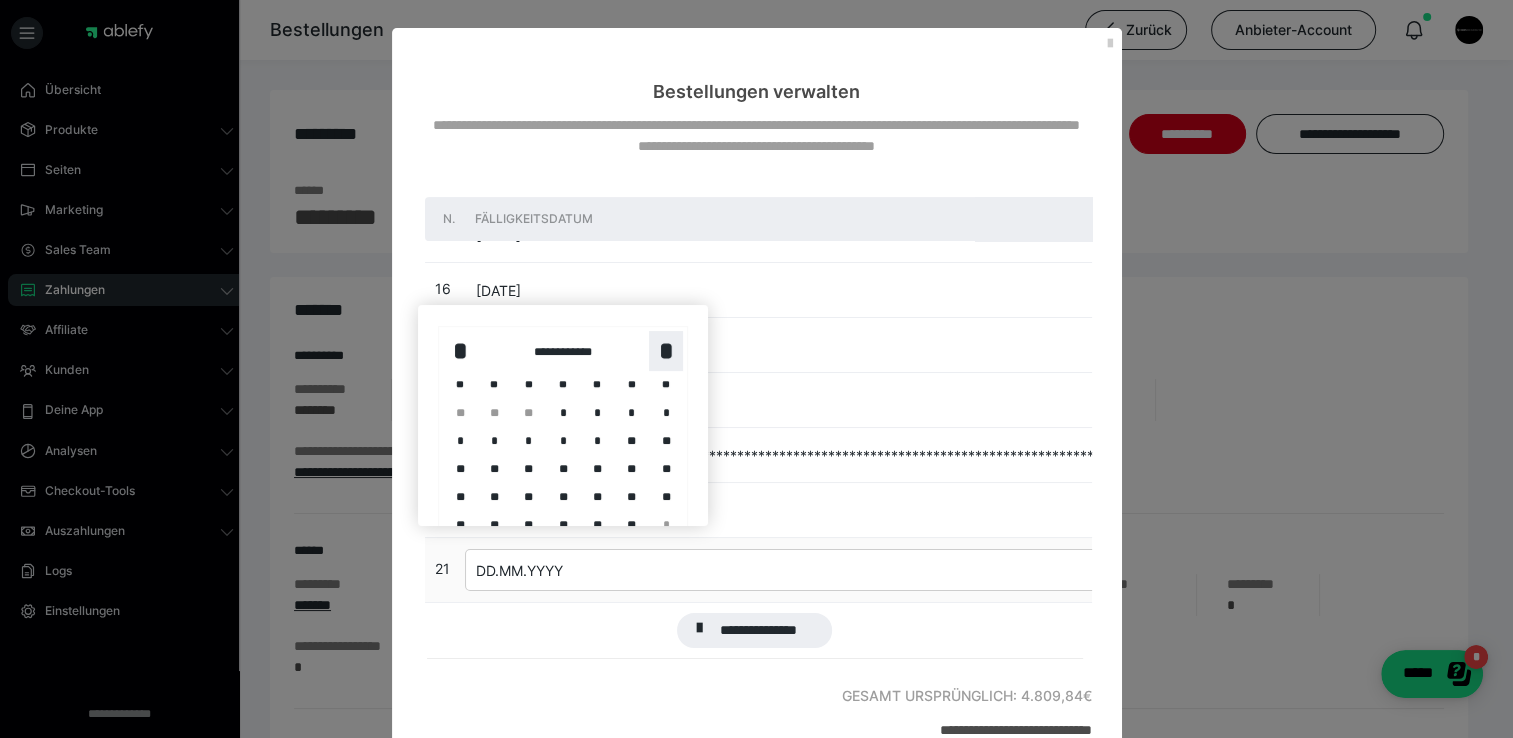 click on "*" at bounding box center (666, 351) 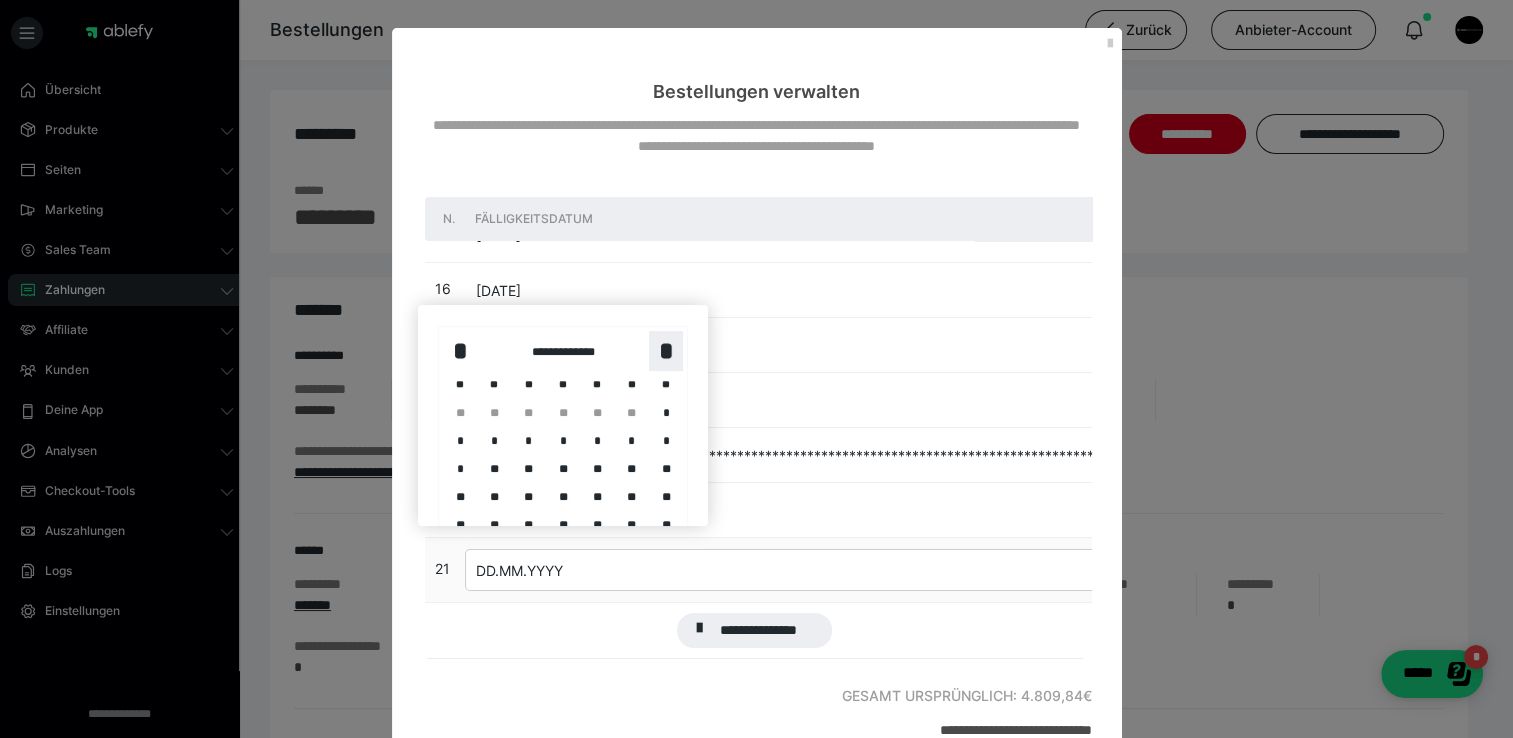 click on "*" at bounding box center [666, 351] 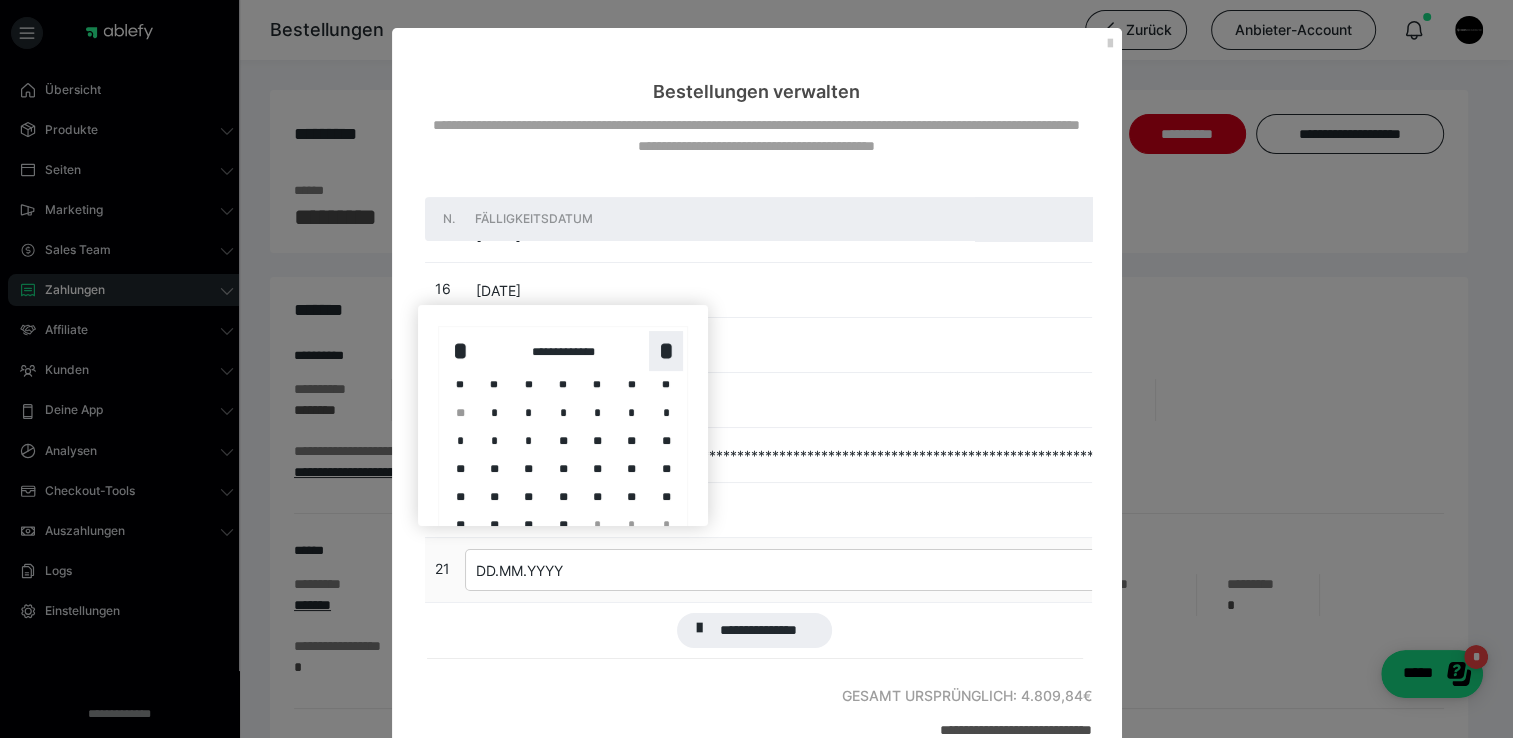 click on "*" at bounding box center (666, 351) 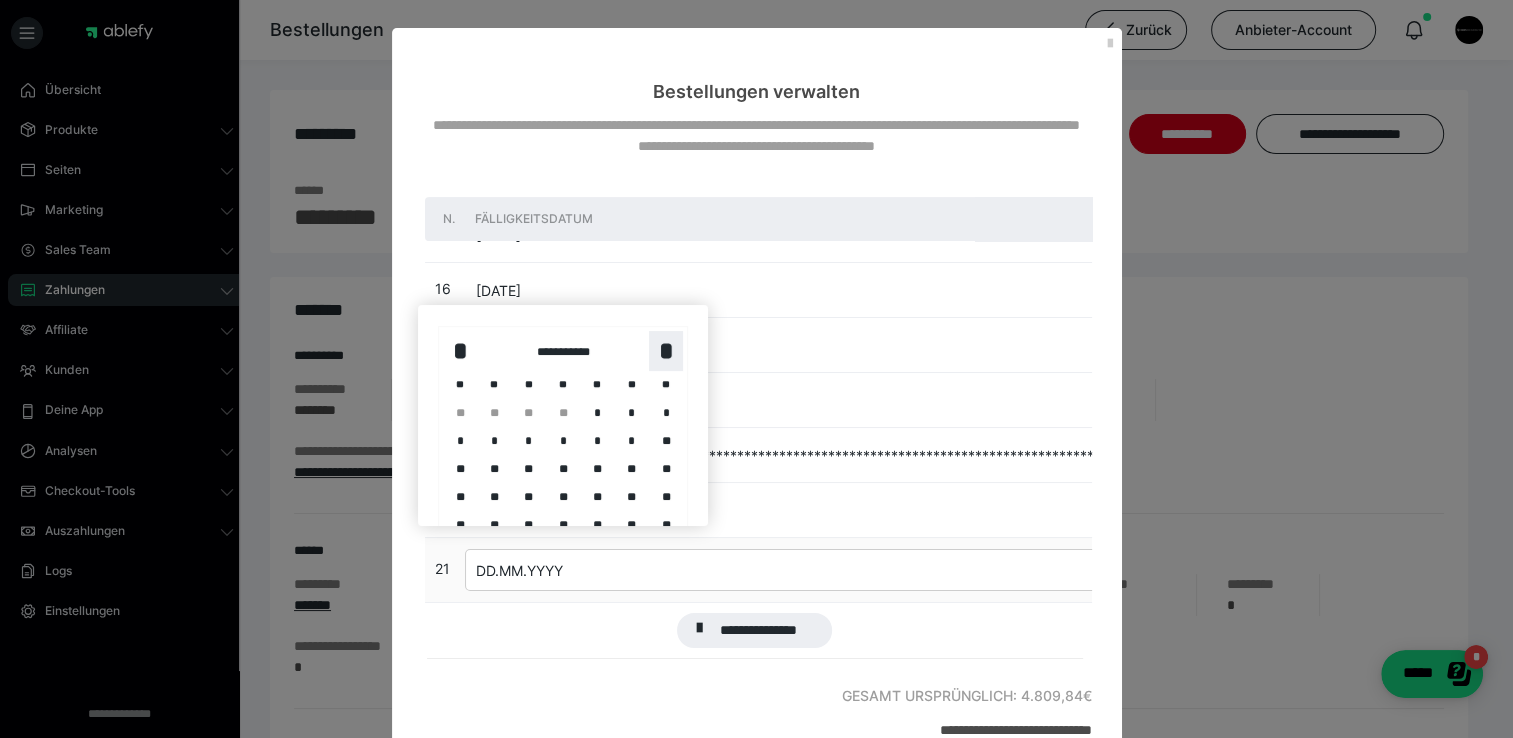 click on "*" at bounding box center (666, 351) 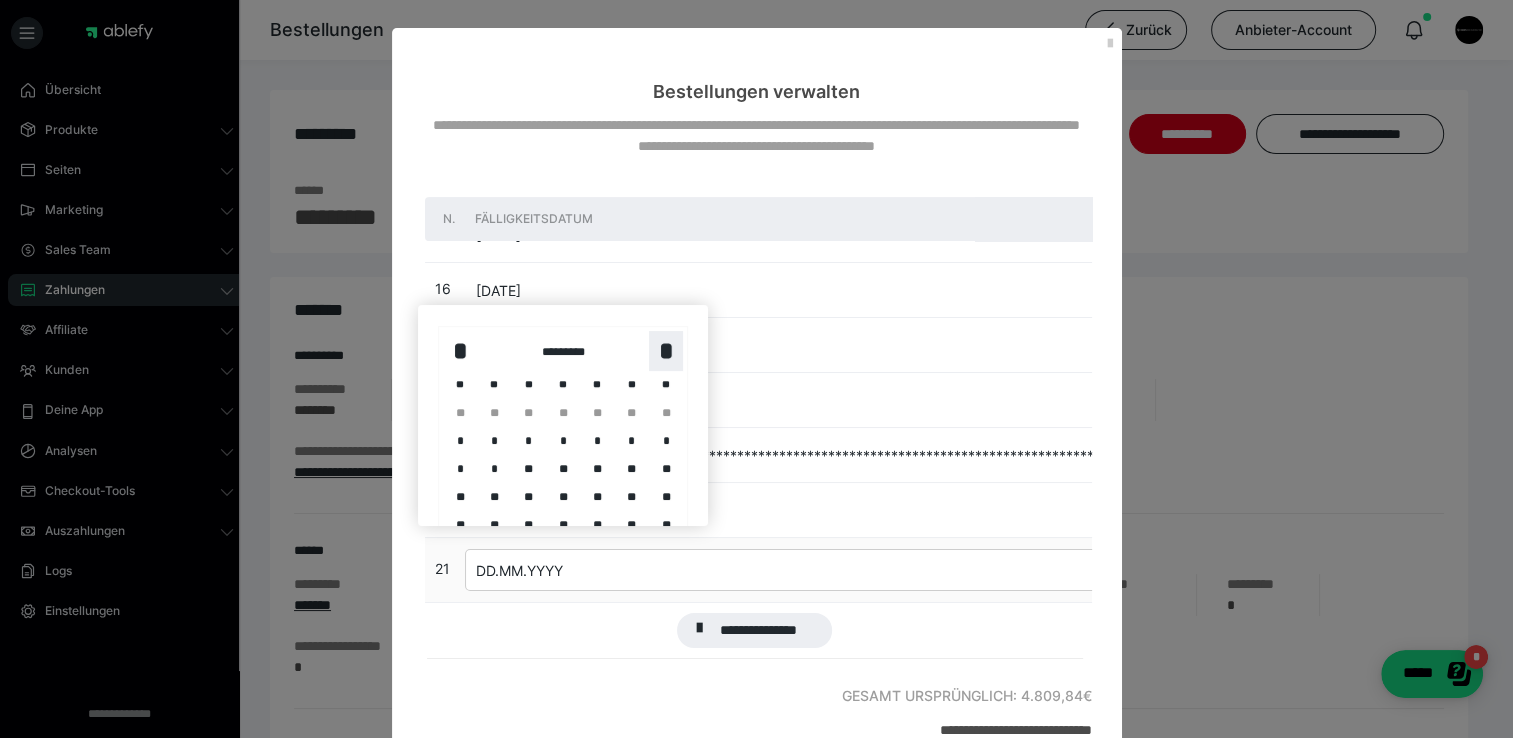 click on "*" at bounding box center (666, 351) 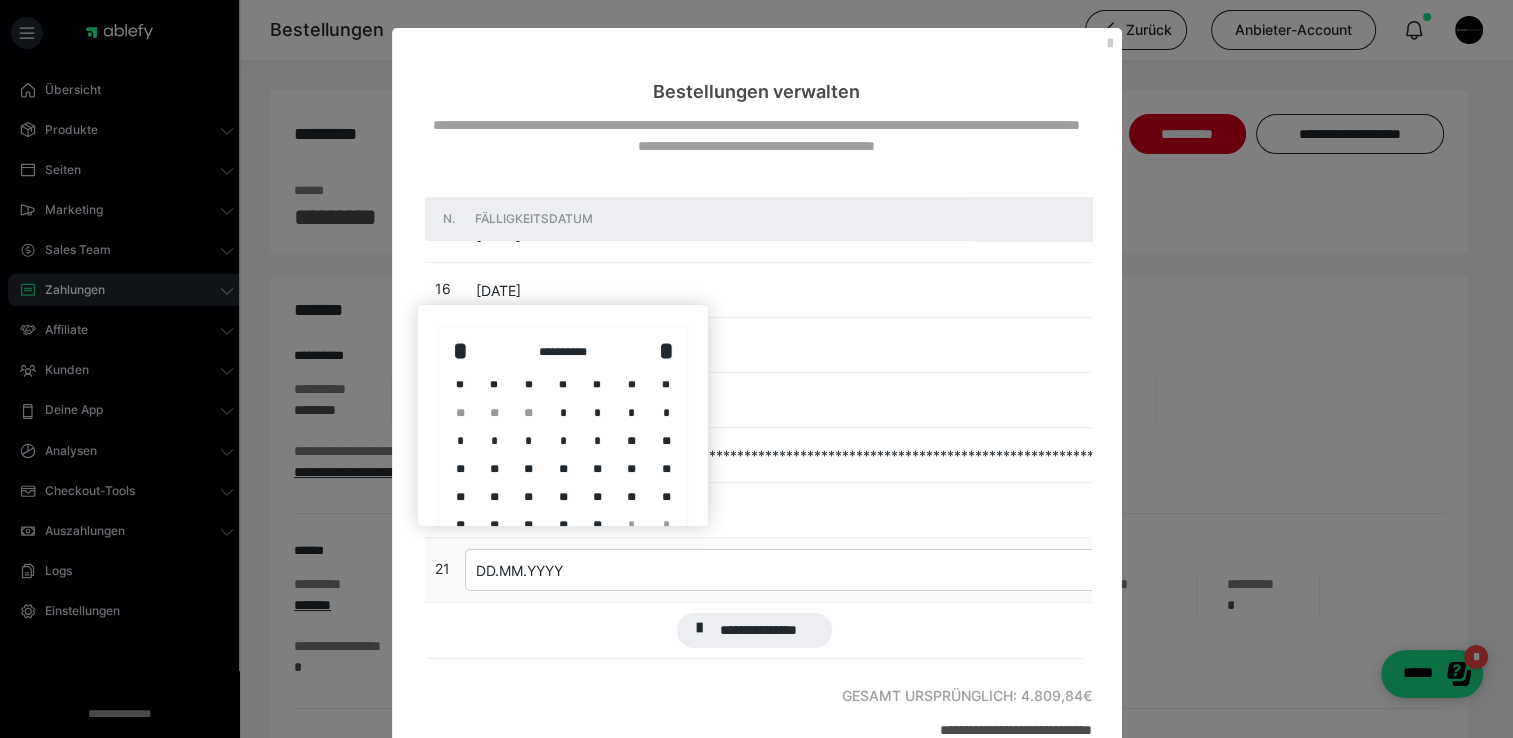 click at bounding box center (756, 369) 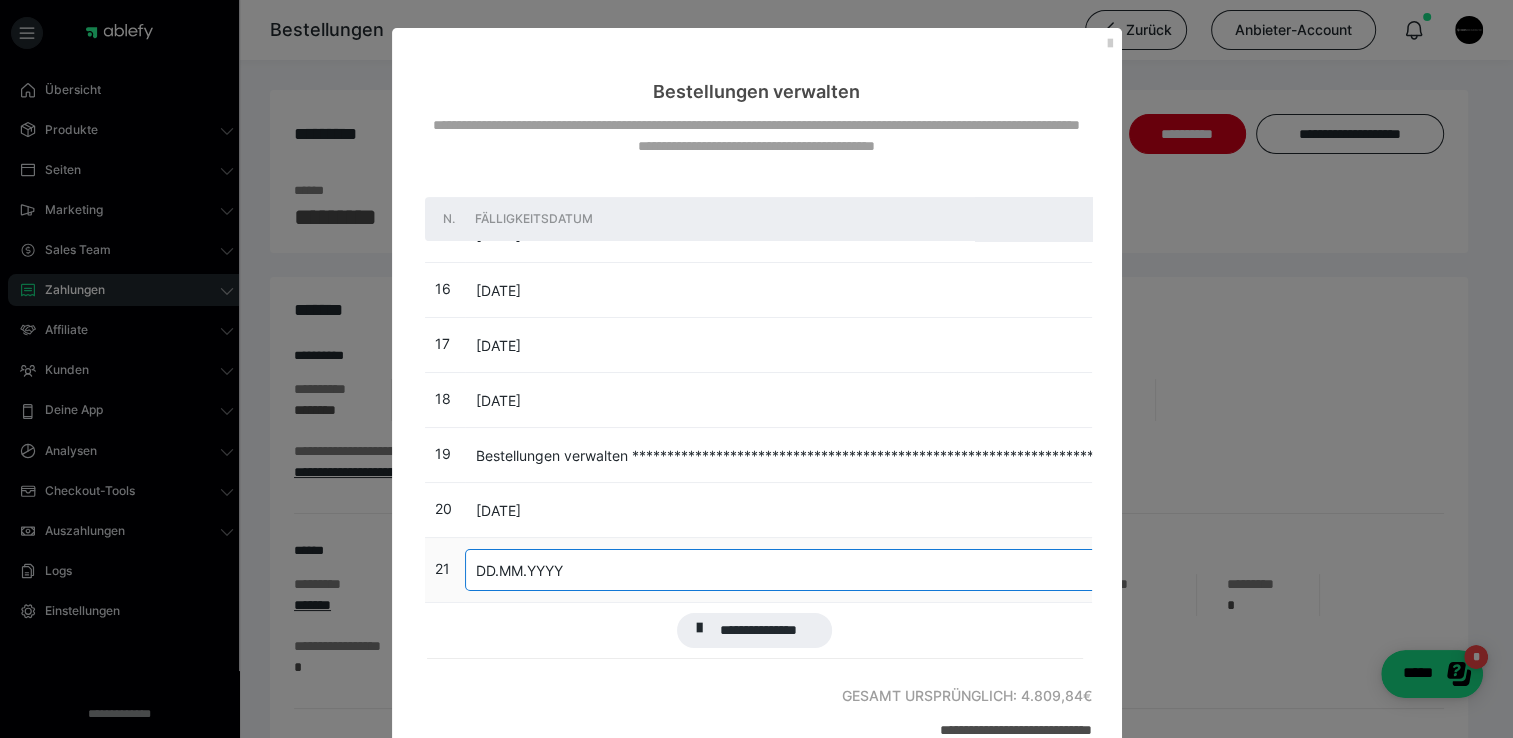 click on "DD.MM.YYYY" at bounding box center (3463, 570) 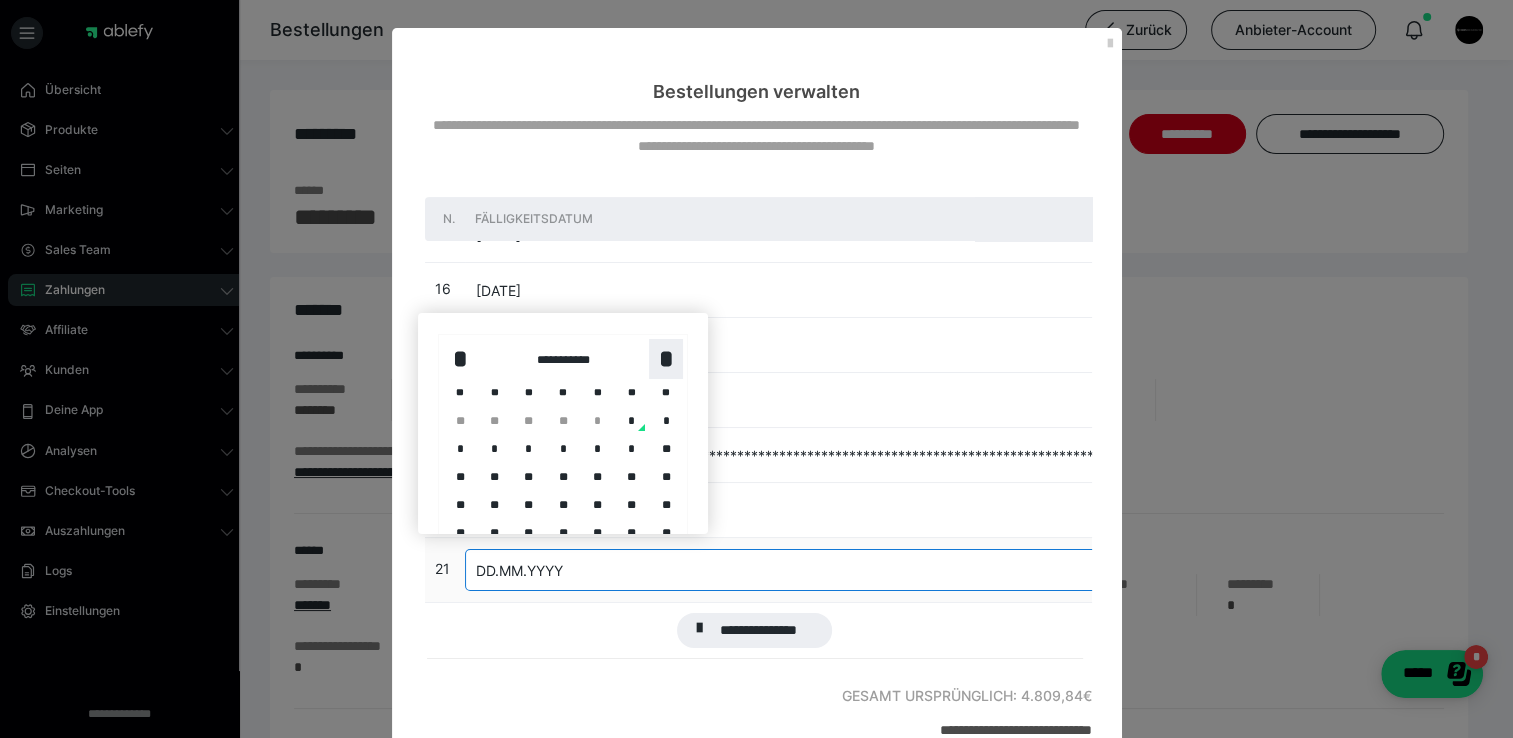 click on "*" at bounding box center (666, 359) 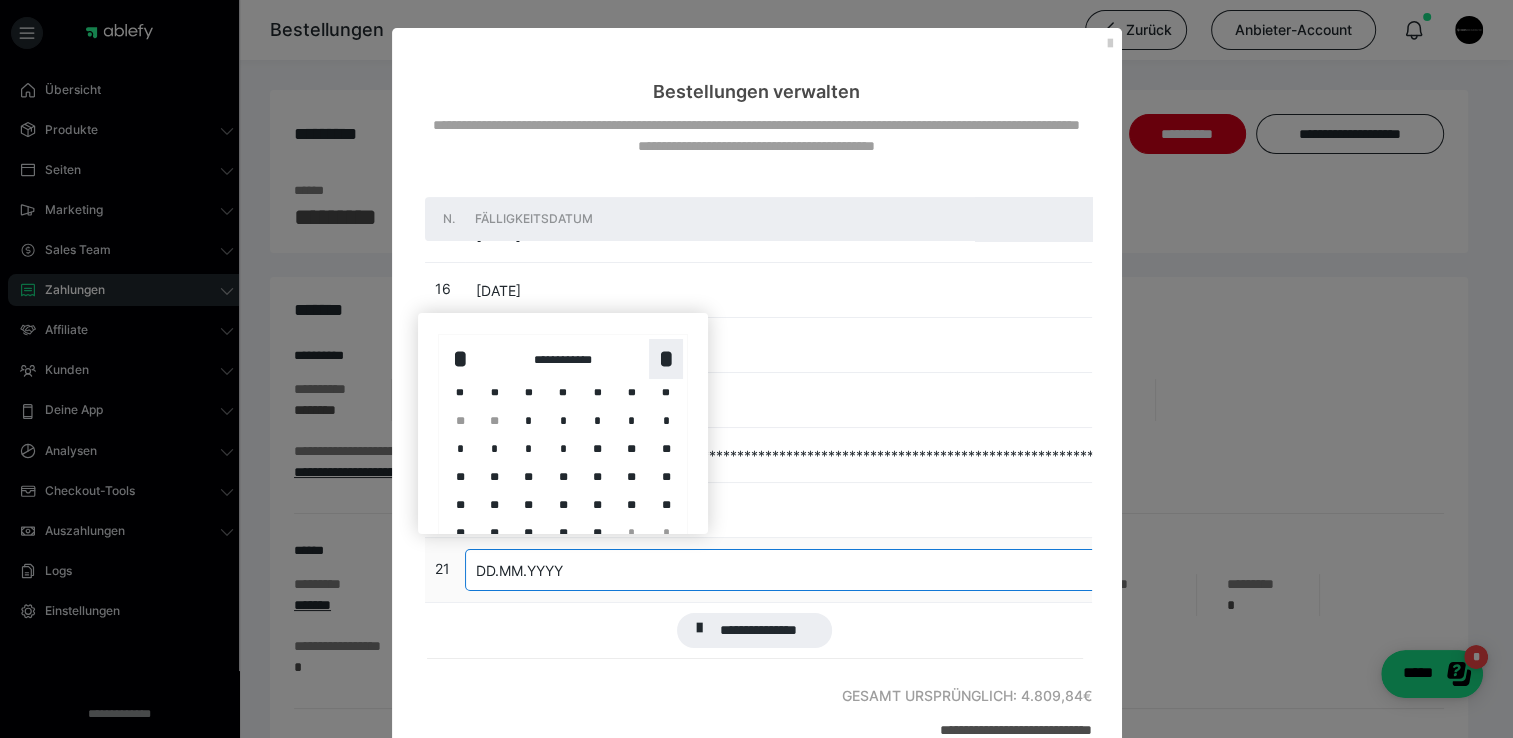 click on "*" at bounding box center [666, 359] 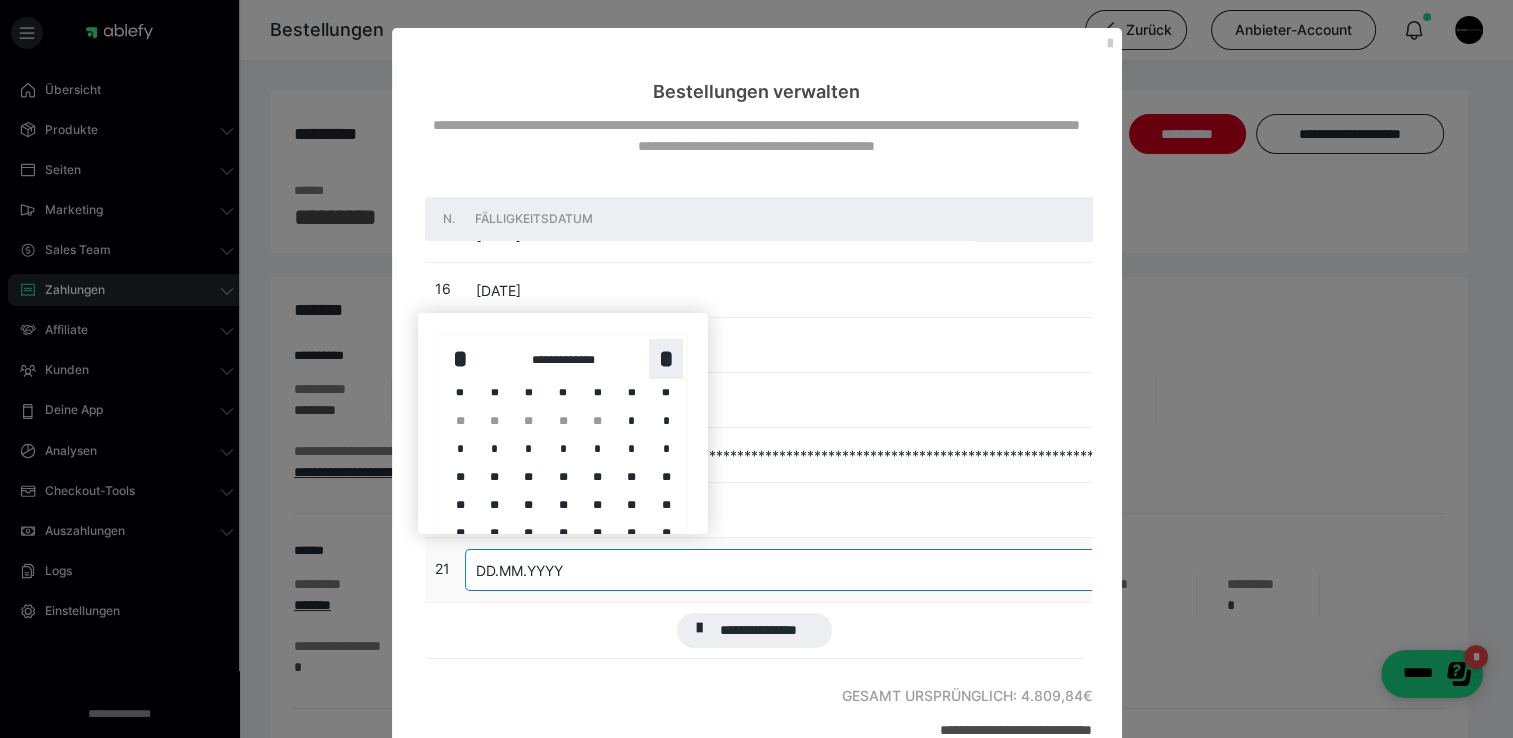click on "*" at bounding box center (666, 359) 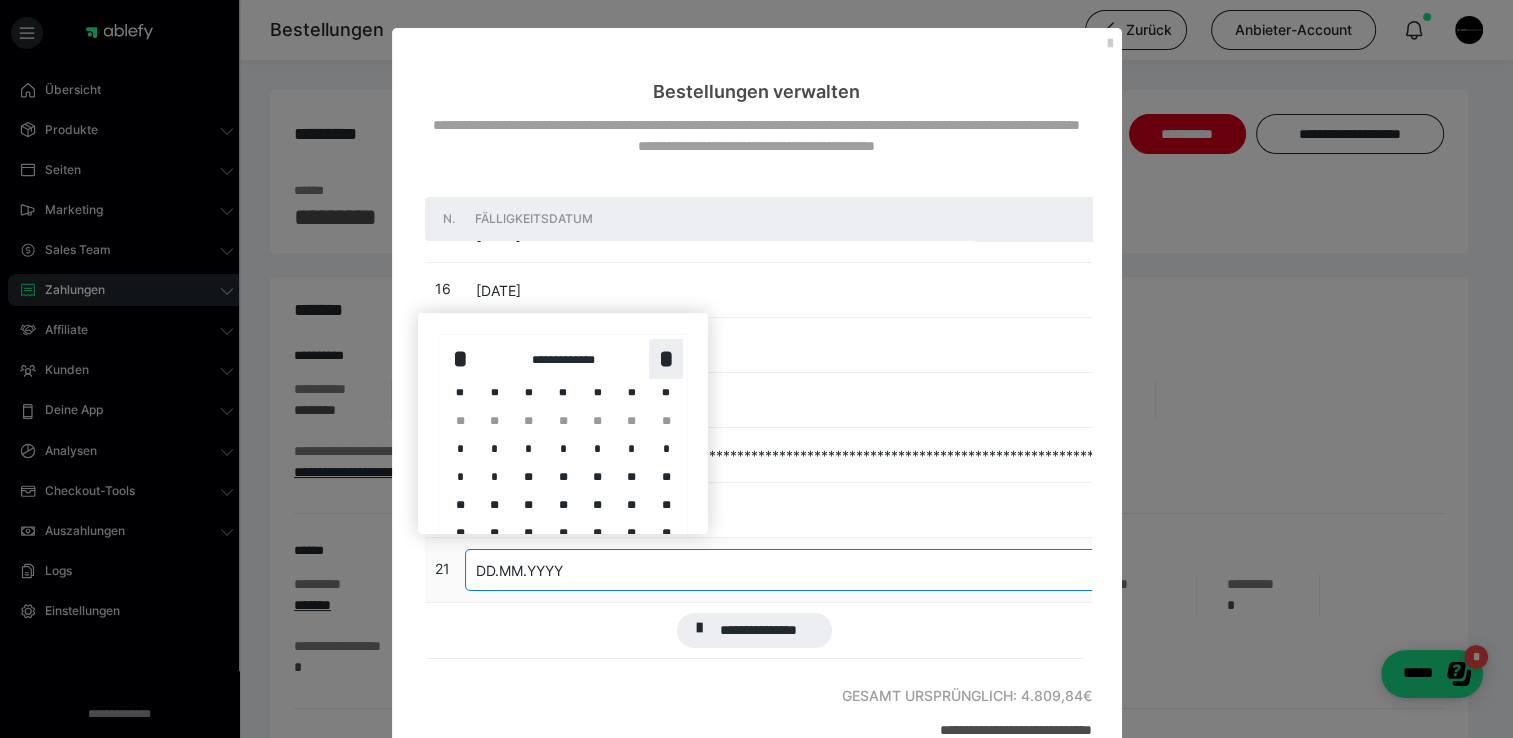 click on "*" at bounding box center (666, 359) 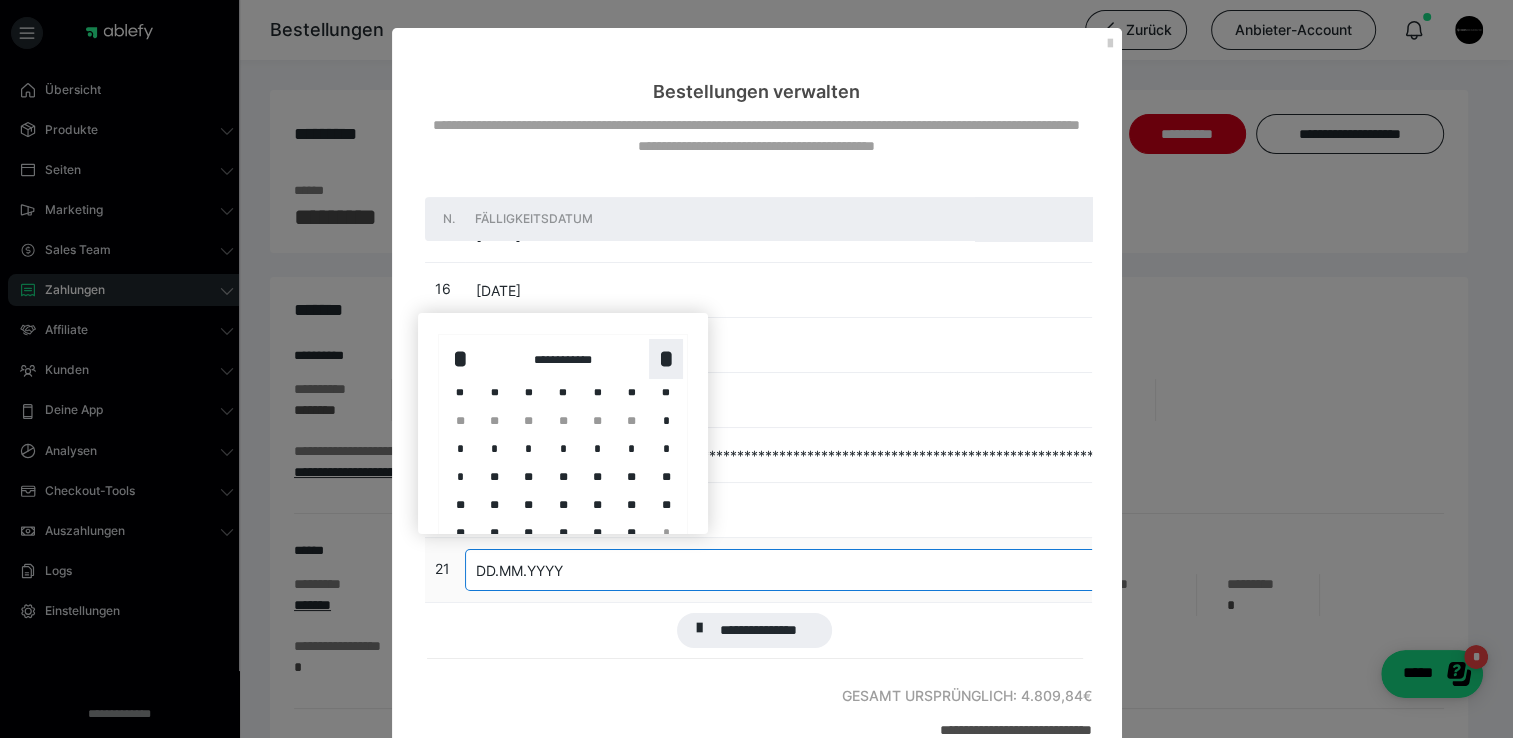 click on "*" at bounding box center (666, 359) 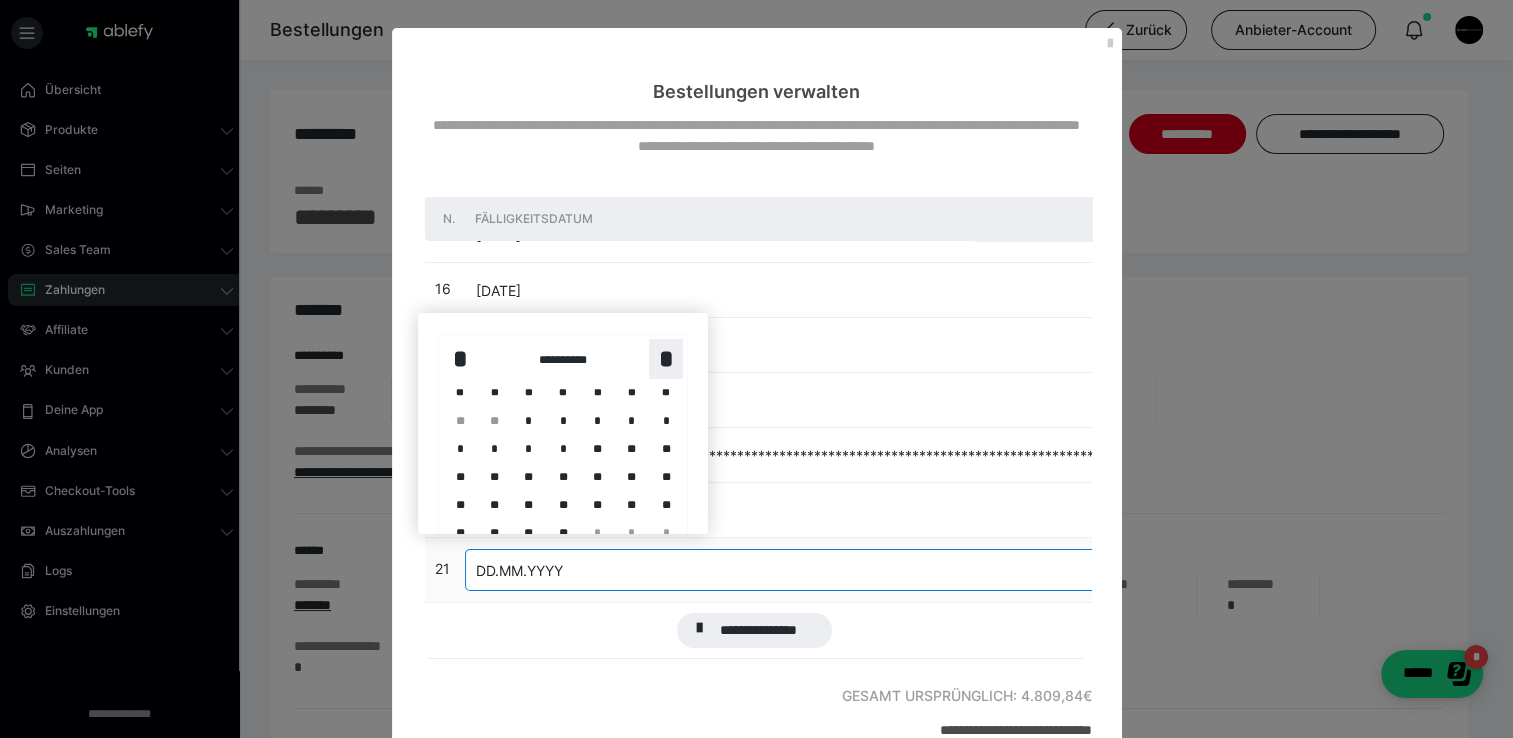 click on "*" at bounding box center (666, 359) 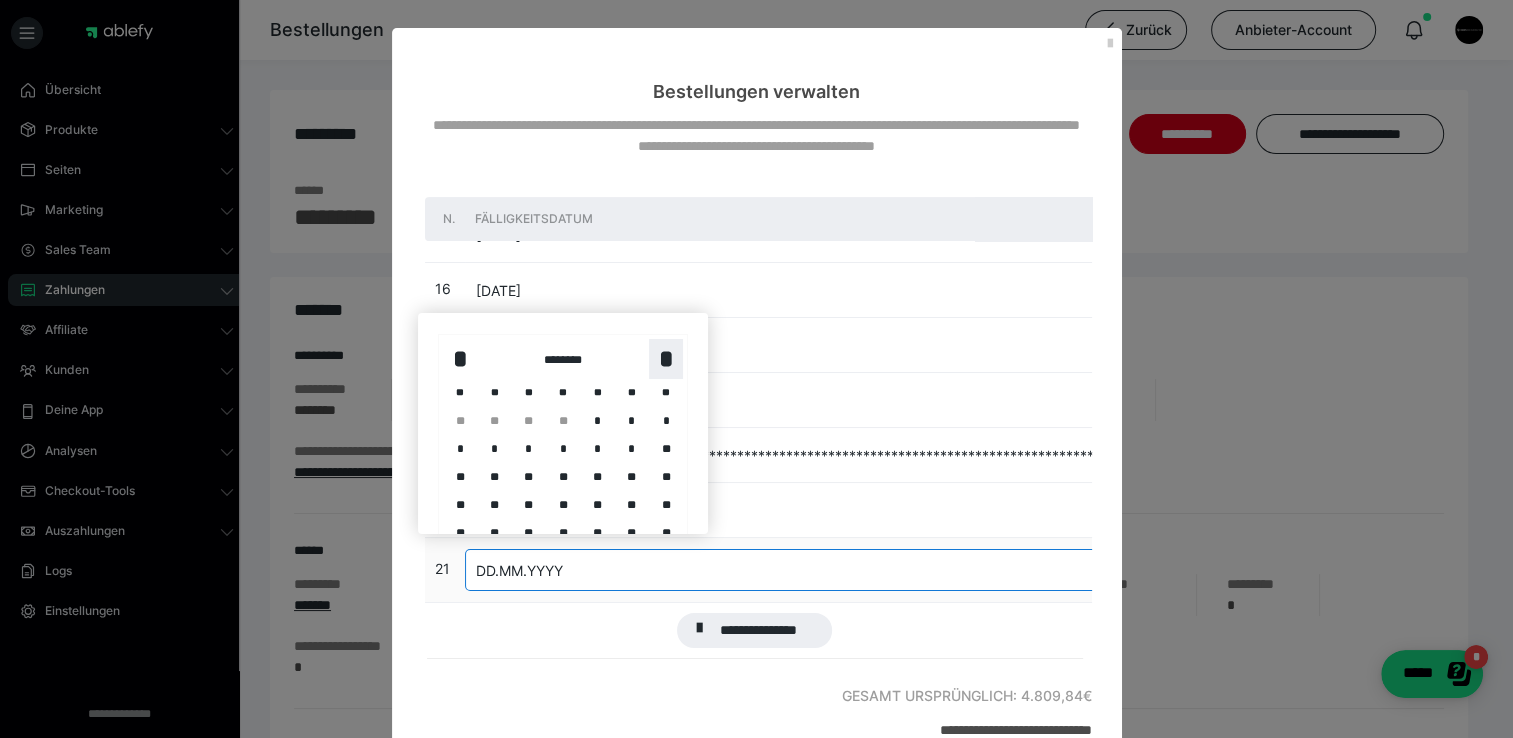 click on "*" at bounding box center (666, 359) 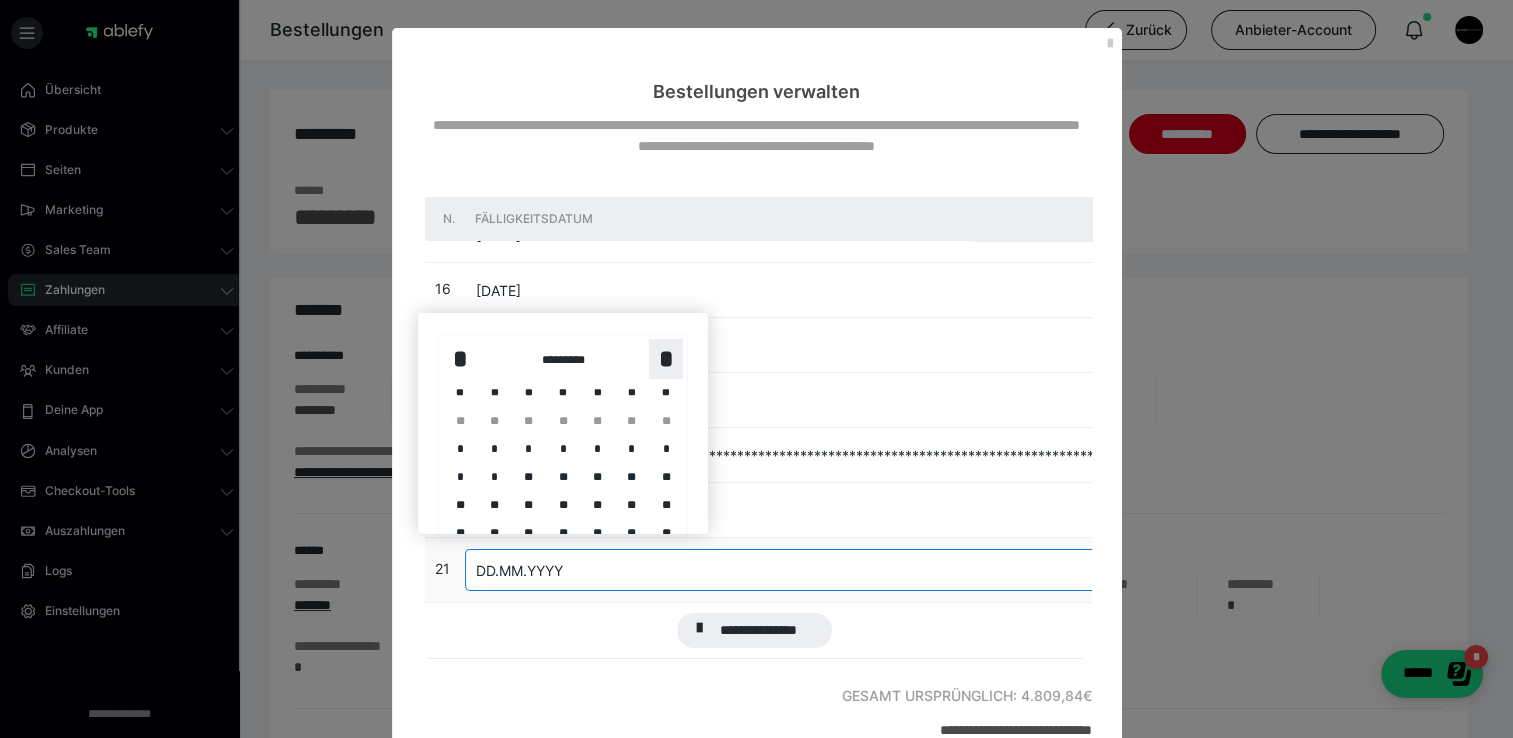click on "*" at bounding box center (666, 359) 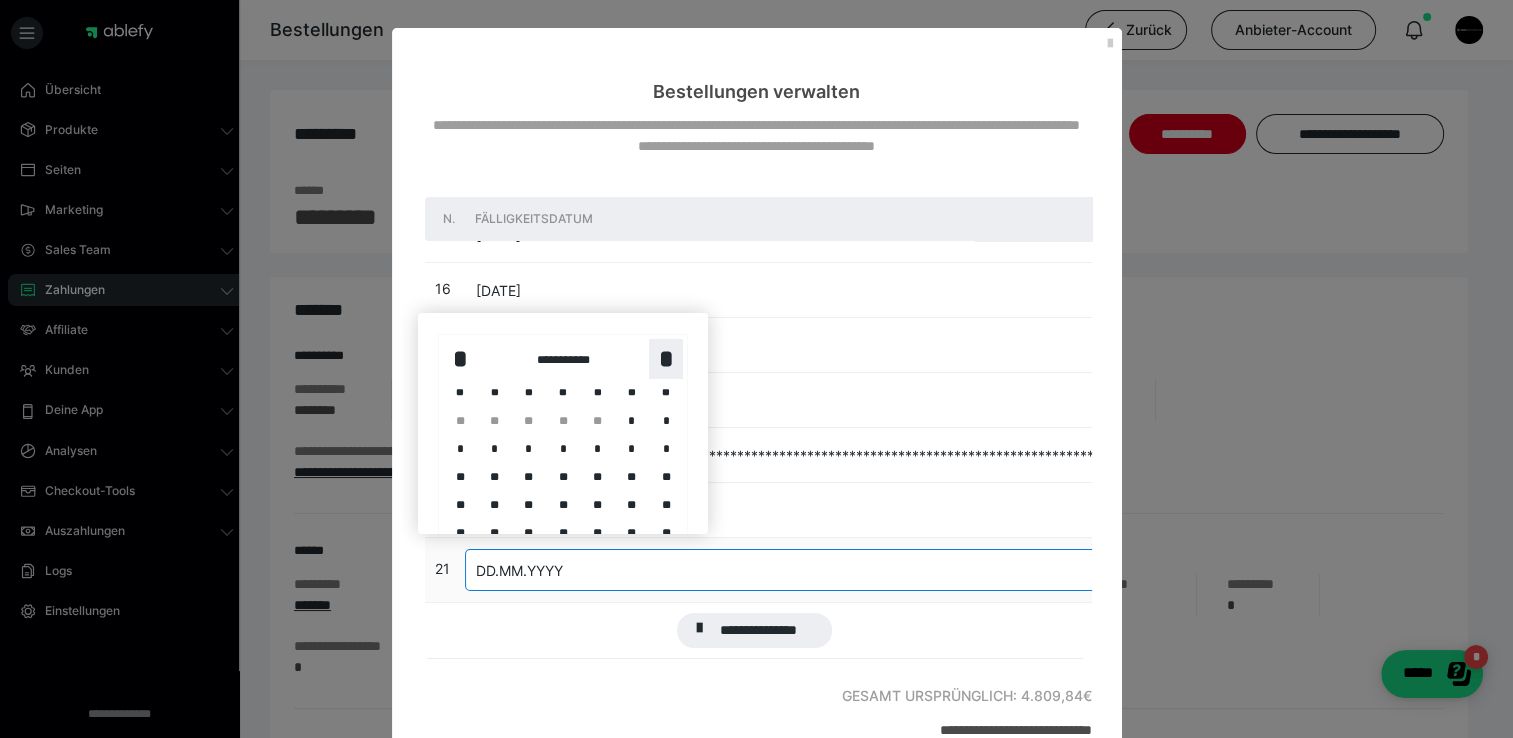 click on "*" at bounding box center [666, 359] 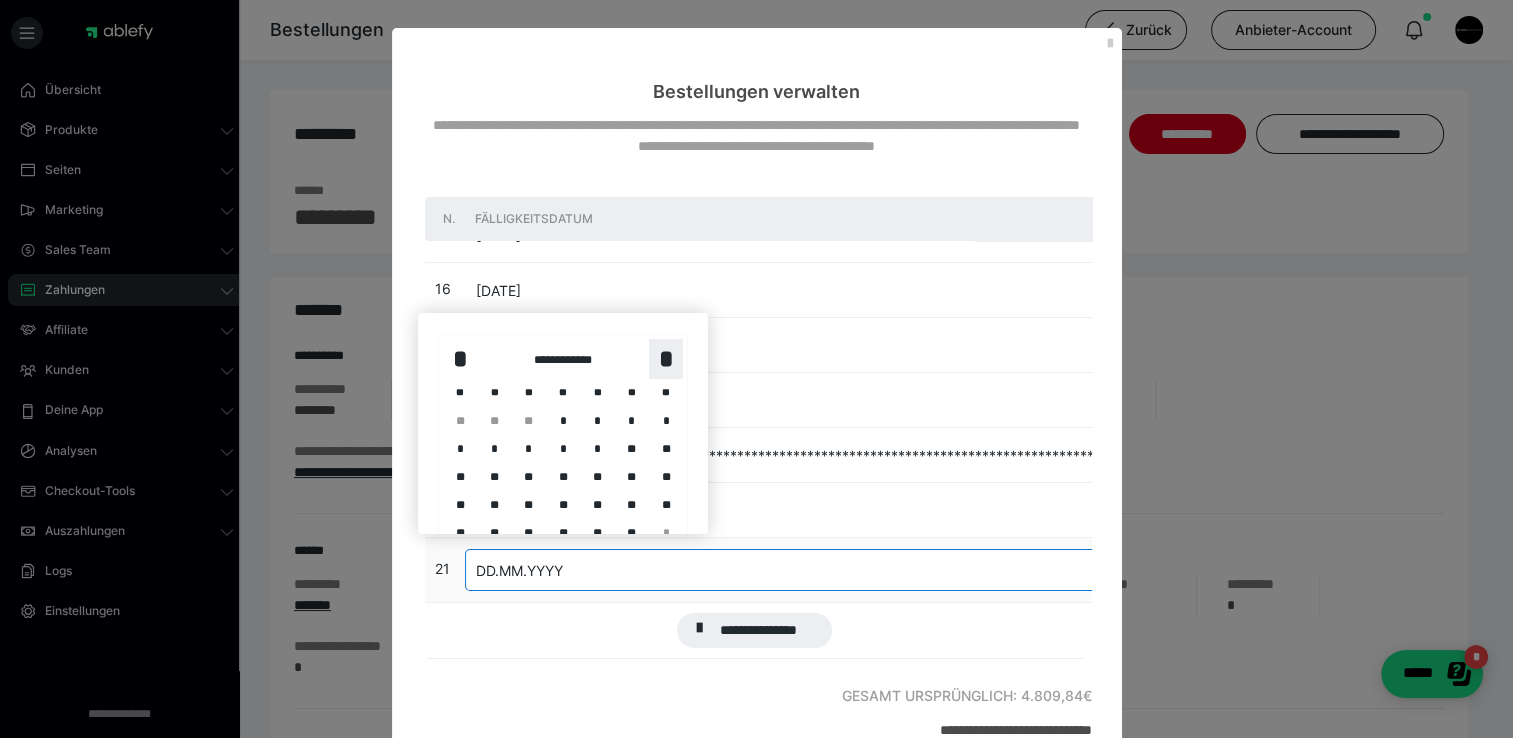 click on "*" at bounding box center (666, 359) 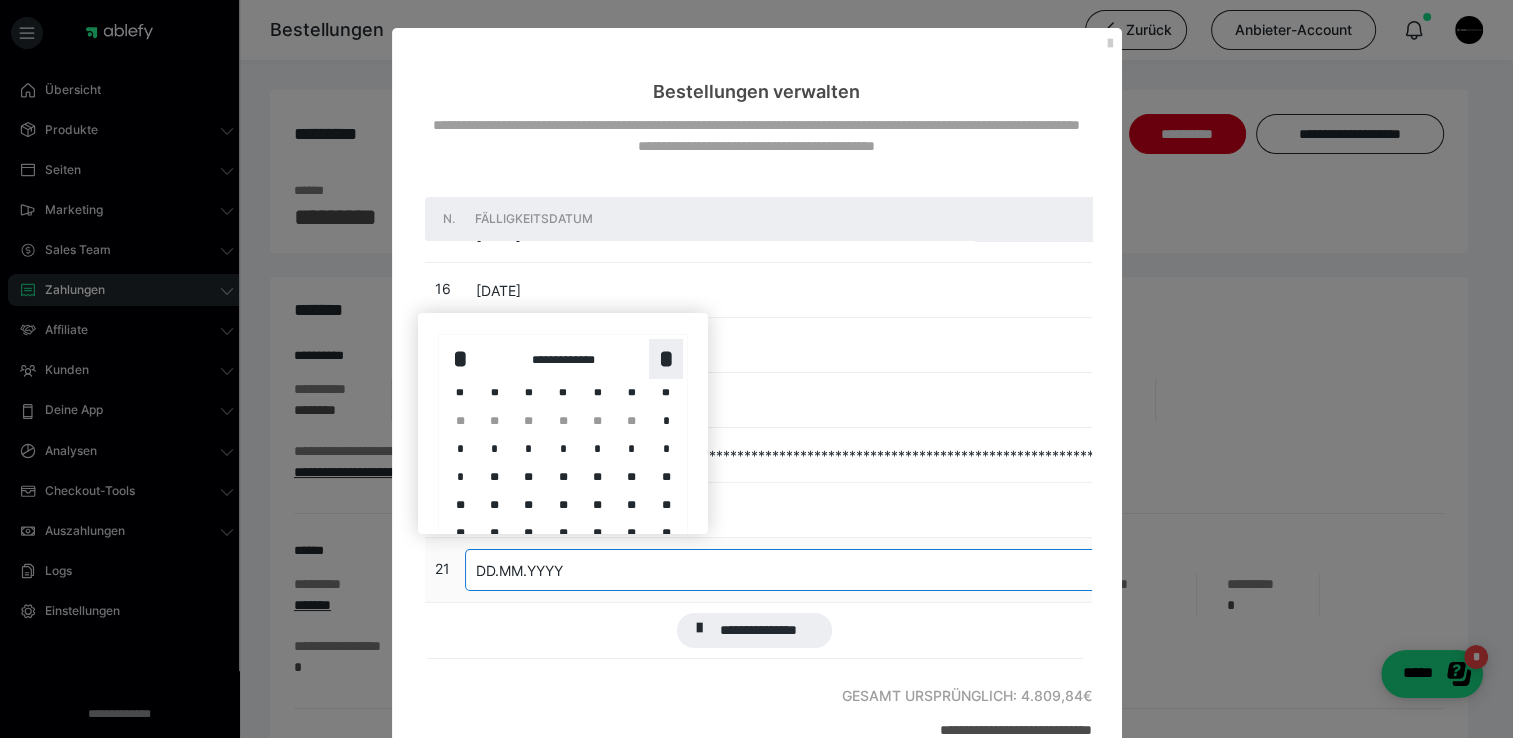 click on "*" at bounding box center [666, 359] 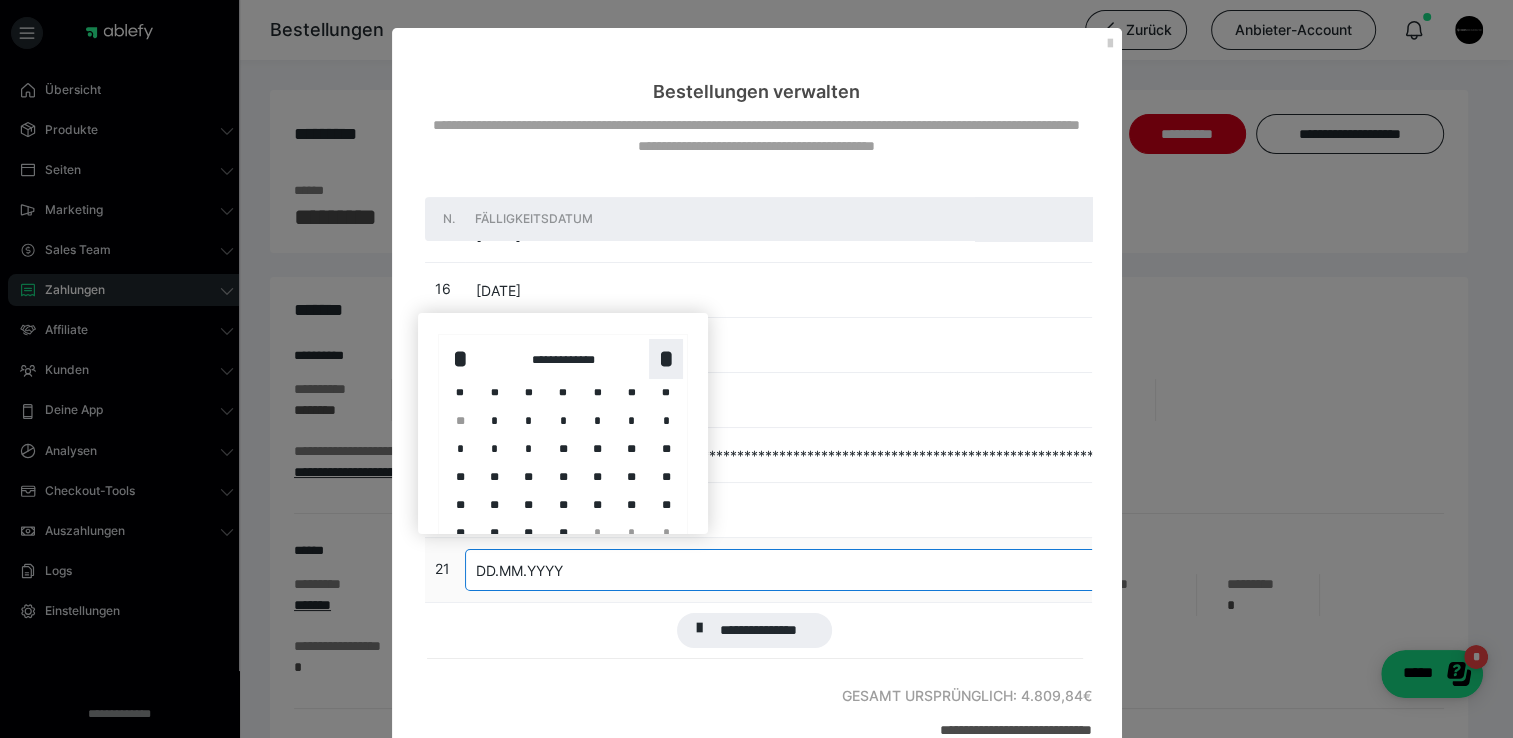 click on "*" at bounding box center (666, 359) 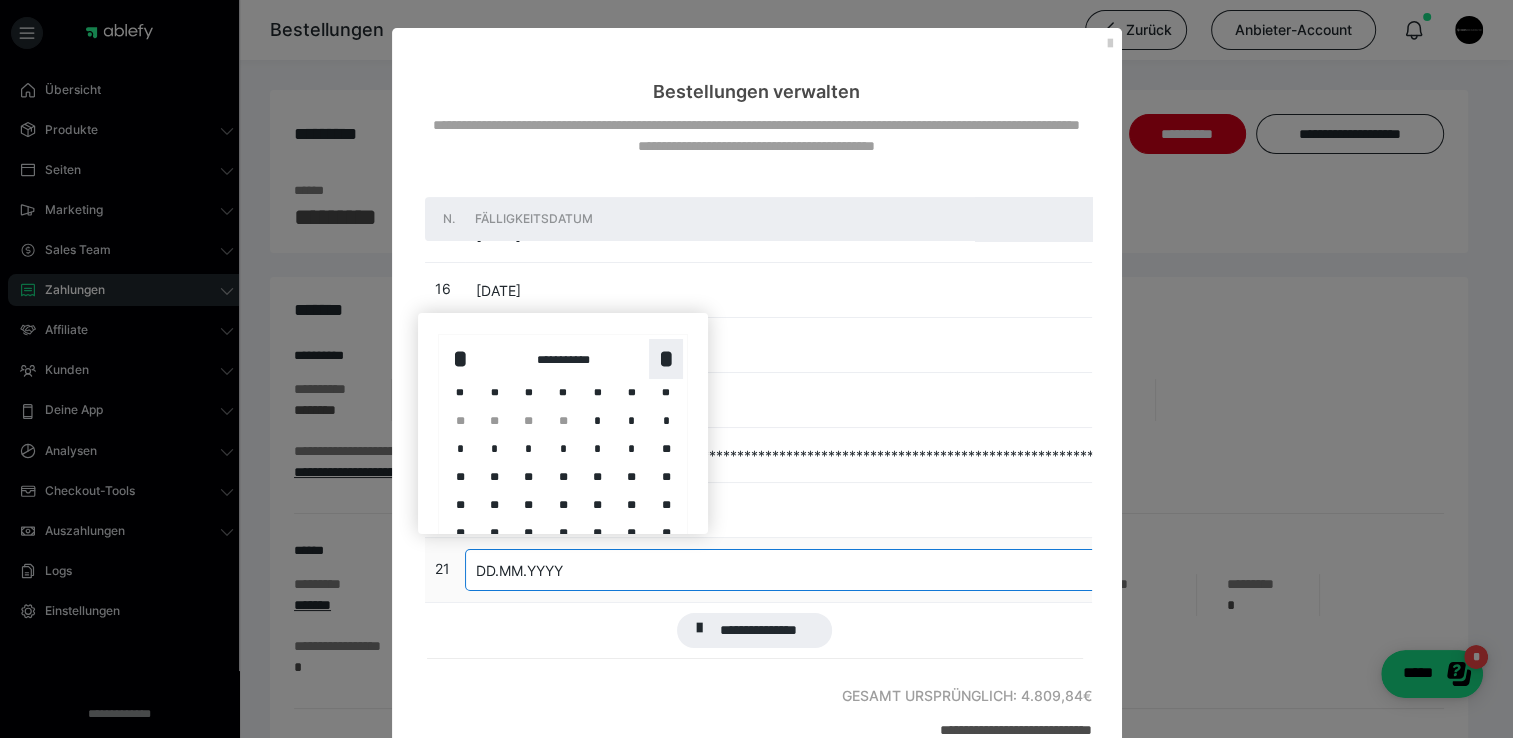 click on "*" at bounding box center (666, 359) 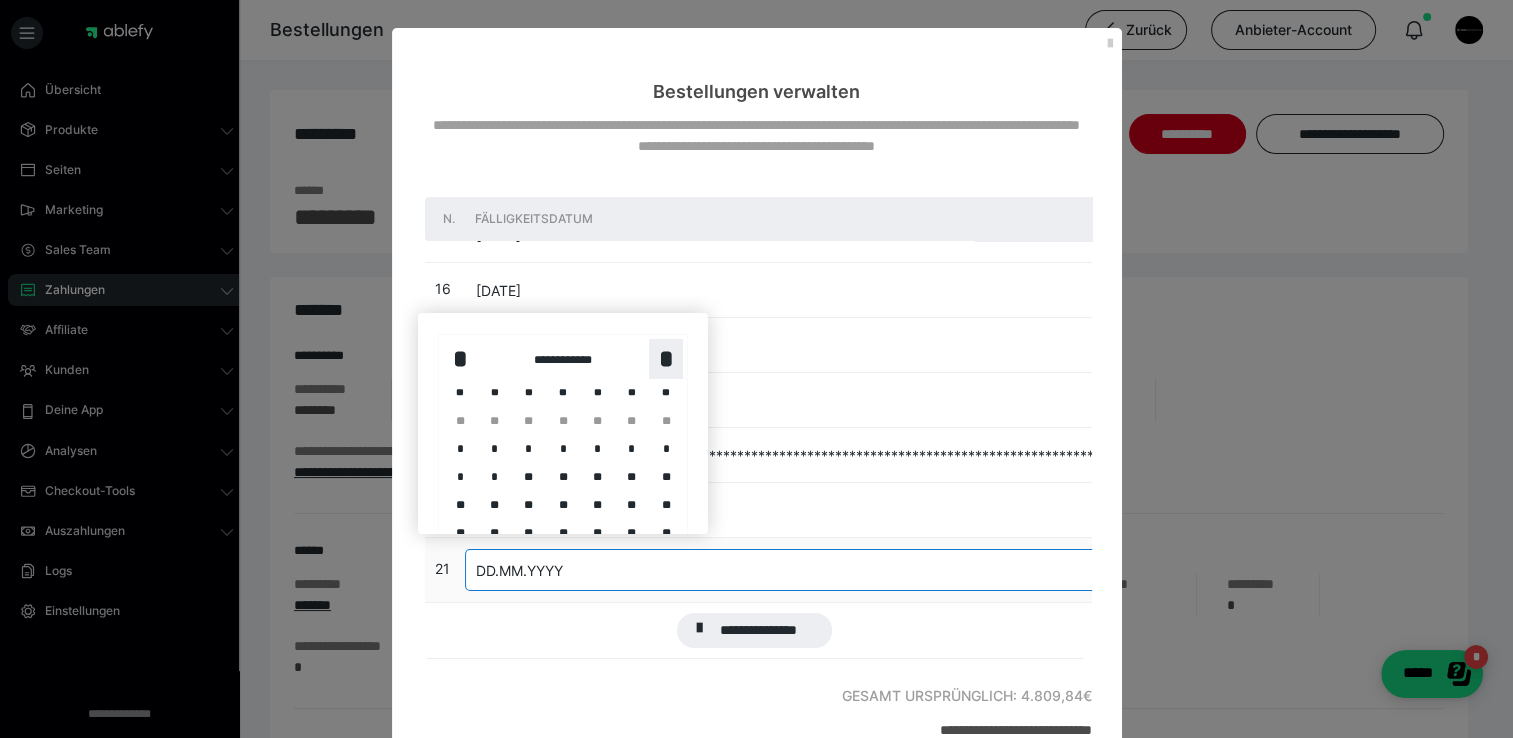 click on "*" at bounding box center [666, 359] 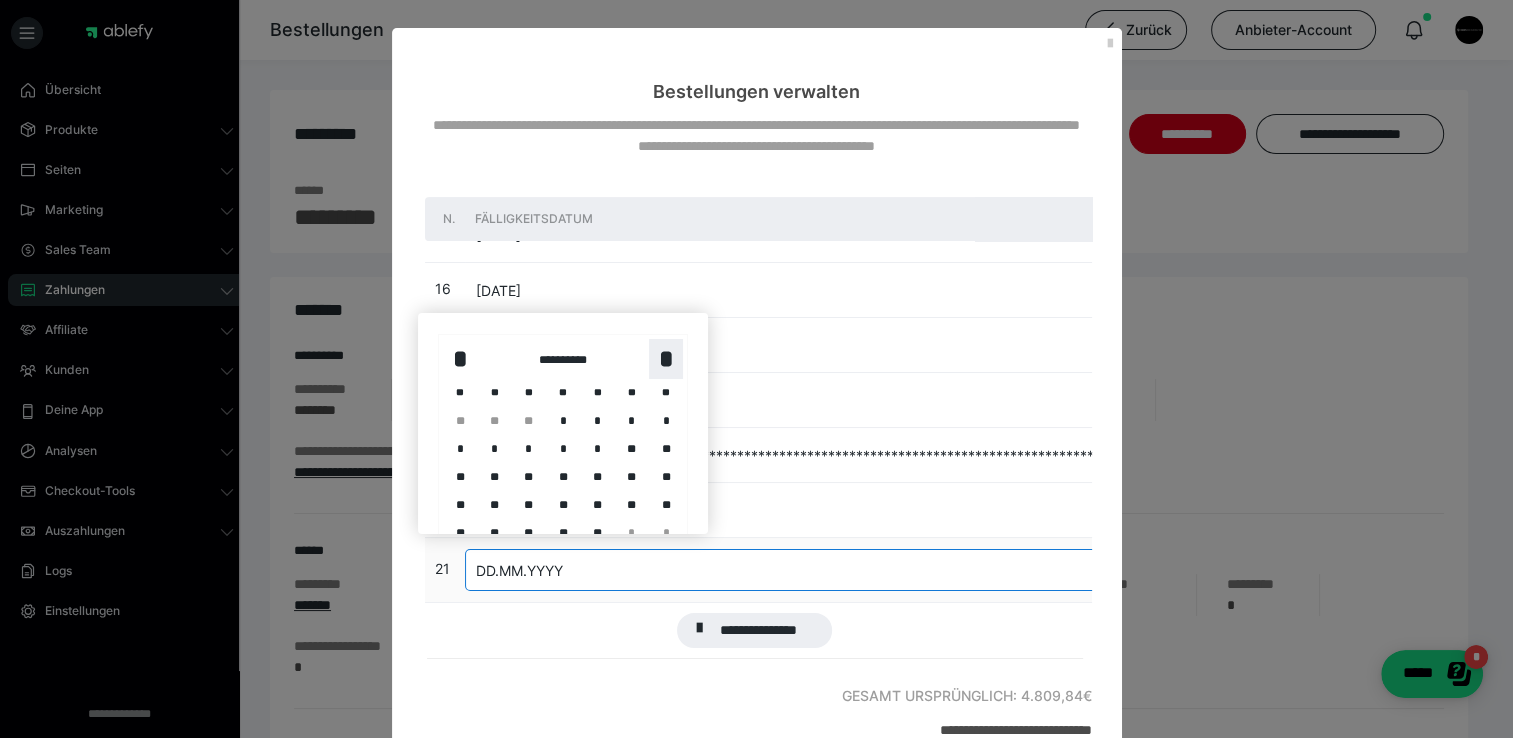 click on "*" at bounding box center [666, 359] 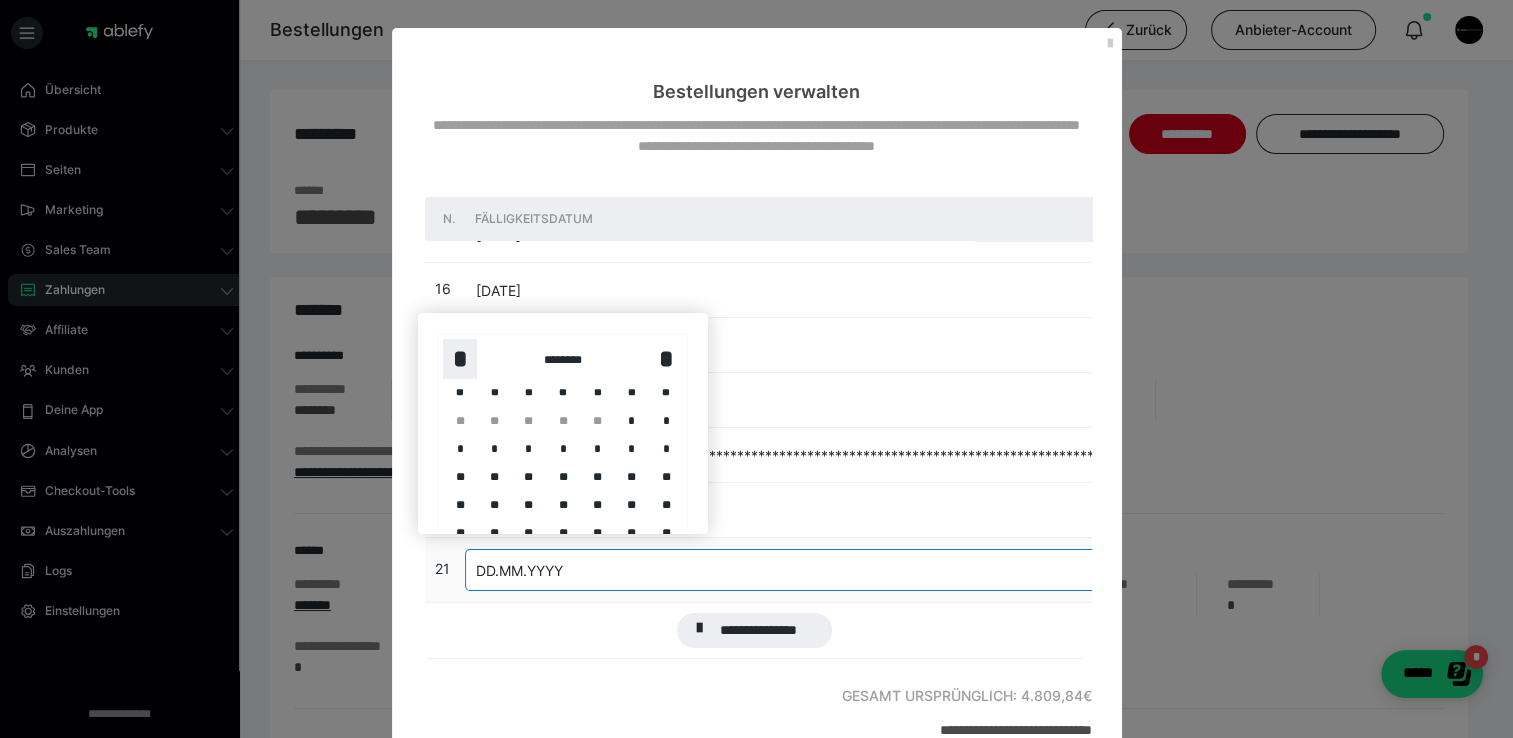 click on "*" at bounding box center [460, 359] 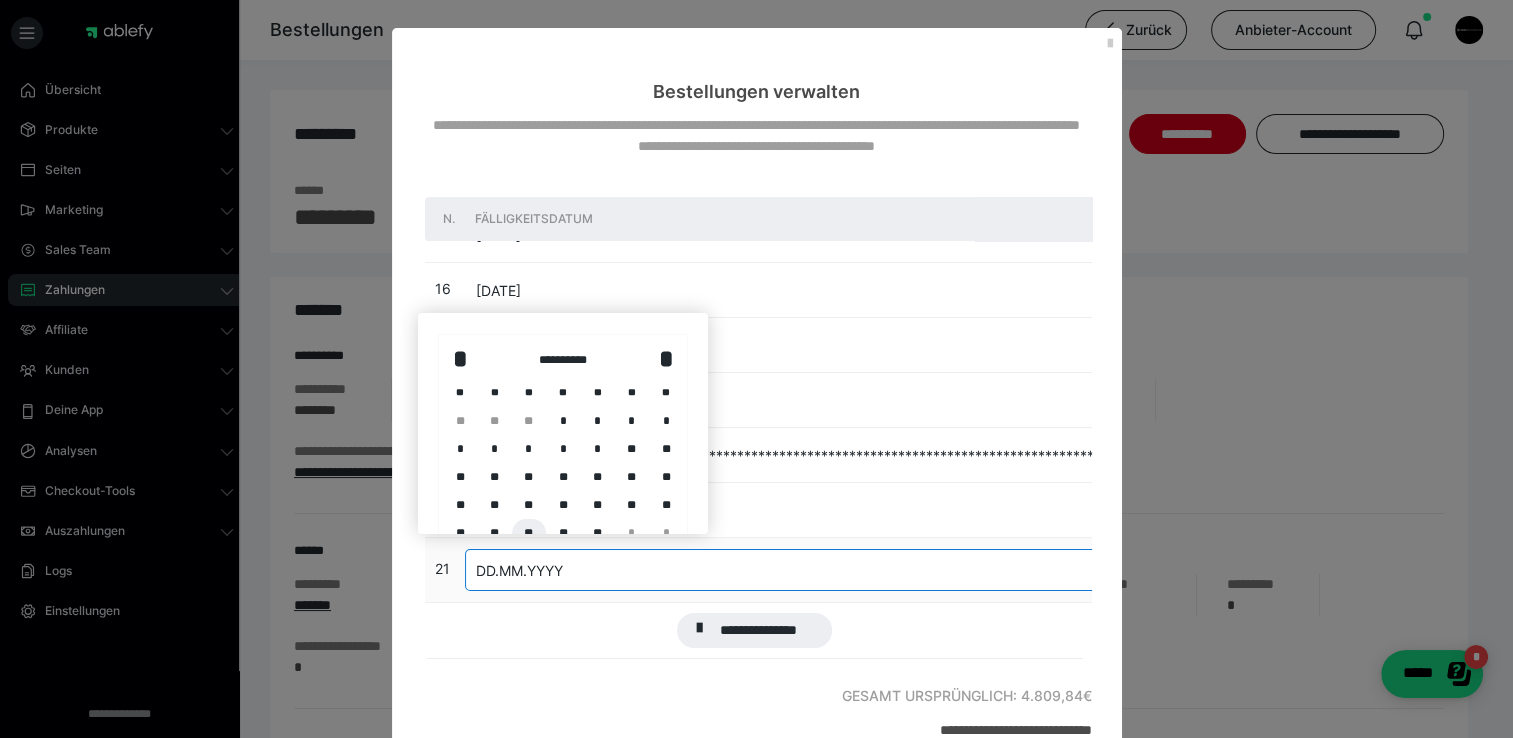 click on "**" at bounding box center [529, 533] 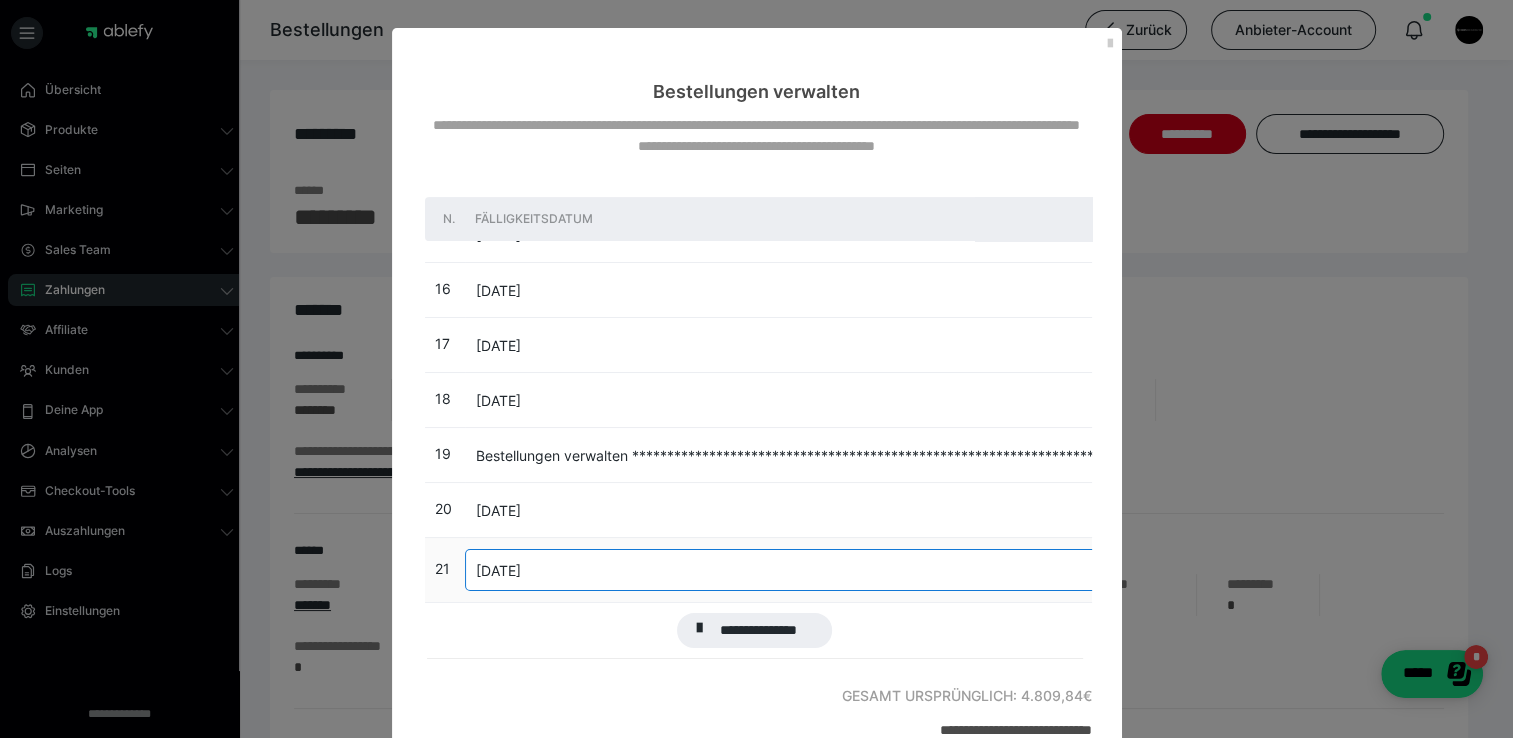 click on "0" at bounding box center (6636, 570) 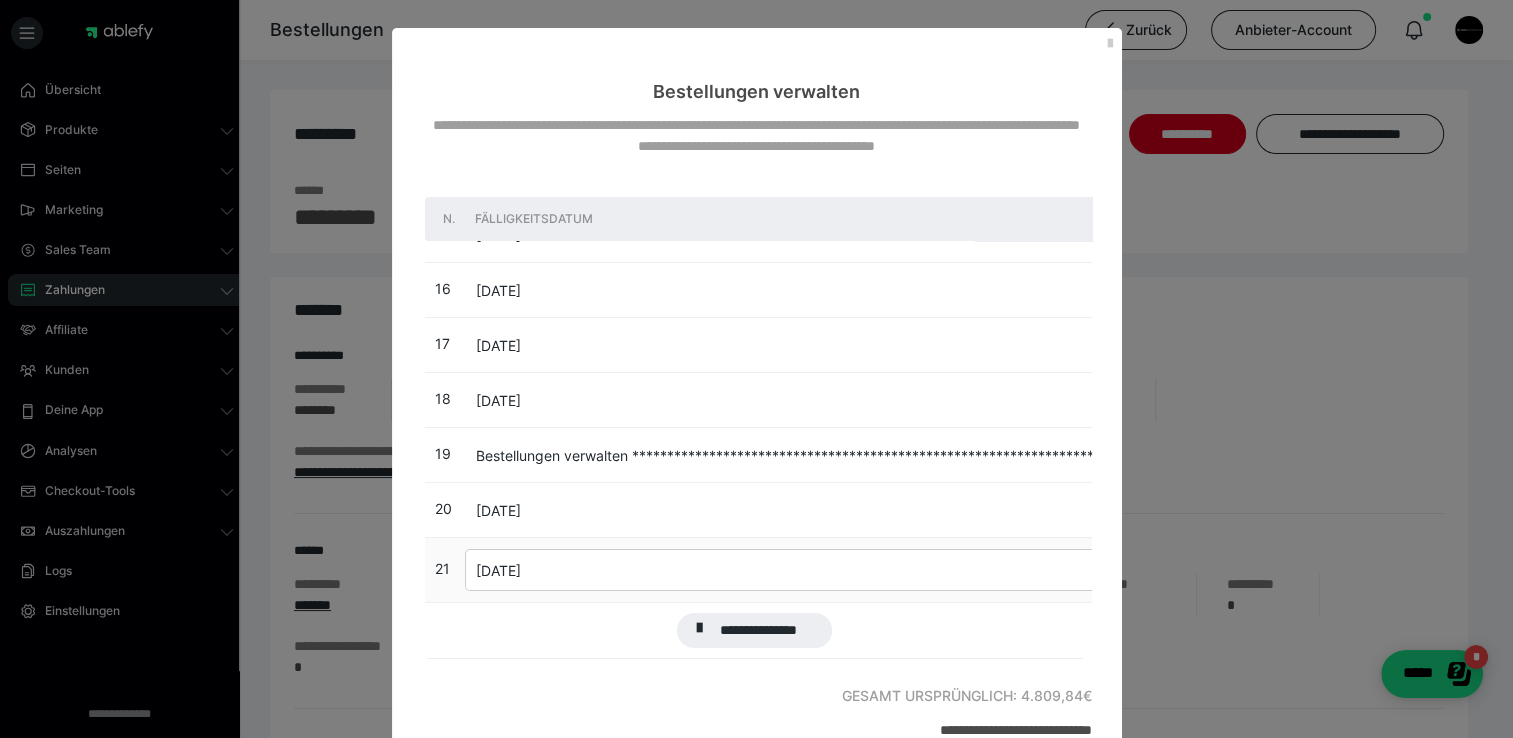type on "229.04" 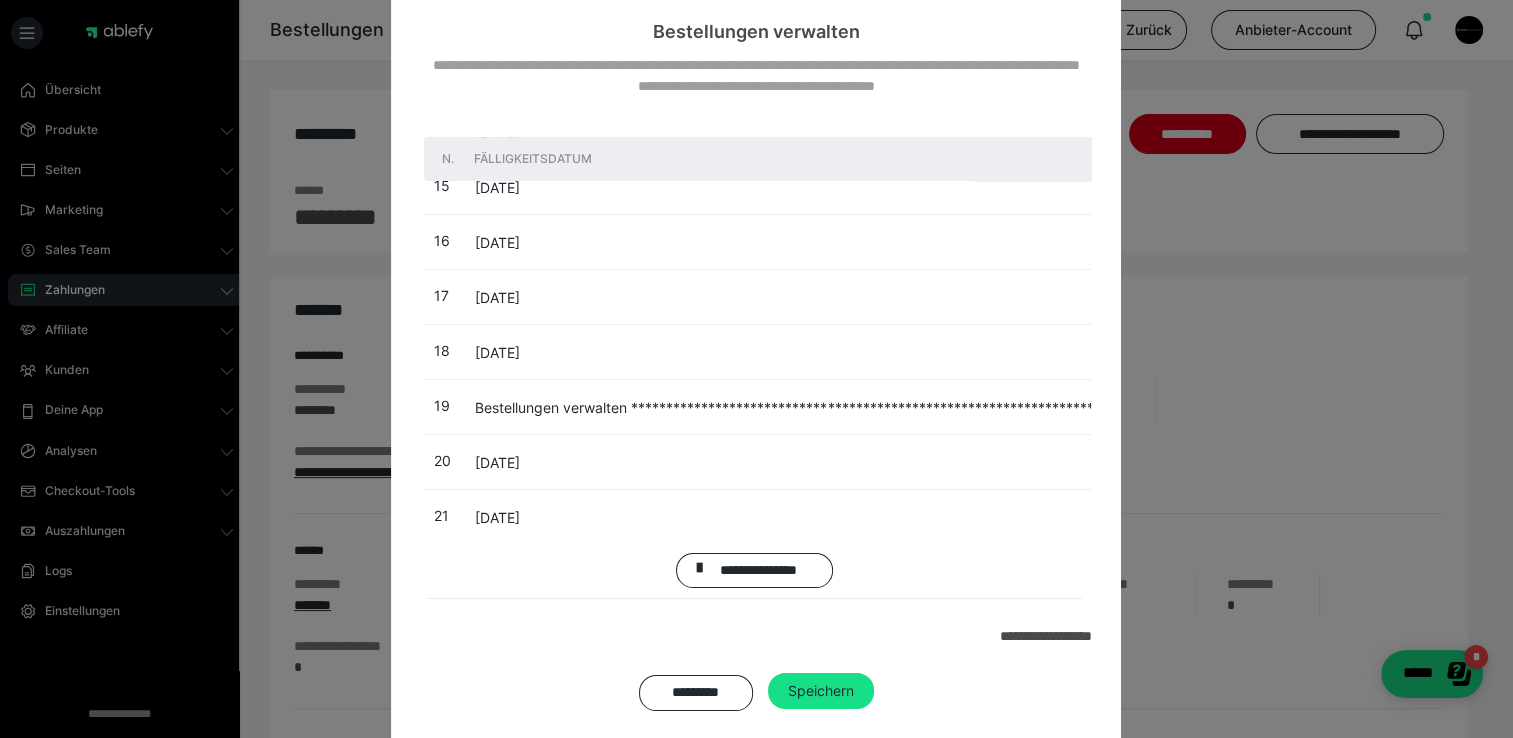 scroll, scrollTop: 108, scrollLeft: 0, axis: vertical 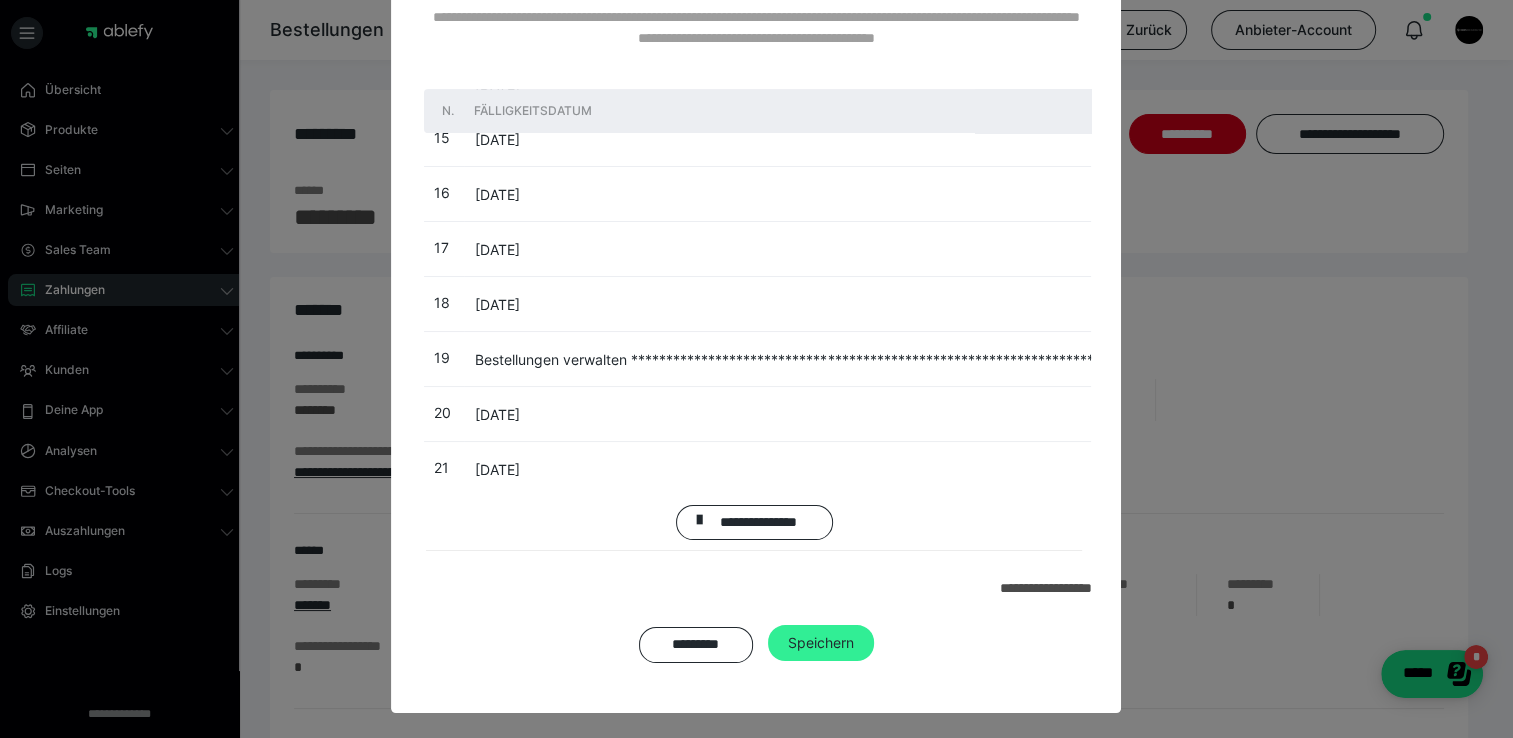 click on "Speichern" at bounding box center (821, 643) 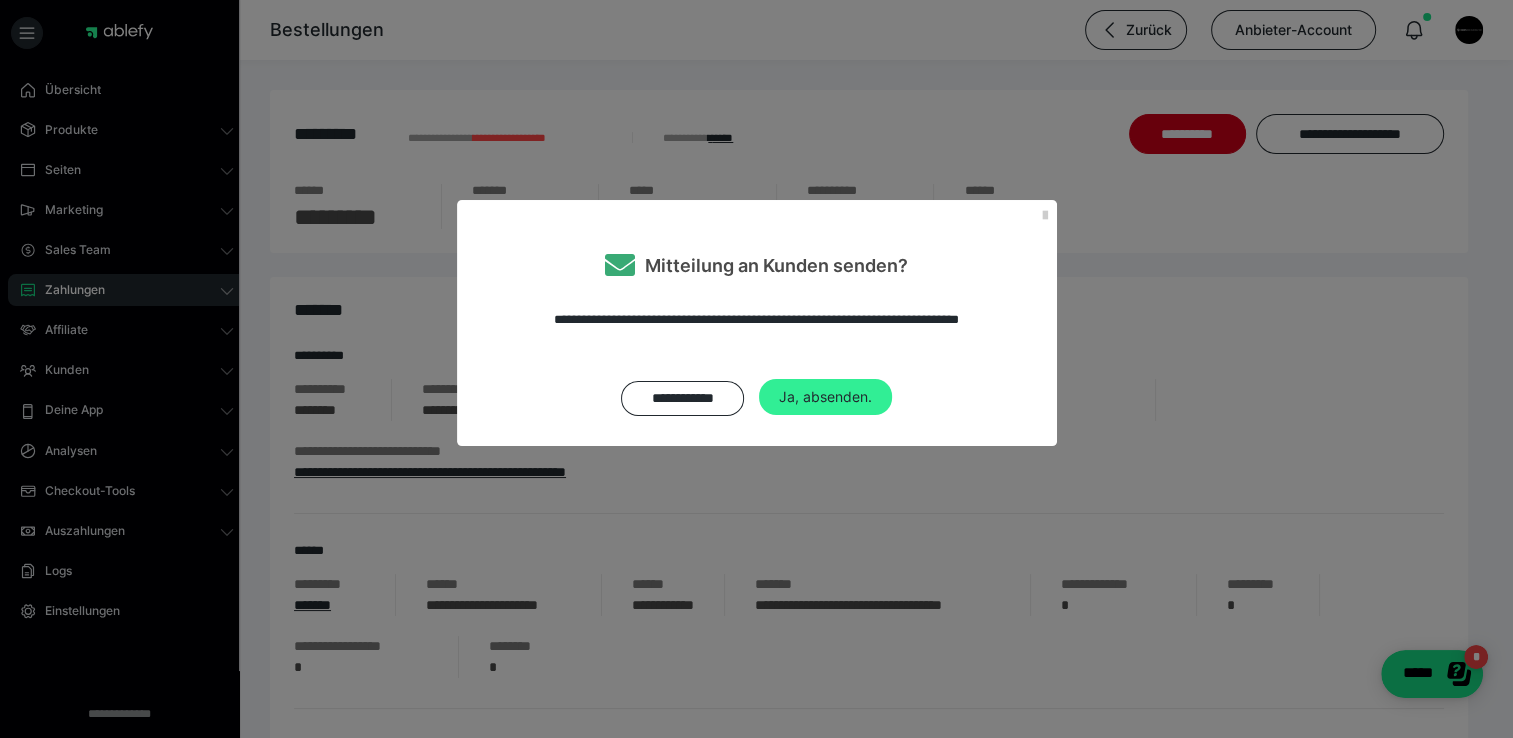 click on "Ja, absenden." at bounding box center [825, 397] 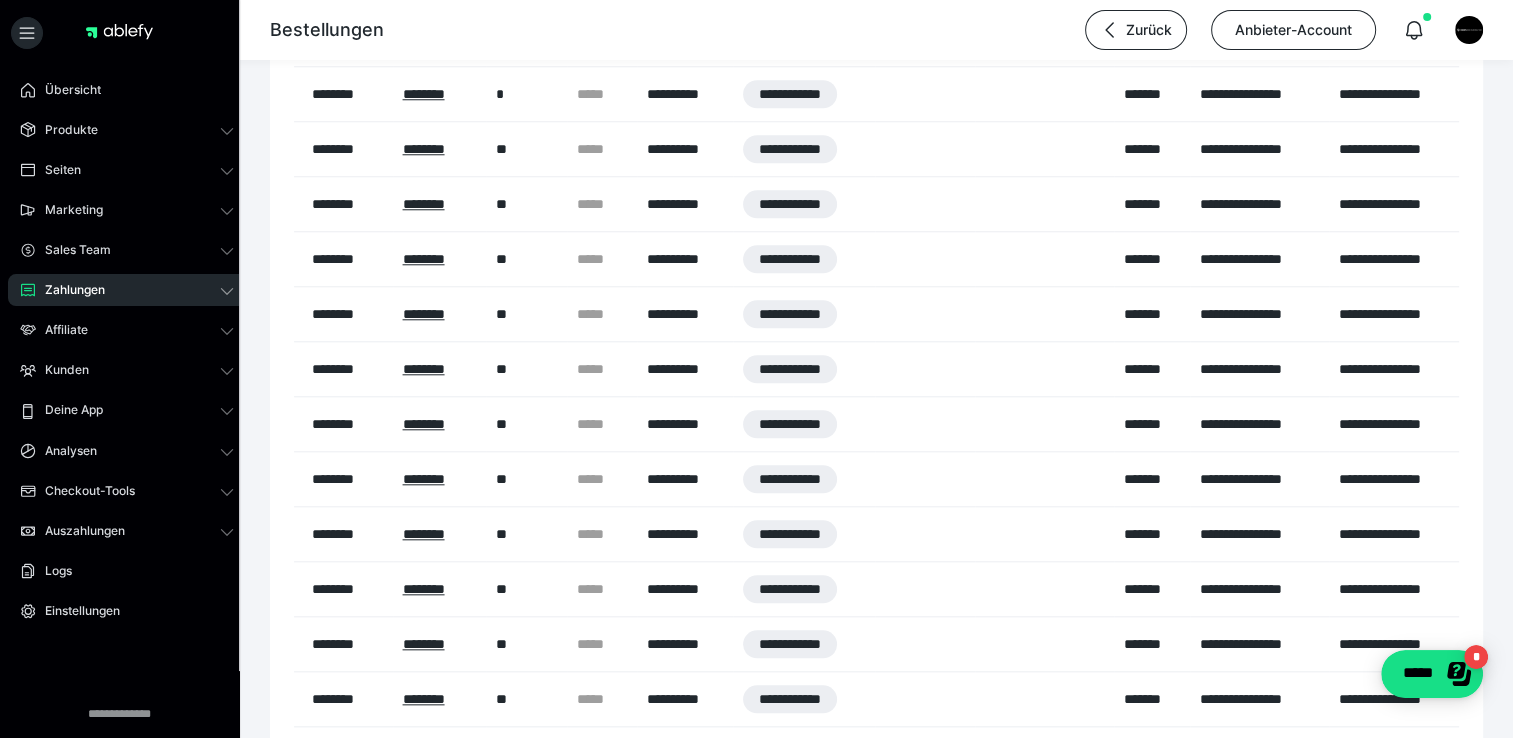 scroll, scrollTop: 1983, scrollLeft: 0, axis: vertical 